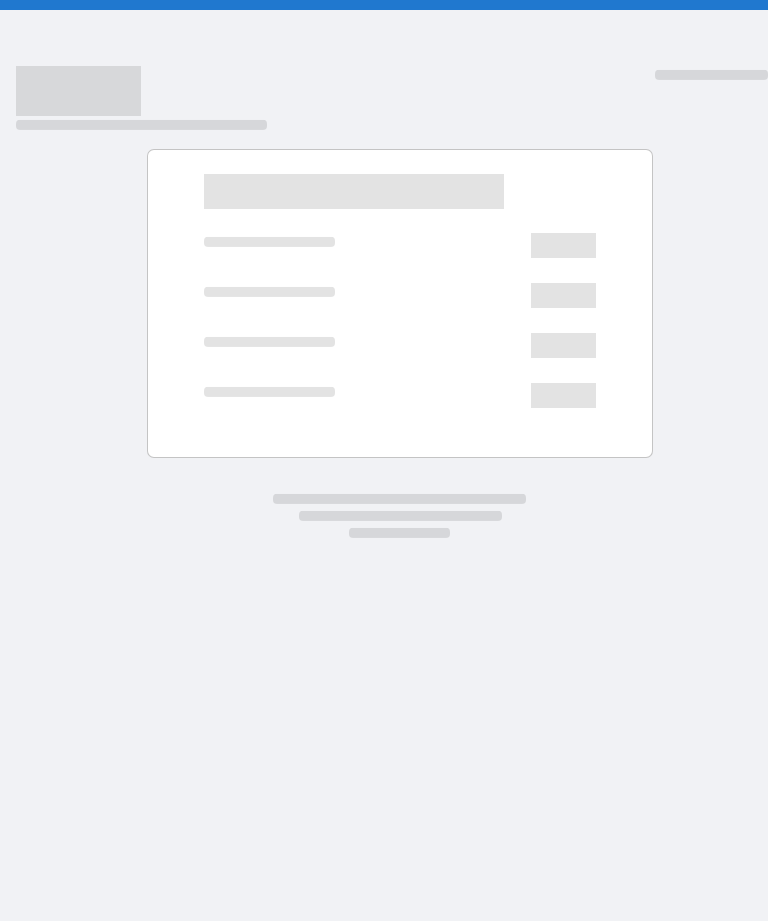 scroll, scrollTop: 0, scrollLeft: 0, axis: both 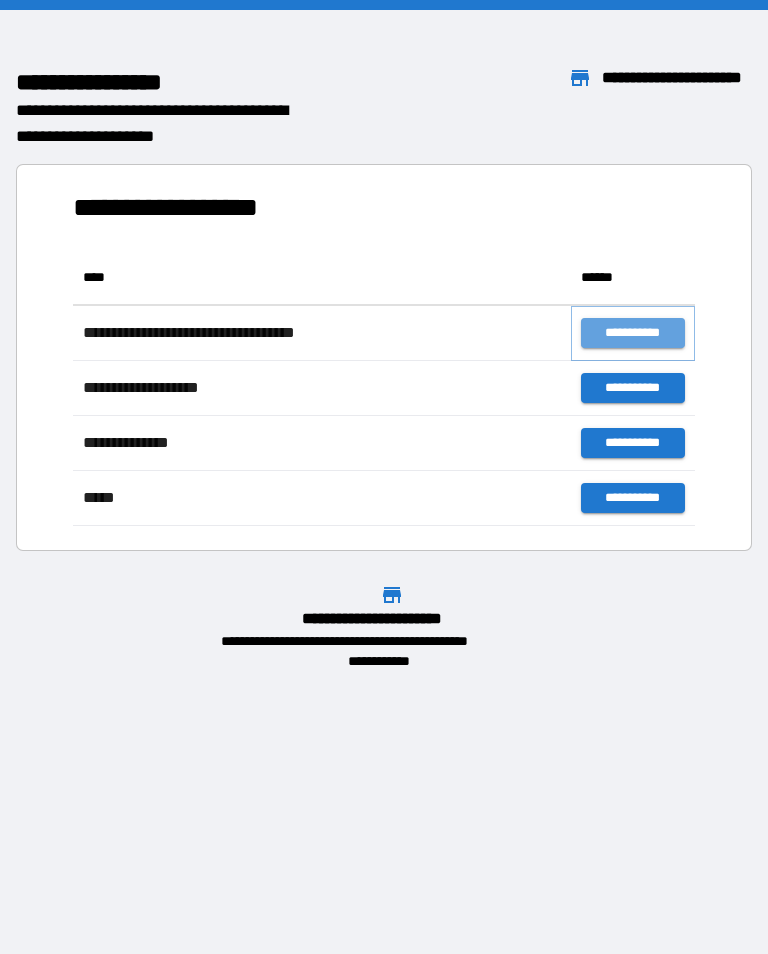 click on "**********" at bounding box center (633, 333) 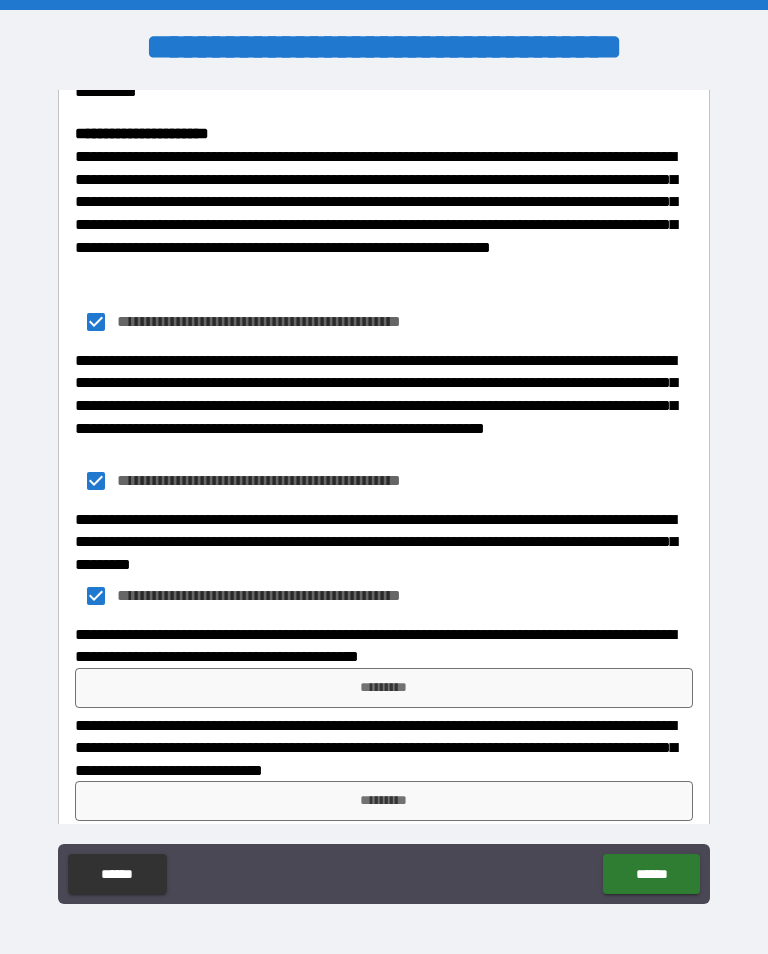 scroll, scrollTop: 1782, scrollLeft: 0, axis: vertical 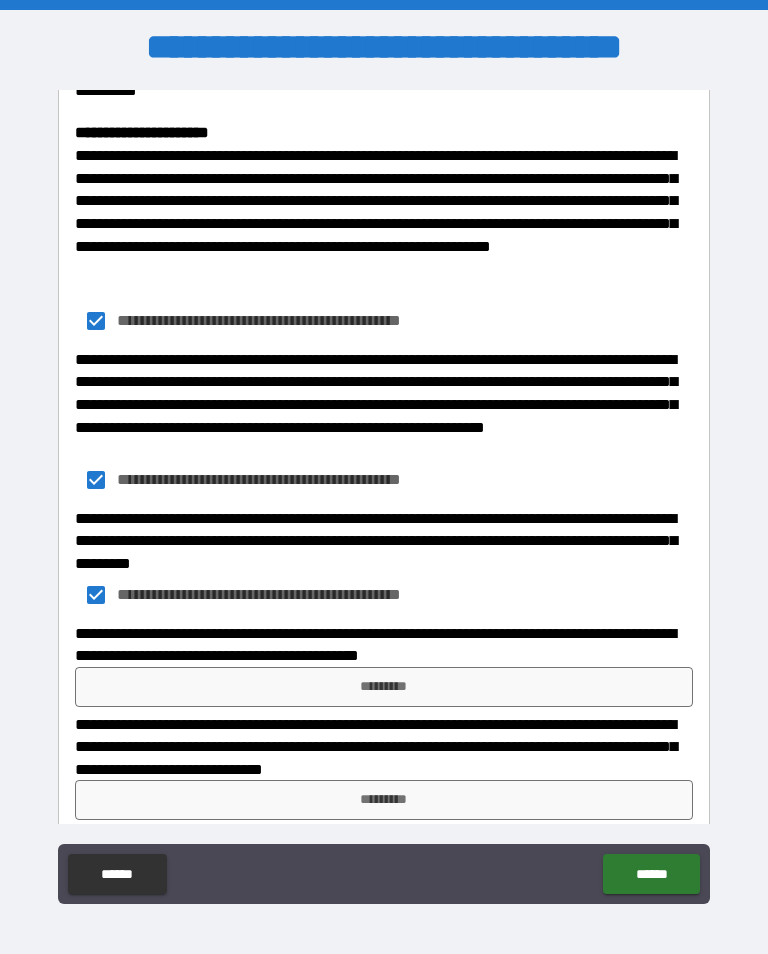 click on "*********" at bounding box center (384, 687) 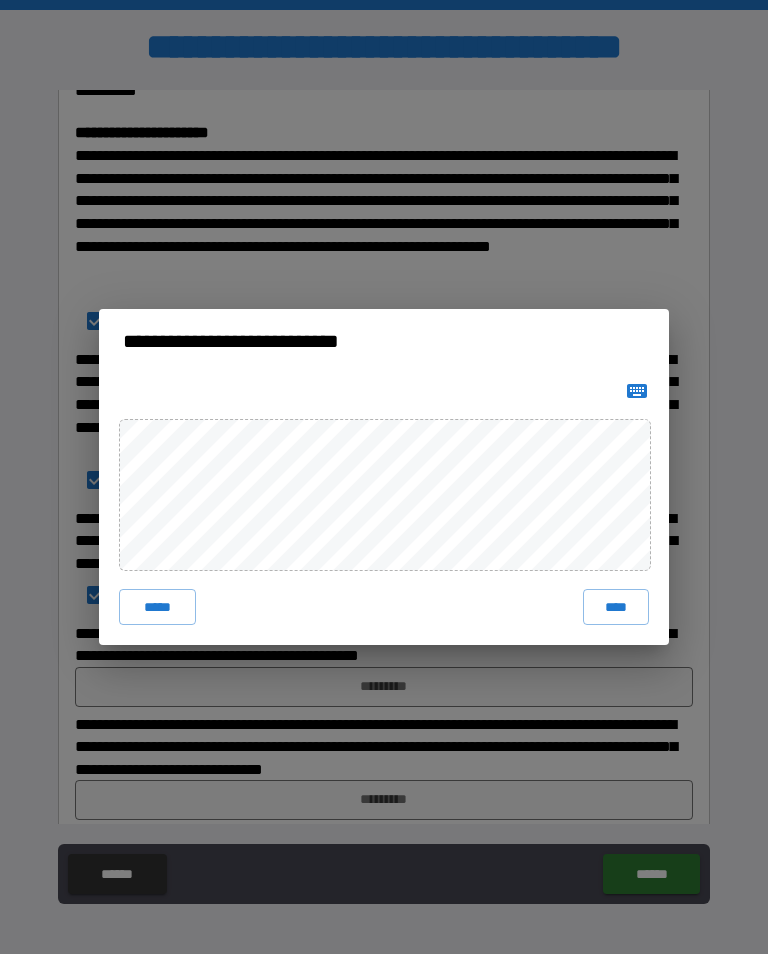 click on "****" at bounding box center (616, 607) 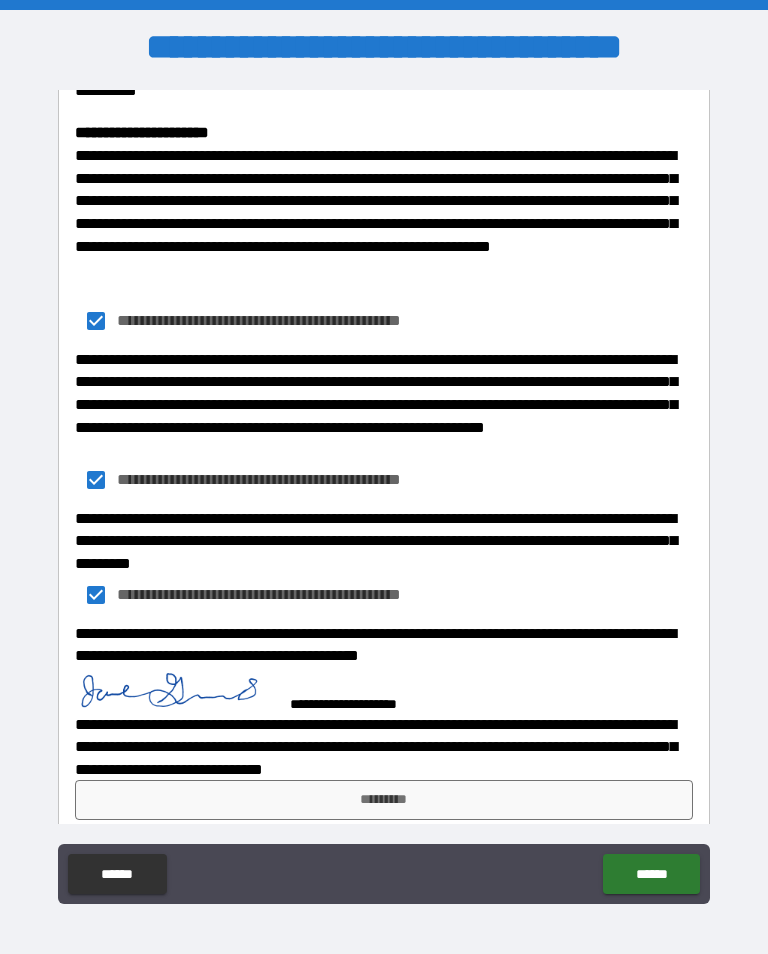 scroll, scrollTop: 1775, scrollLeft: 0, axis: vertical 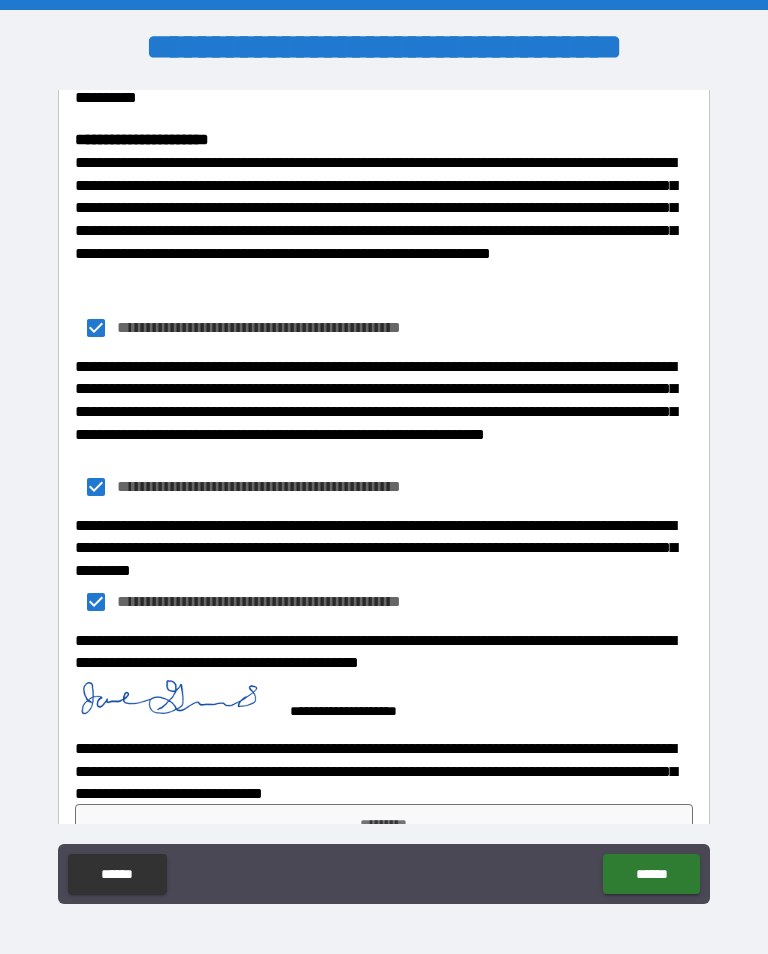 click on "*********" at bounding box center (384, 824) 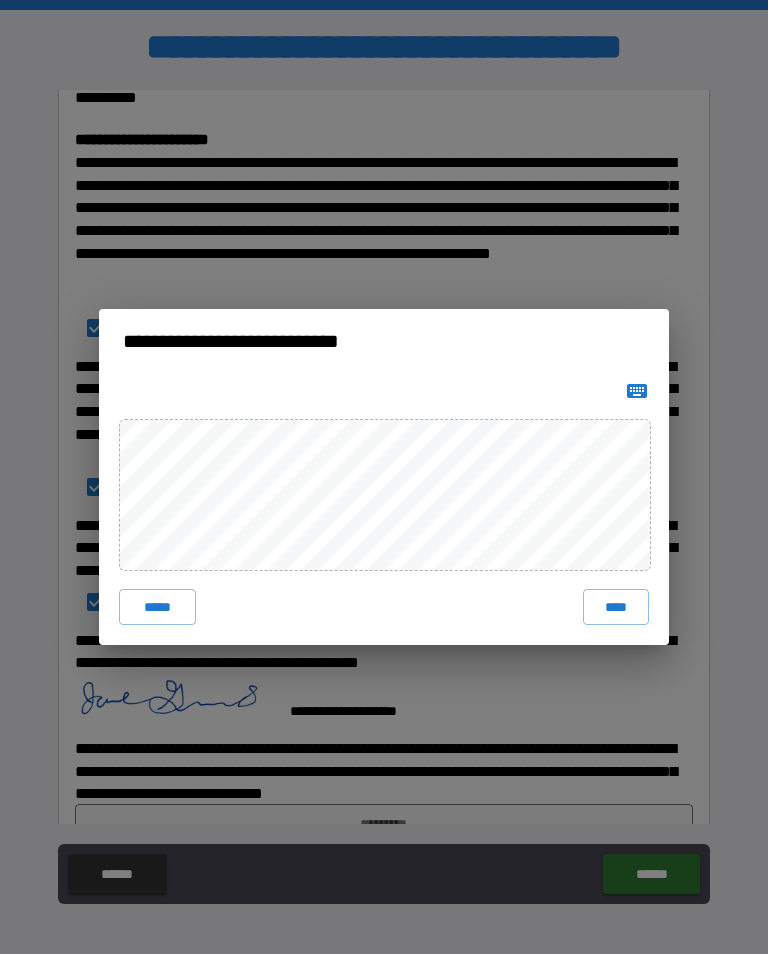 click on "****" at bounding box center [616, 607] 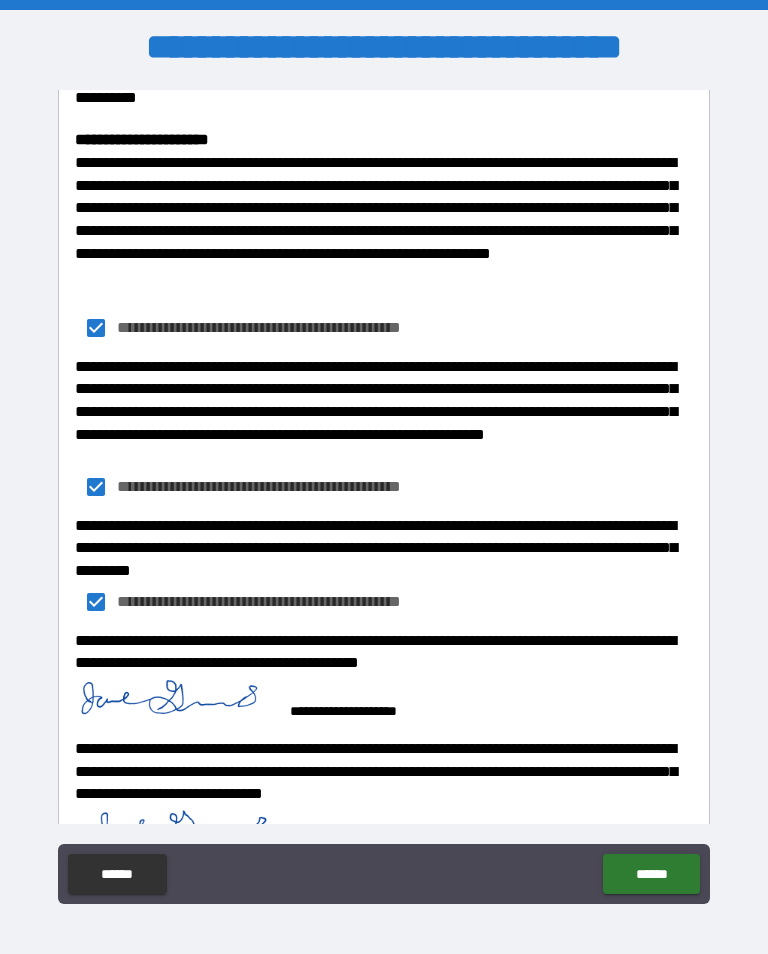 click on "******" at bounding box center [651, 874] 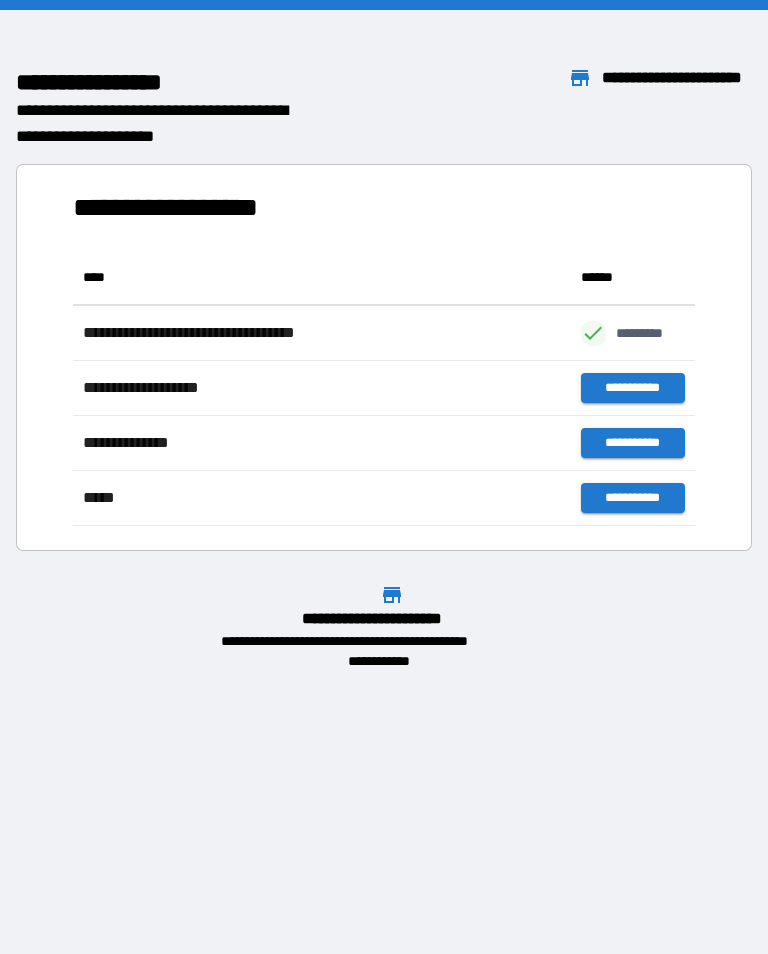 scroll, scrollTop: 276, scrollLeft: 622, axis: both 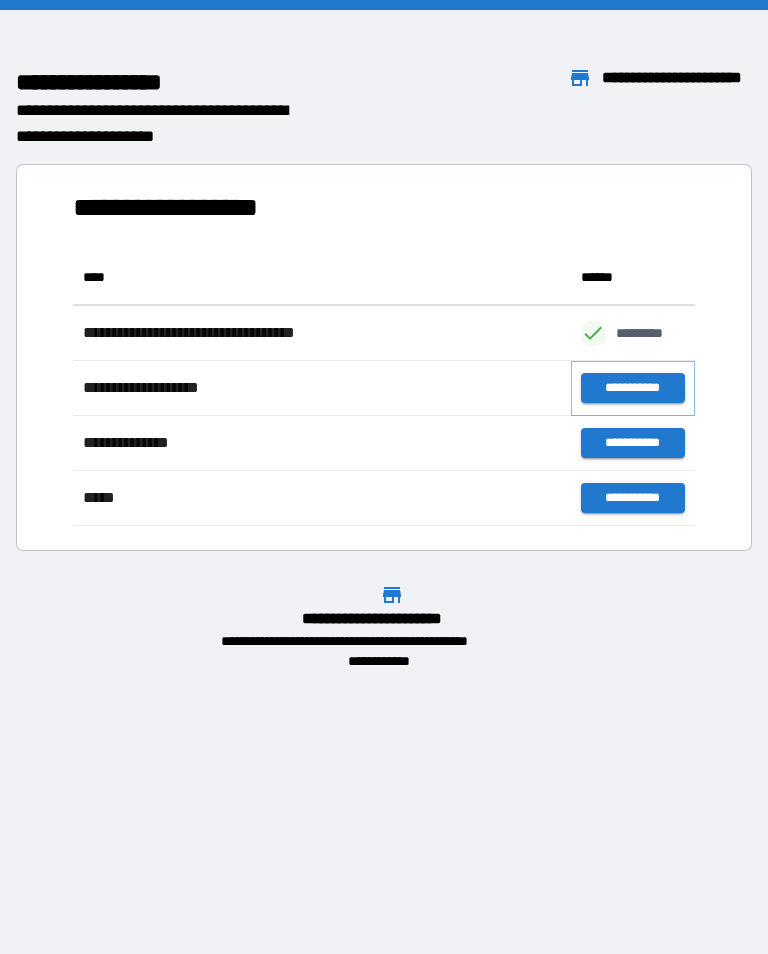 click on "**********" at bounding box center (633, 388) 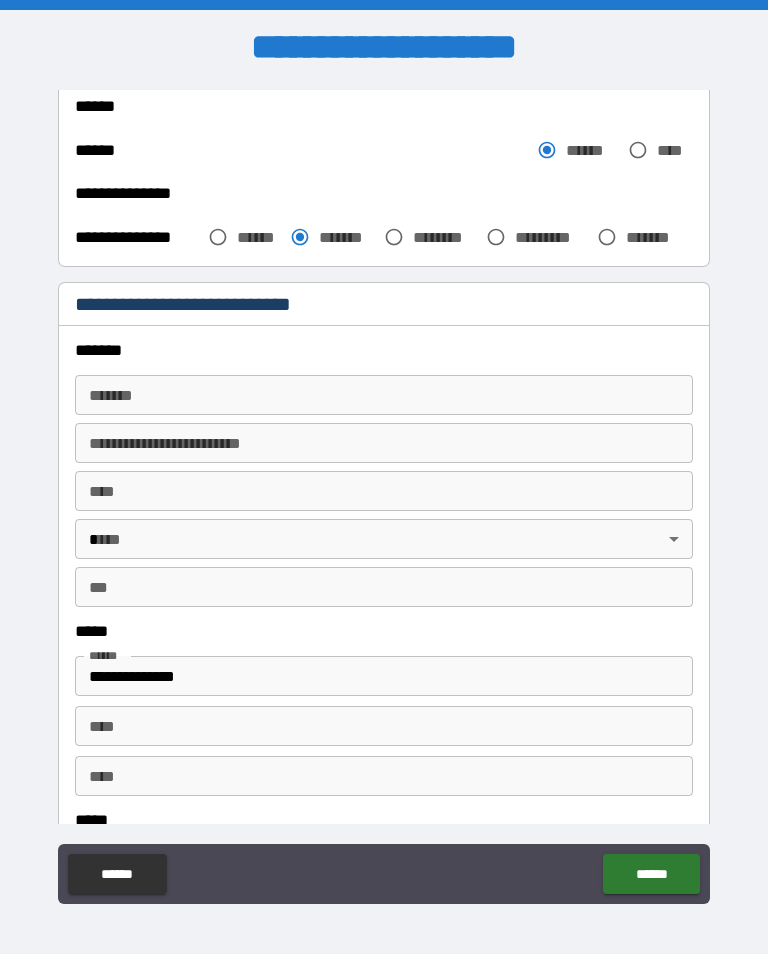 scroll, scrollTop: 537, scrollLeft: 0, axis: vertical 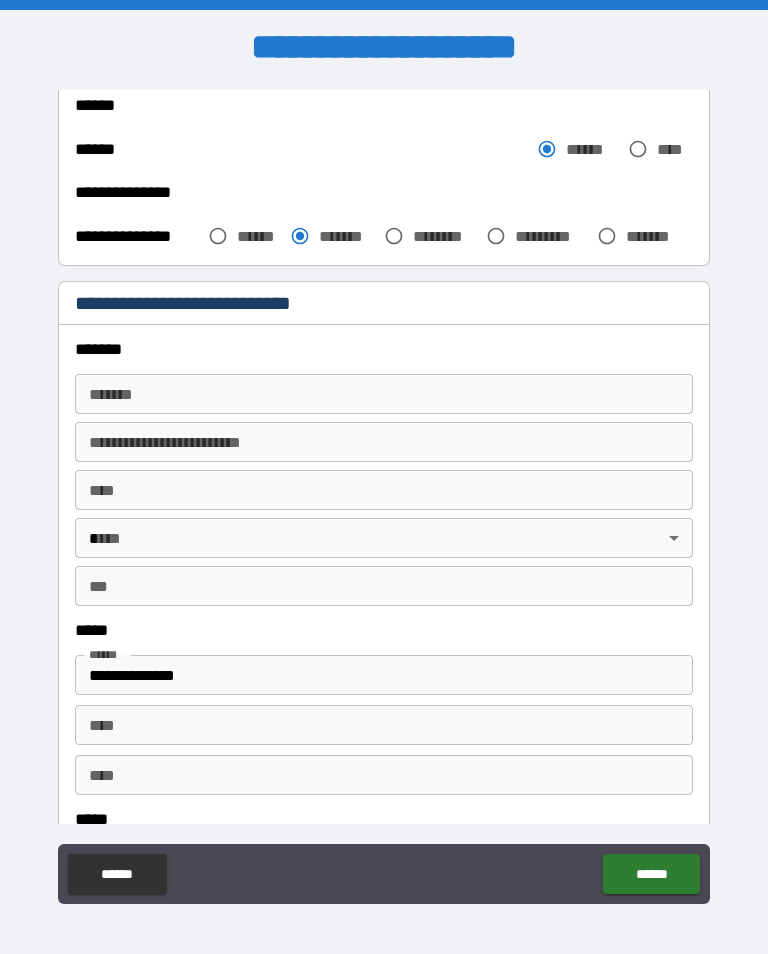 click on "*******" at bounding box center (384, 394) 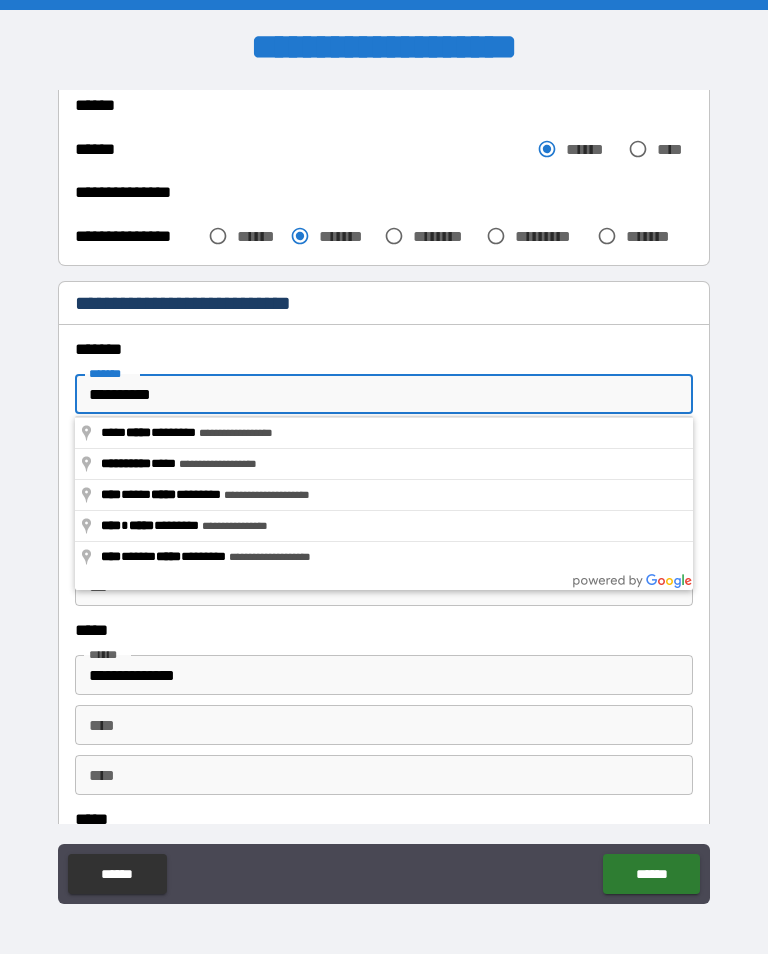 type on "**********" 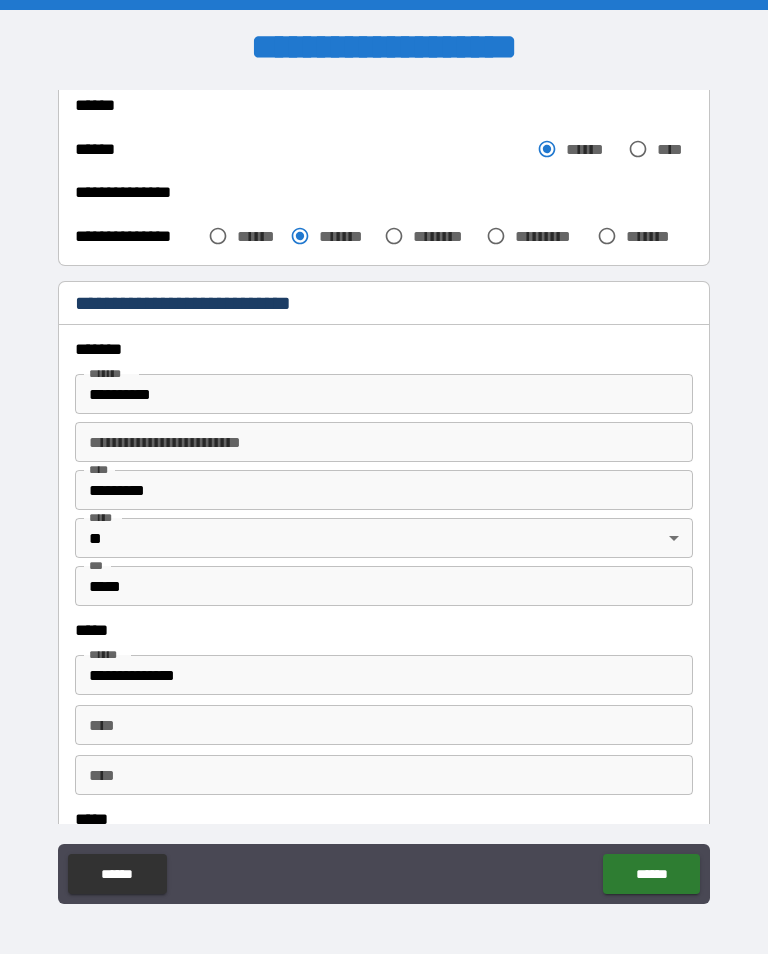 type on "*********" 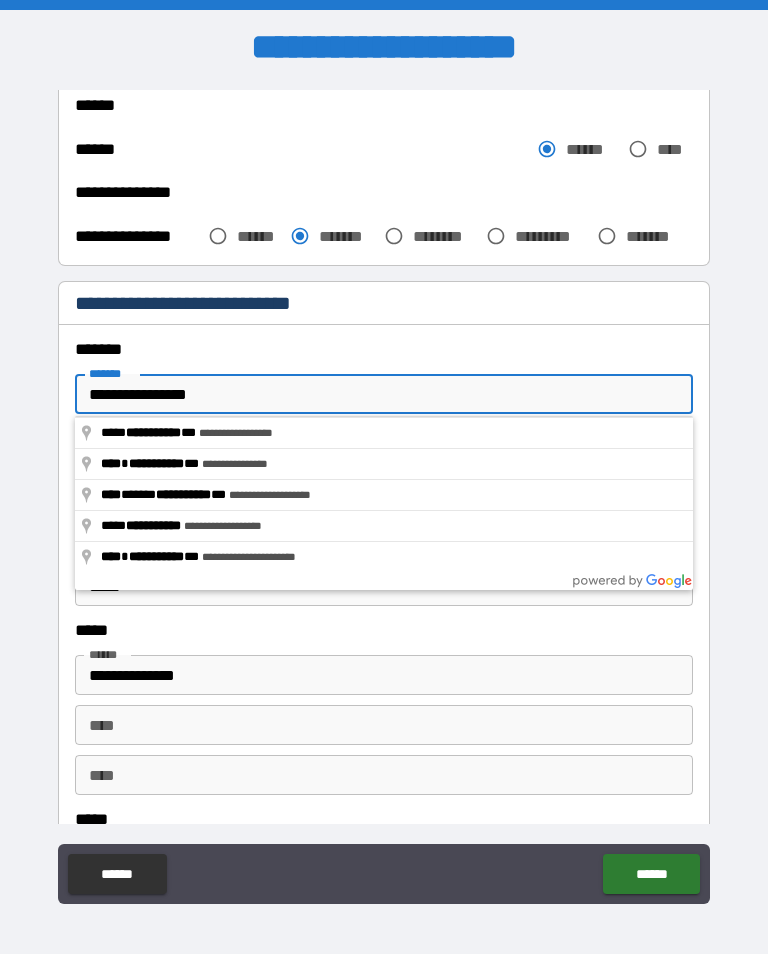 type on "**********" 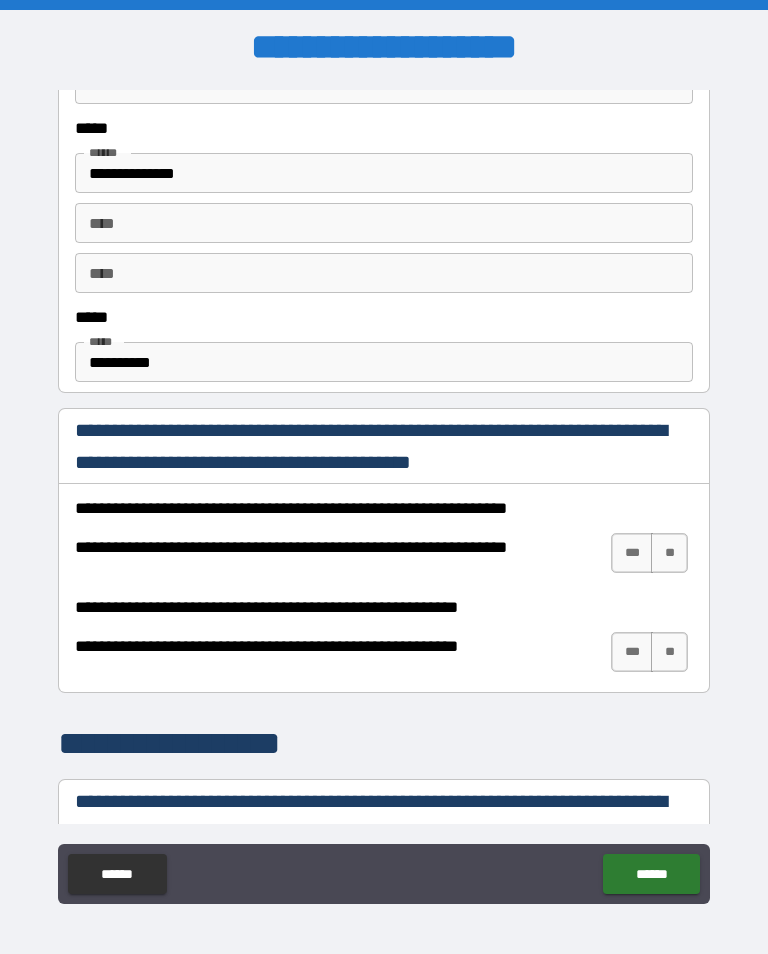 scroll, scrollTop: 1041, scrollLeft: 0, axis: vertical 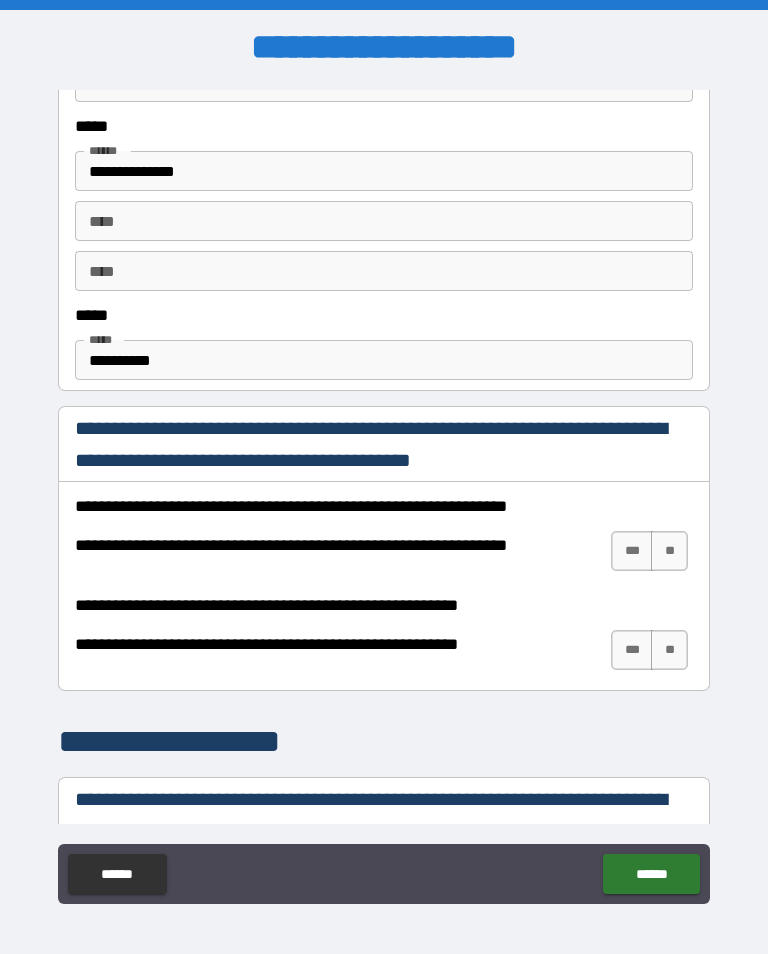 click on "**********" at bounding box center [384, 360] 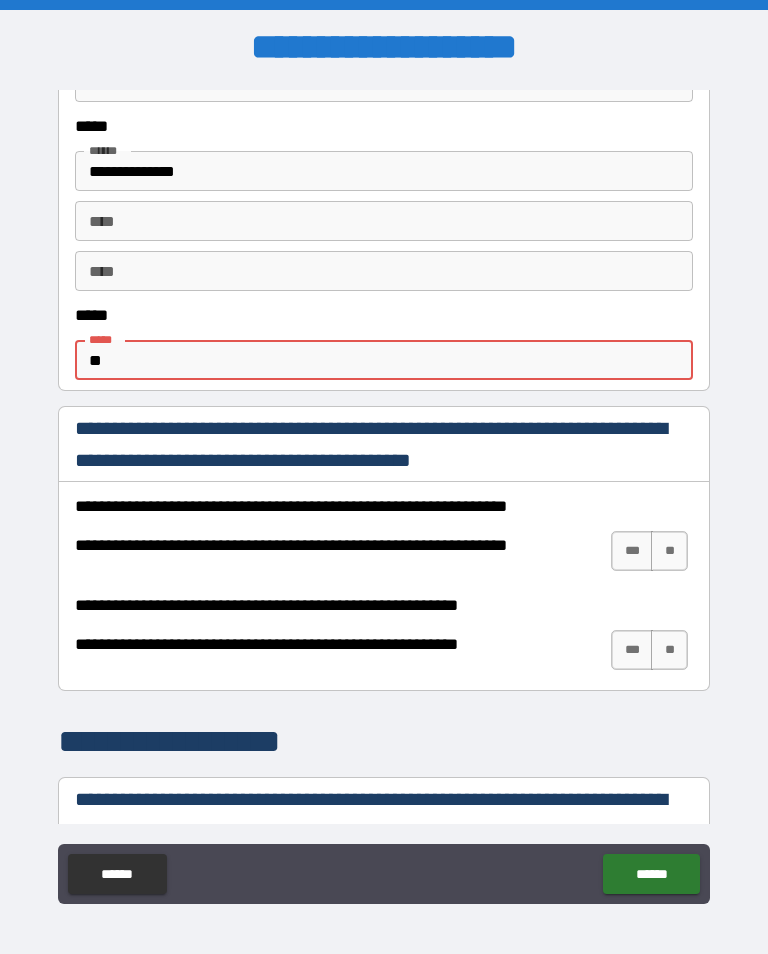 type on "*" 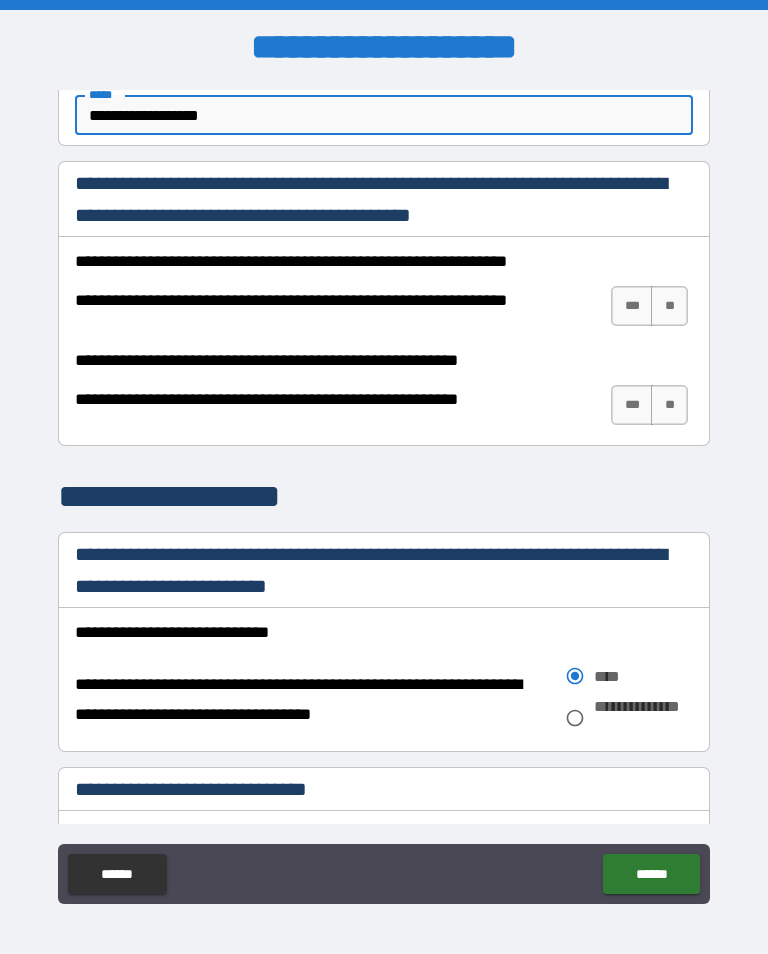 scroll, scrollTop: 1293, scrollLeft: 0, axis: vertical 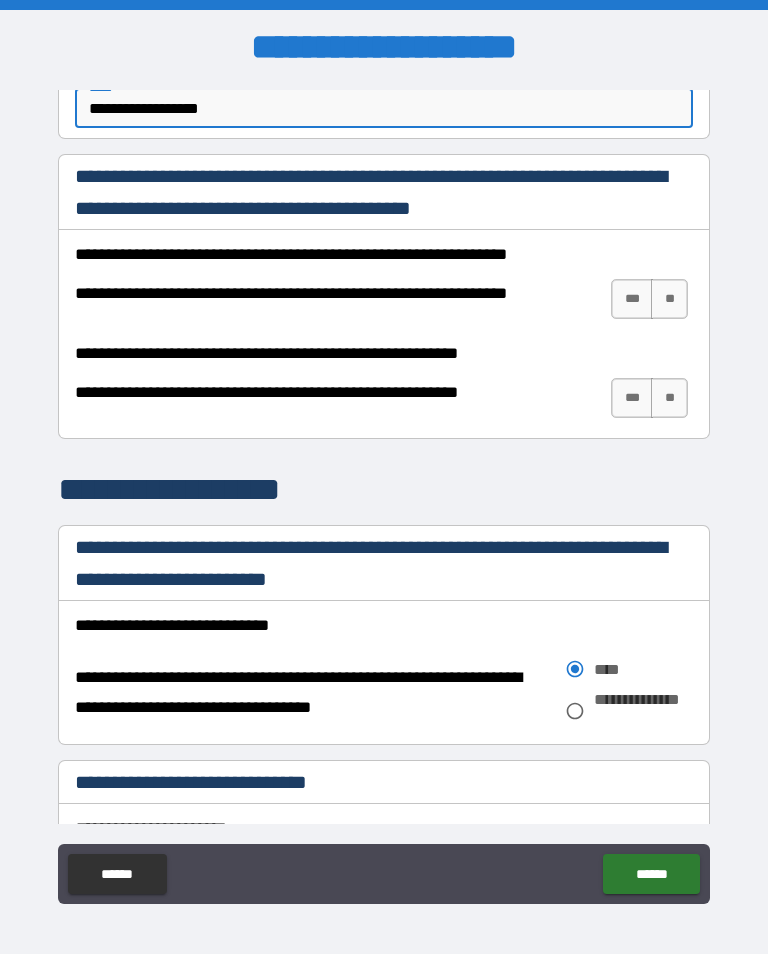 type on "**********" 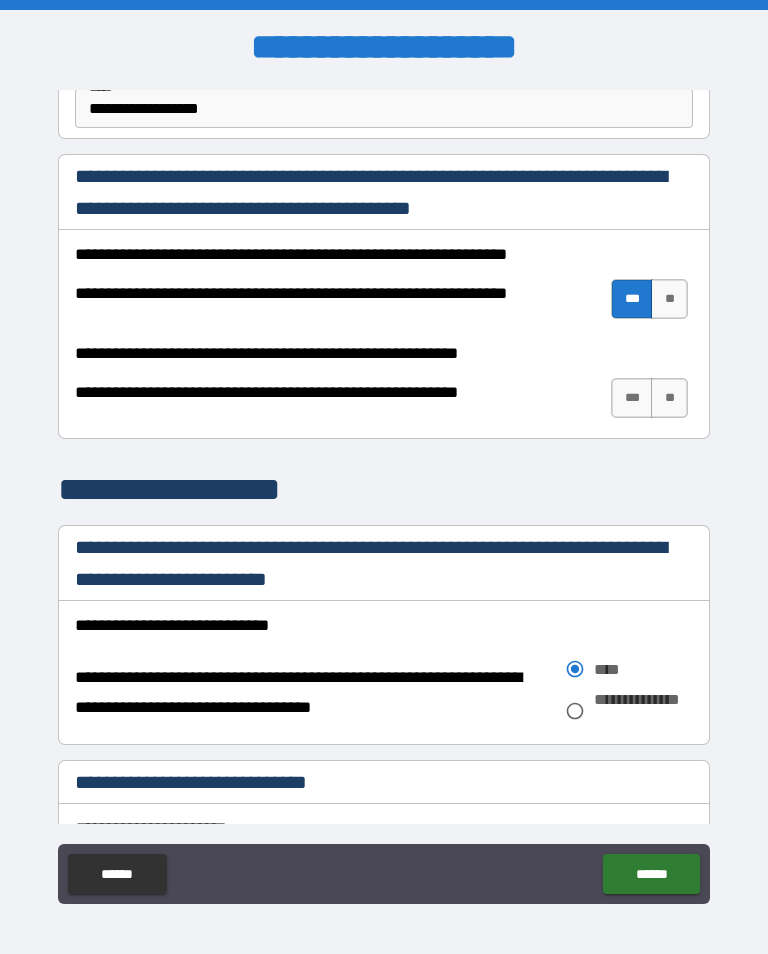 click on "***" at bounding box center [632, 398] 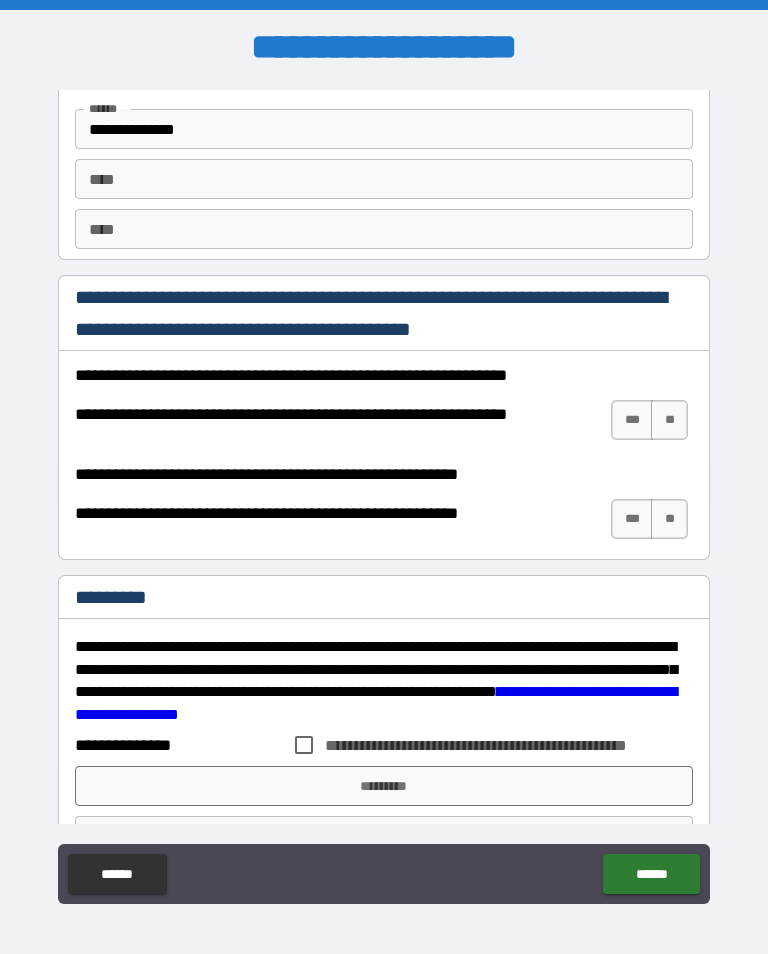 scroll, scrollTop: 2858, scrollLeft: 0, axis: vertical 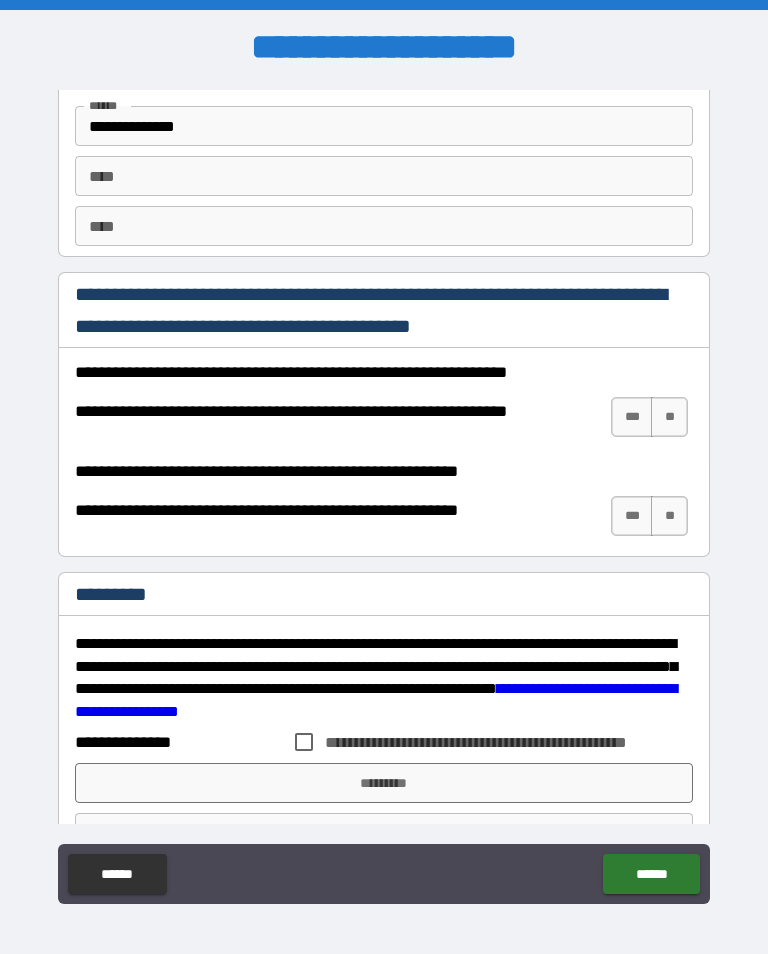 click on "***" at bounding box center (632, 417) 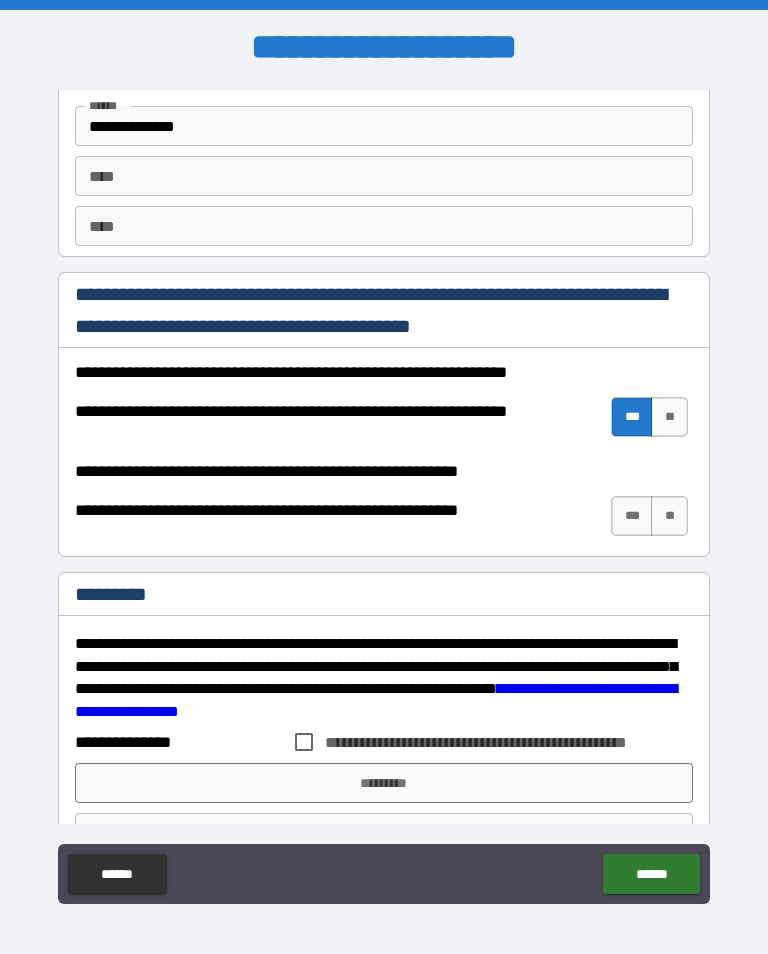 click on "***" at bounding box center (632, 516) 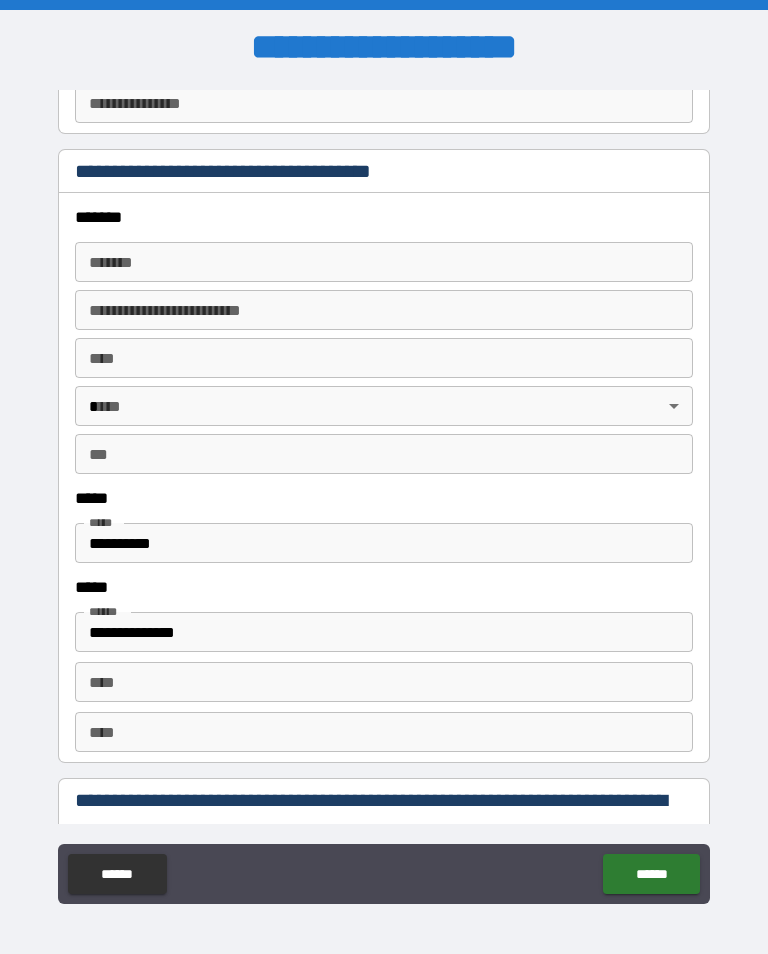 scroll, scrollTop: 2353, scrollLeft: 0, axis: vertical 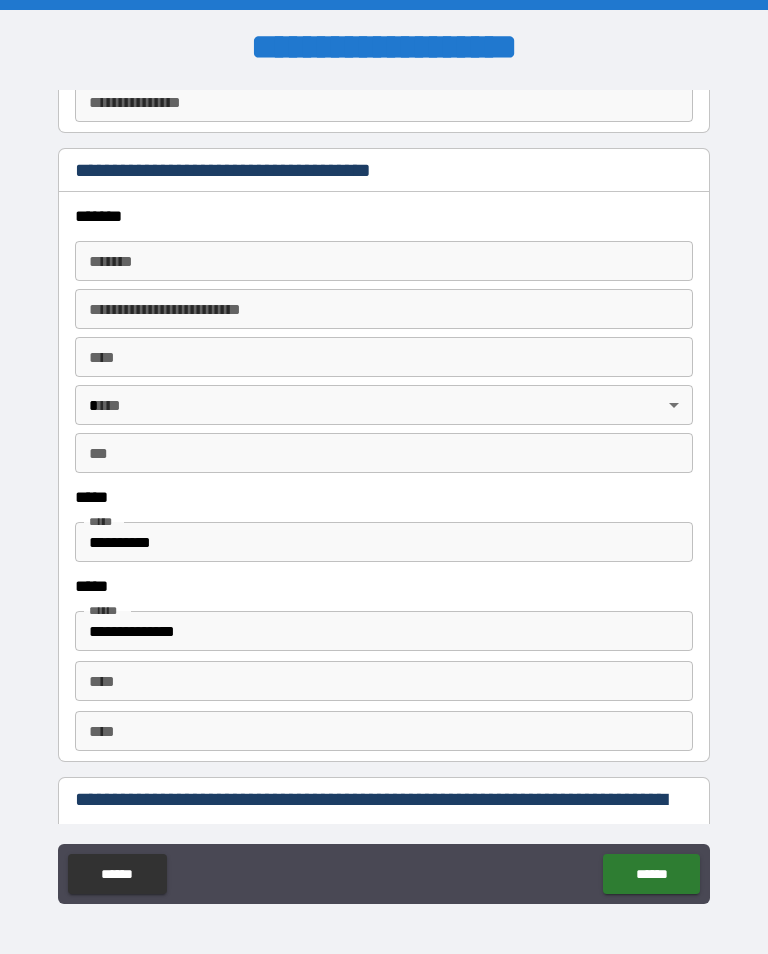 click on "*******" at bounding box center [384, 261] 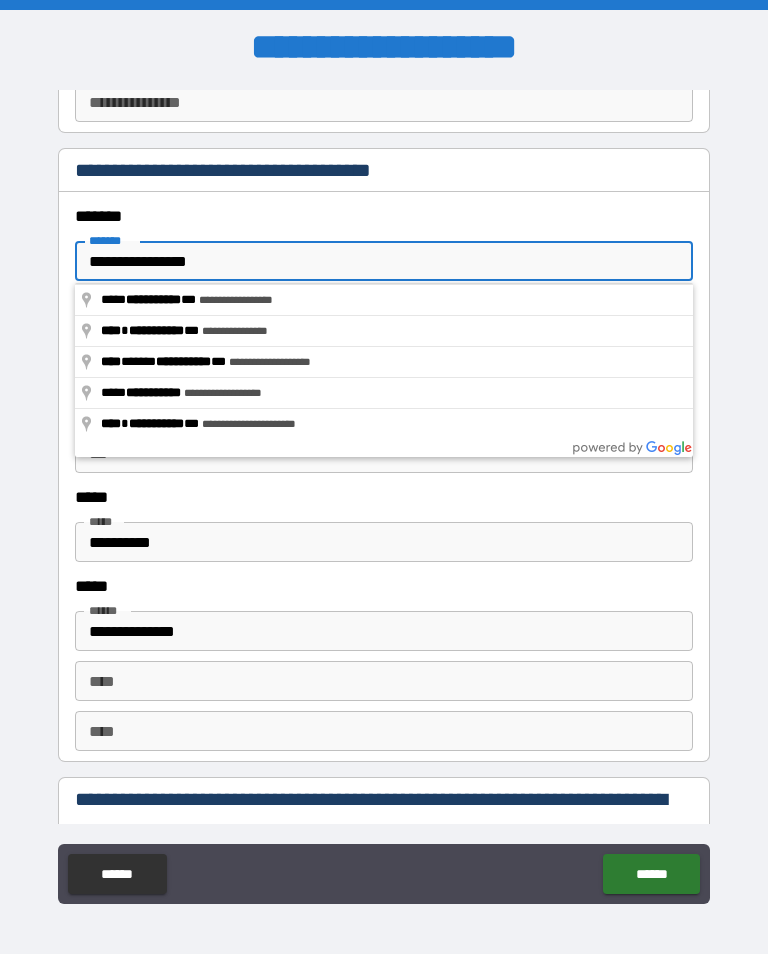 type on "**********" 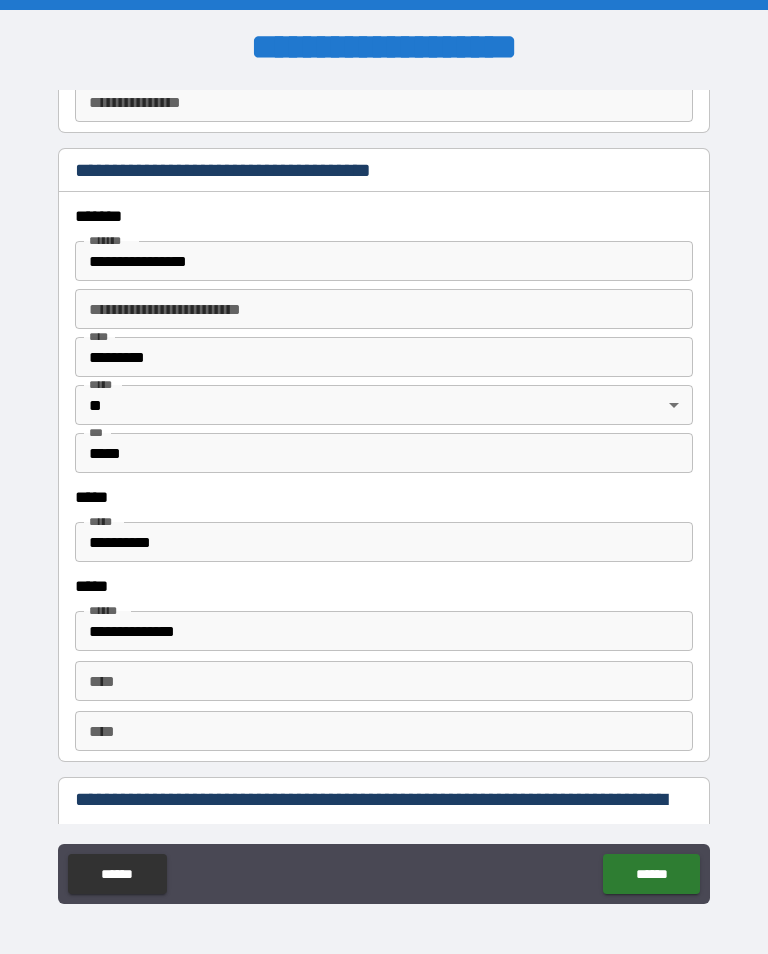 click on "**********" at bounding box center [384, 542] 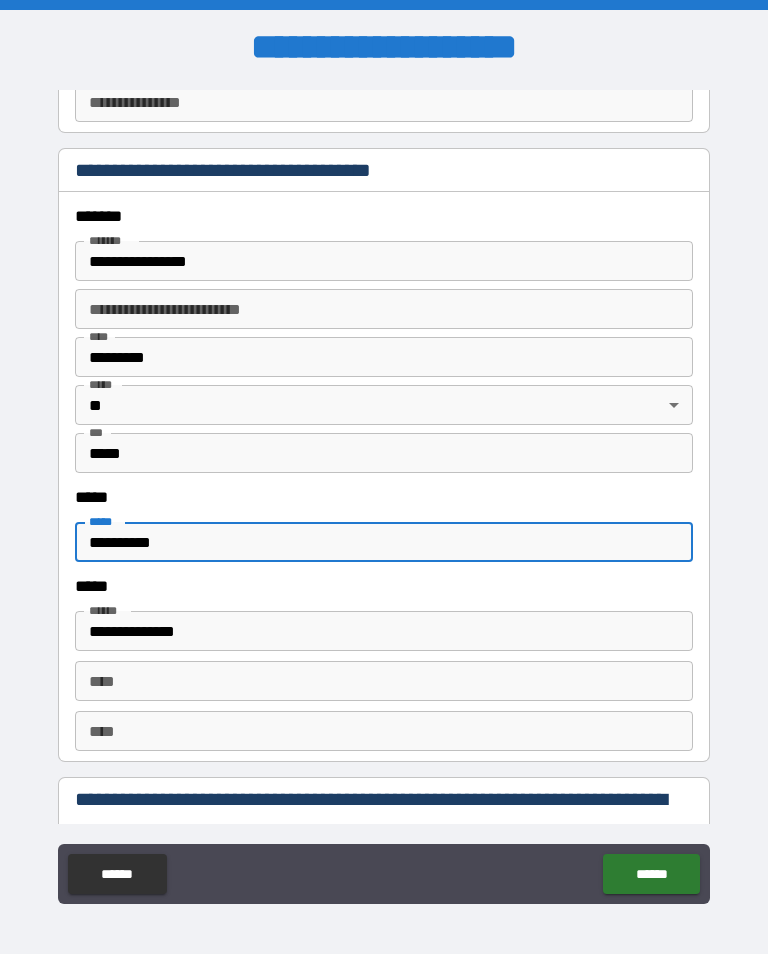 click on "**********" at bounding box center [384, 542] 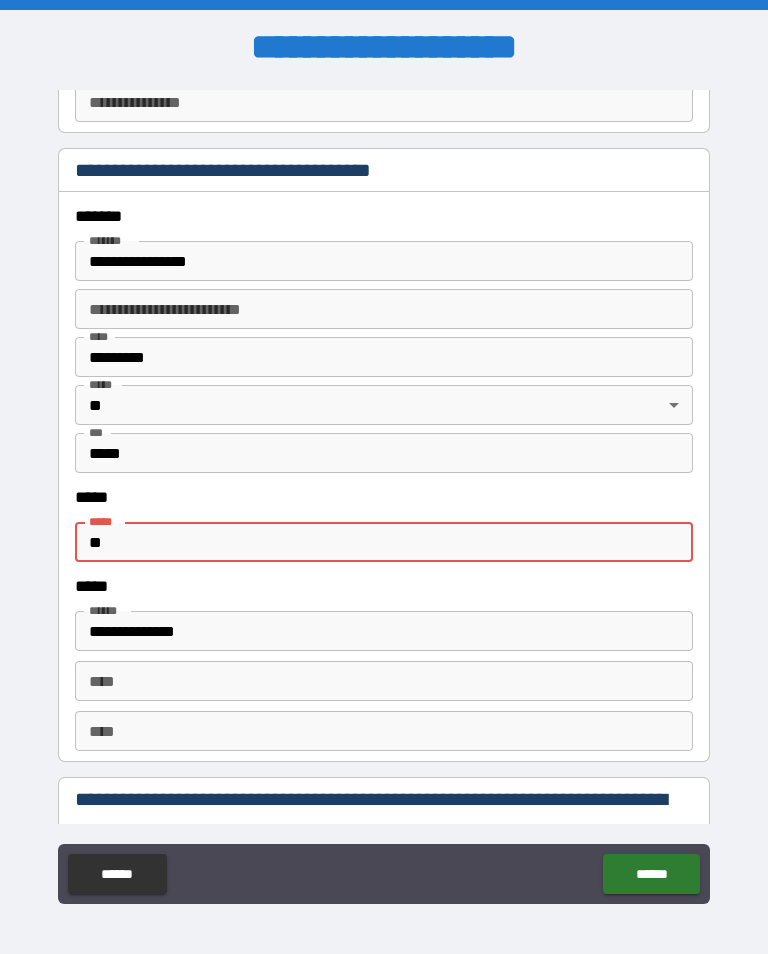 type on "*" 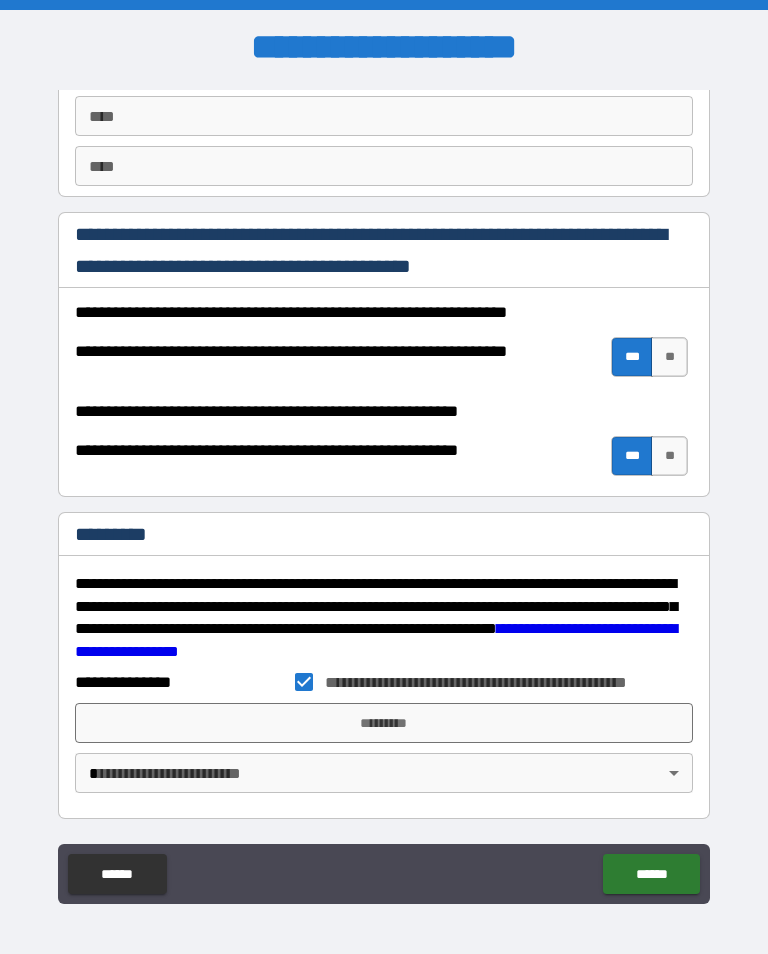 scroll, scrollTop: 2918, scrollLeft: 0, axis: vertical 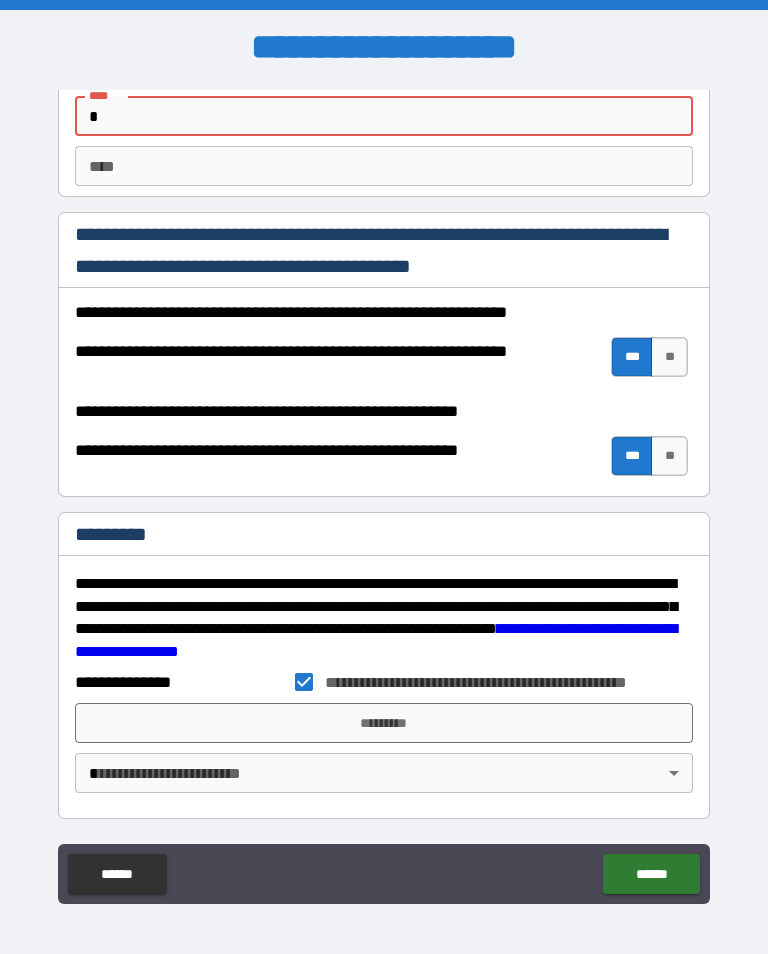 type 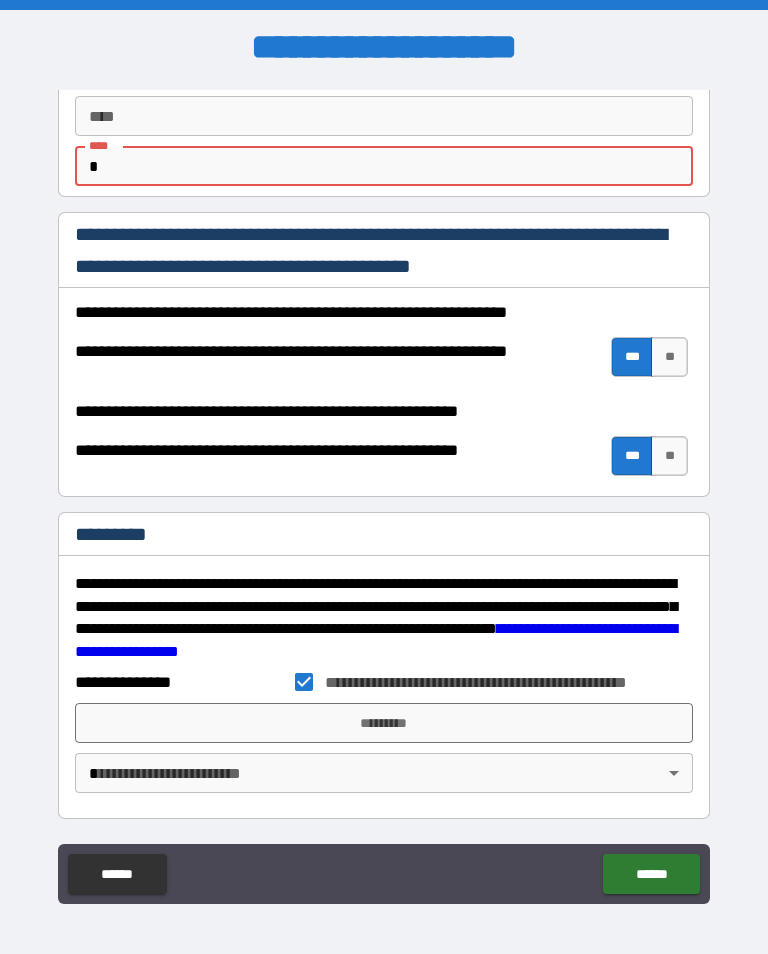 click on "**********" at bounding box center (384, 495) 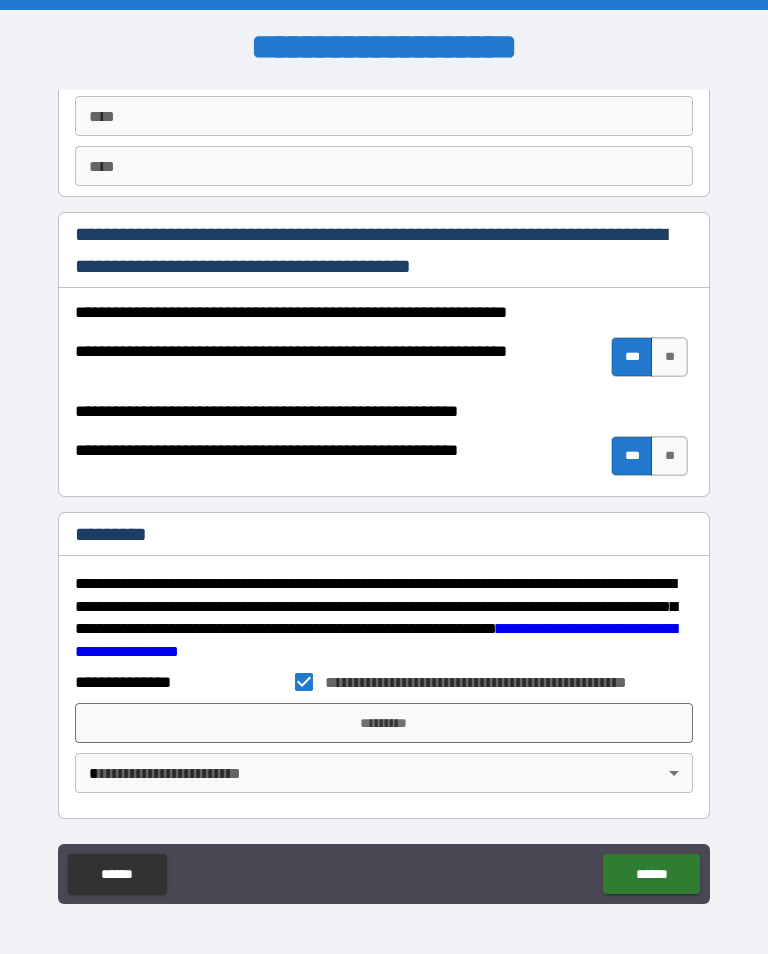 click on "**********" at bounding box center [384, 492] 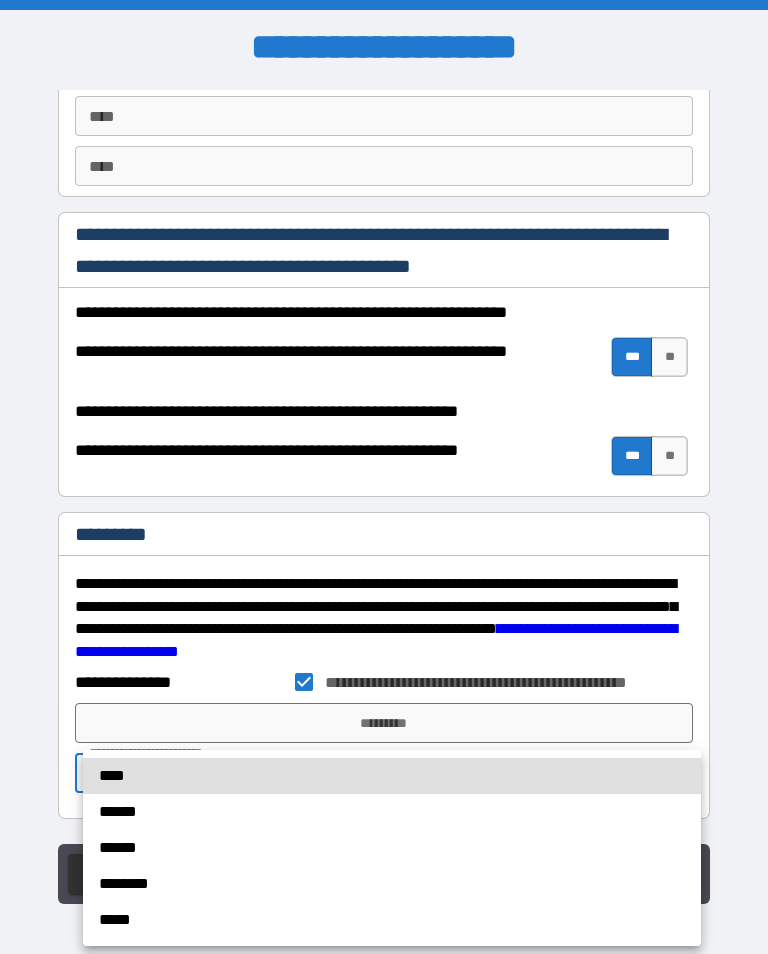 click on "****" at bounding box center (392, 776) 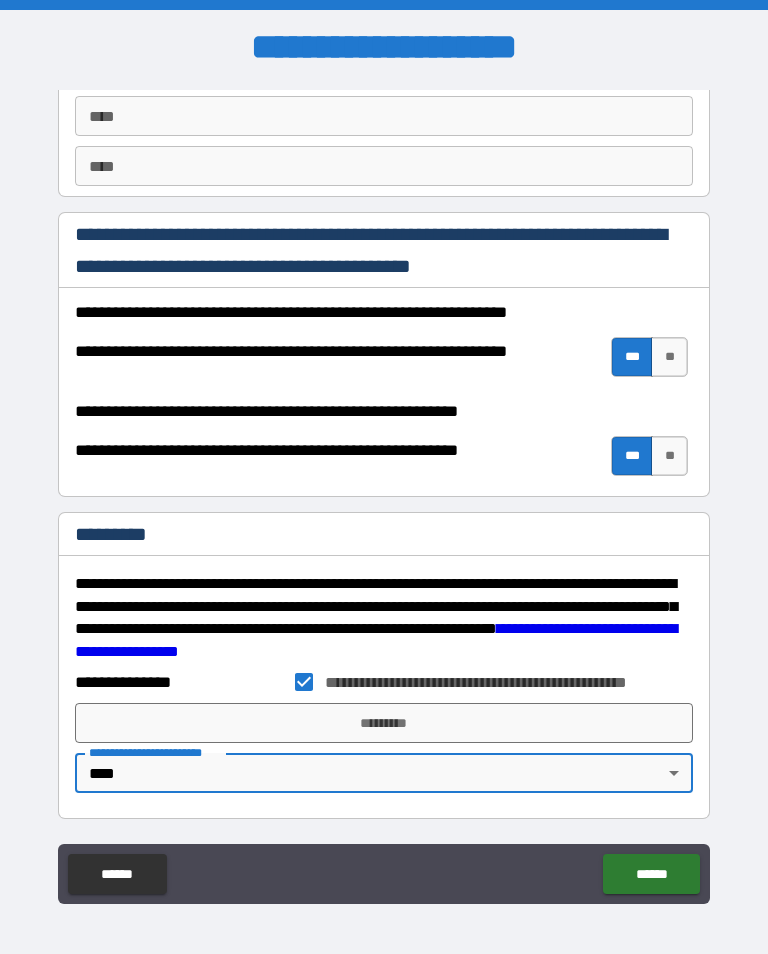 click on "*********" at bounding box center (384, 723) 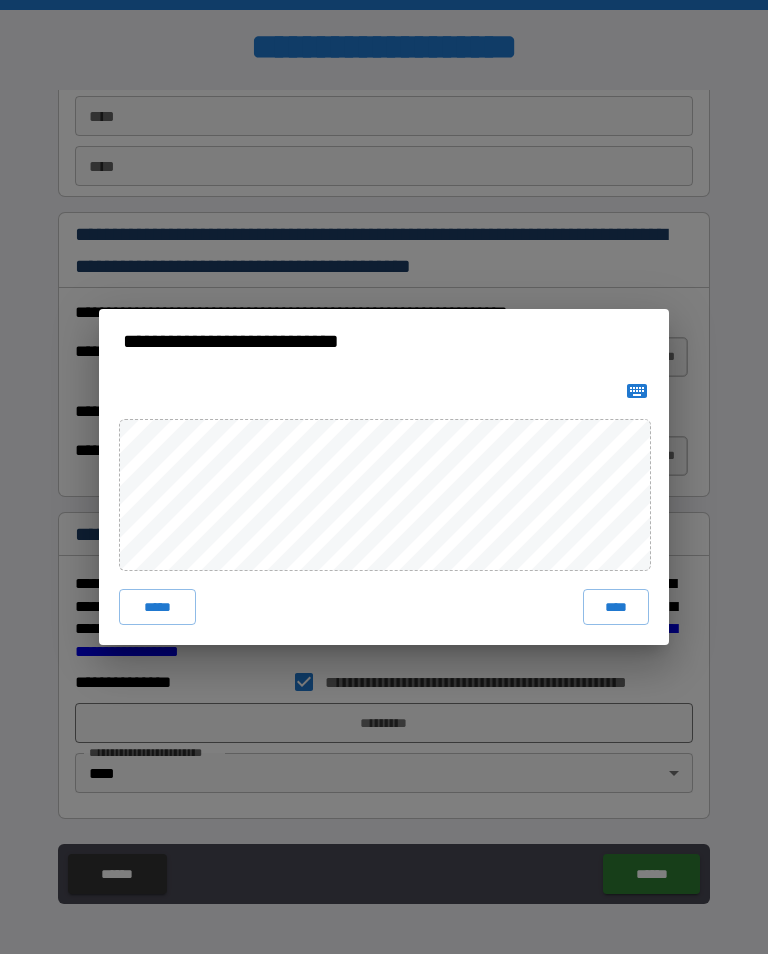 click on "****" at bounding box center [616, 607] 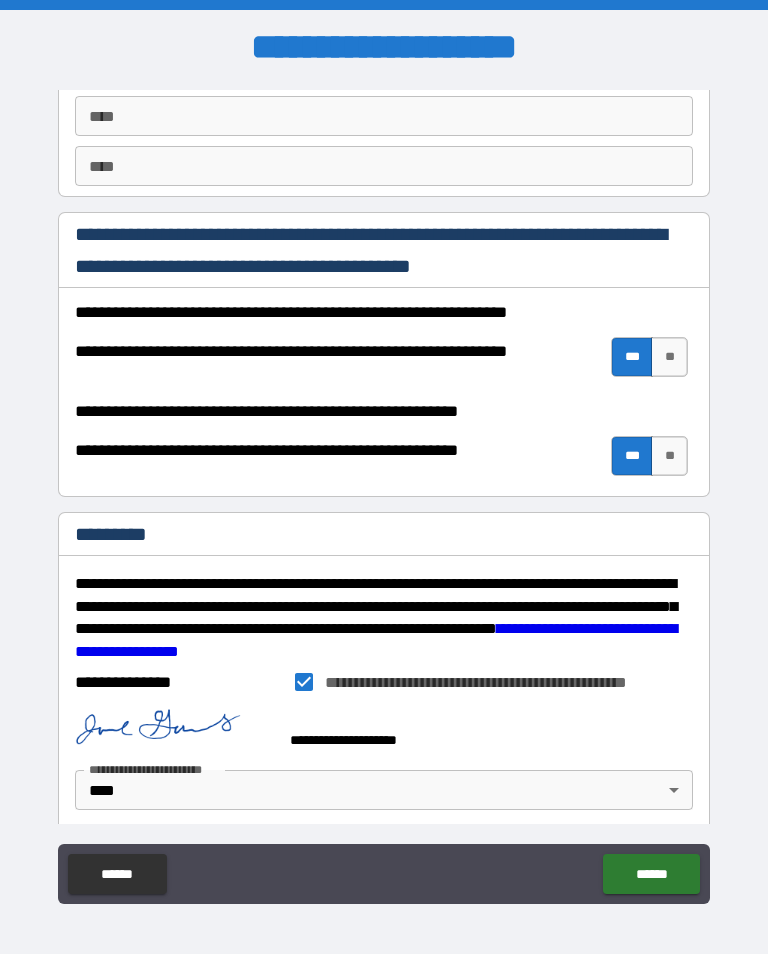 click on "******" at bounding box center [651, 874] 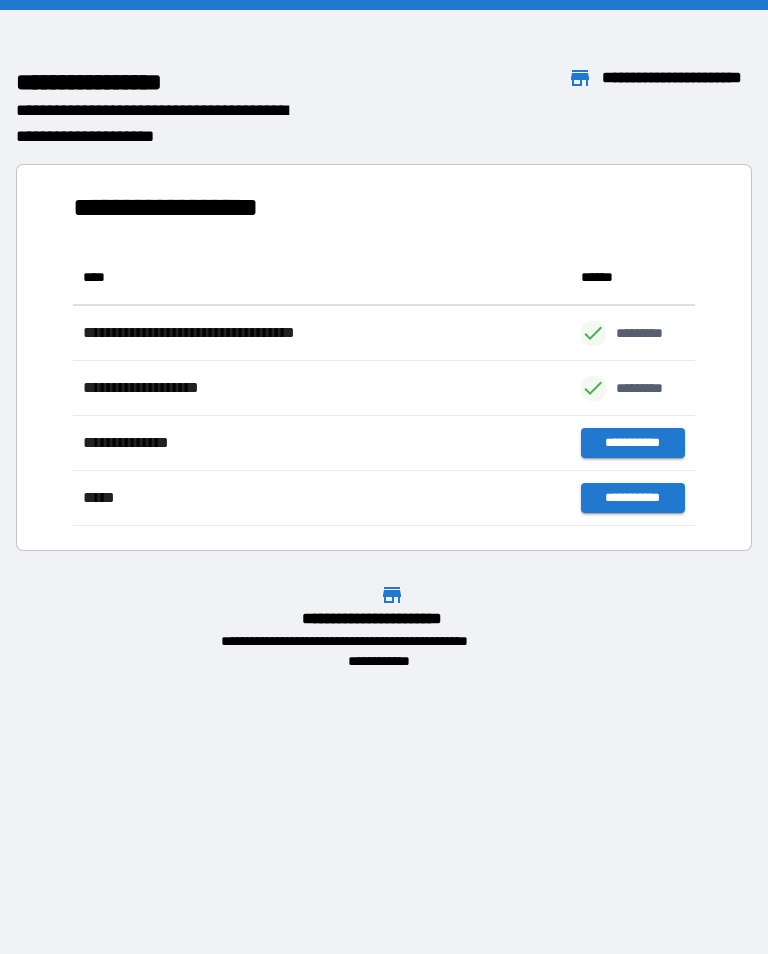 scroll, scrollTop: 1, scrollLeft: 1, axis: both 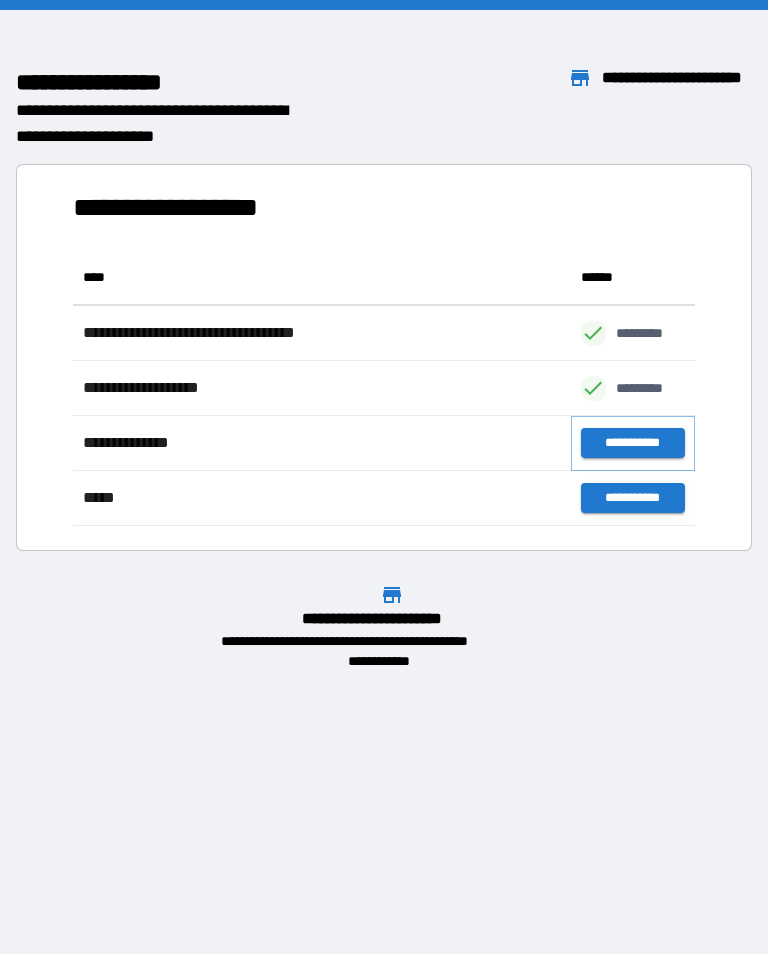 click on "**********" at bounding box center [633, 443] 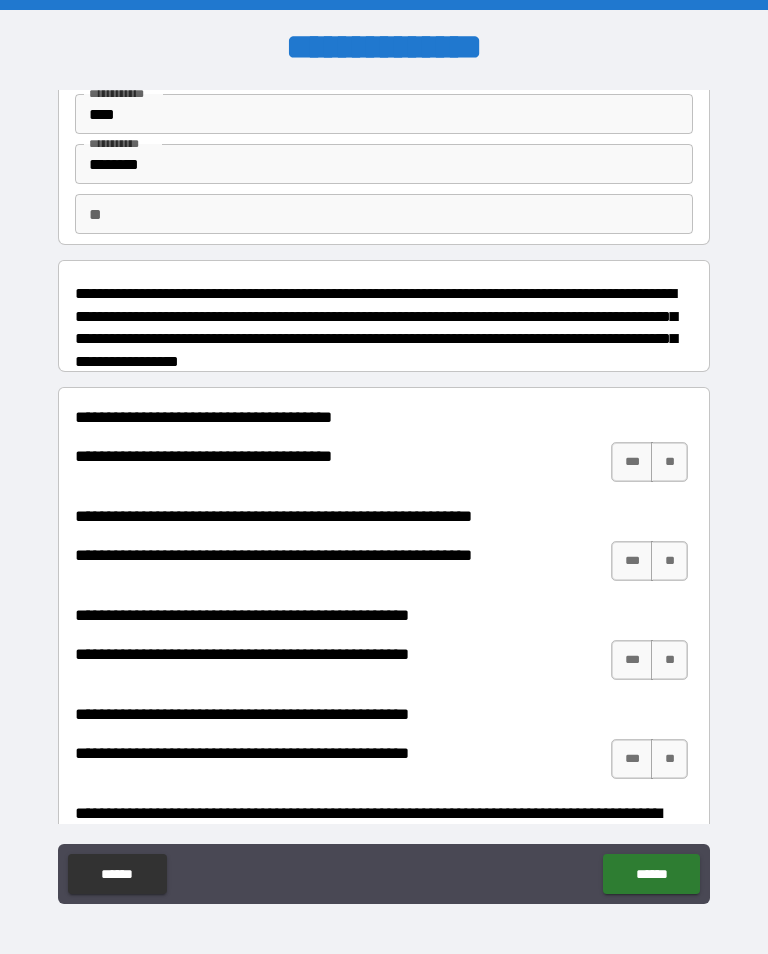 scroll, scrollTop: 96, scrollLeft: 0, axis: vertical 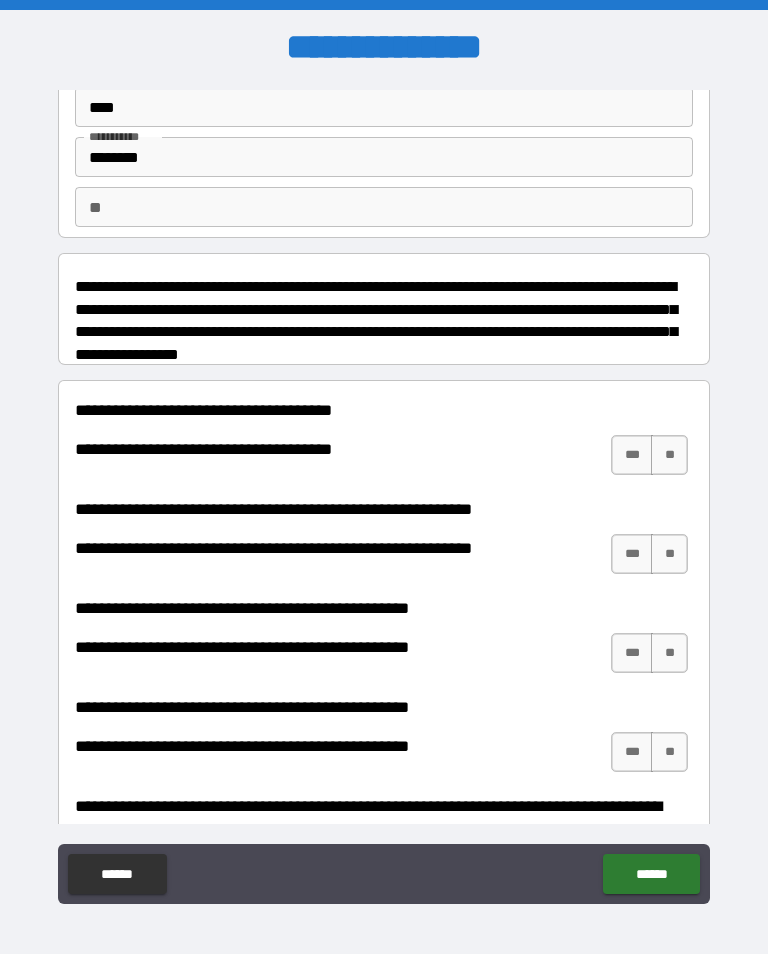 click on "***" at bounding box center (632, 455) 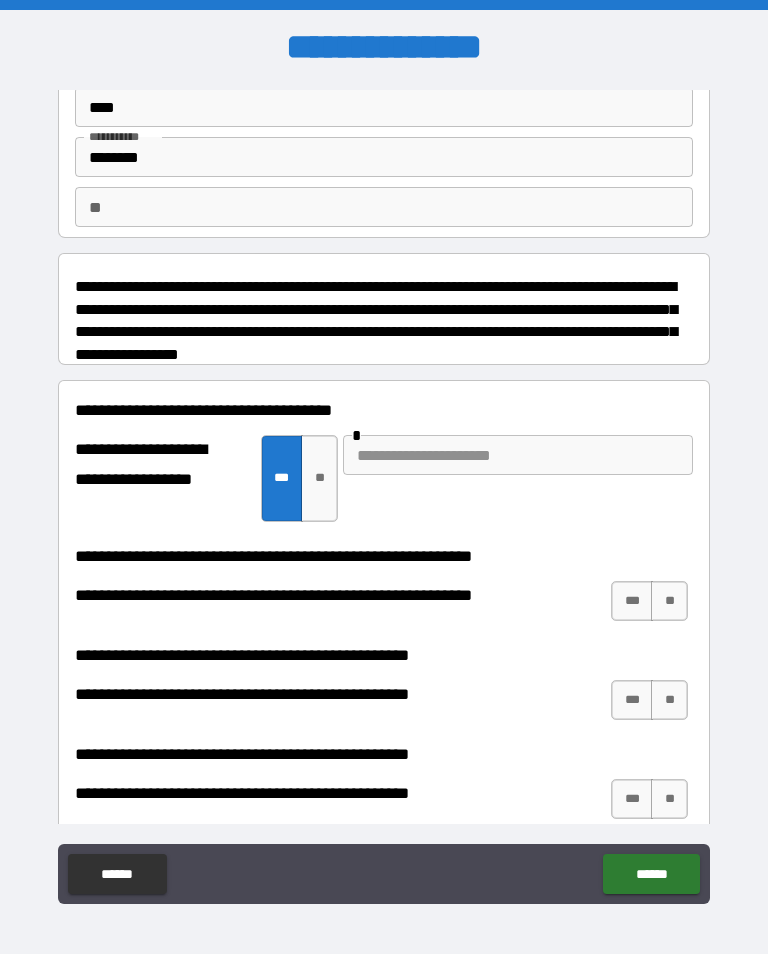 click on "**" at bounding box center [319, 478] 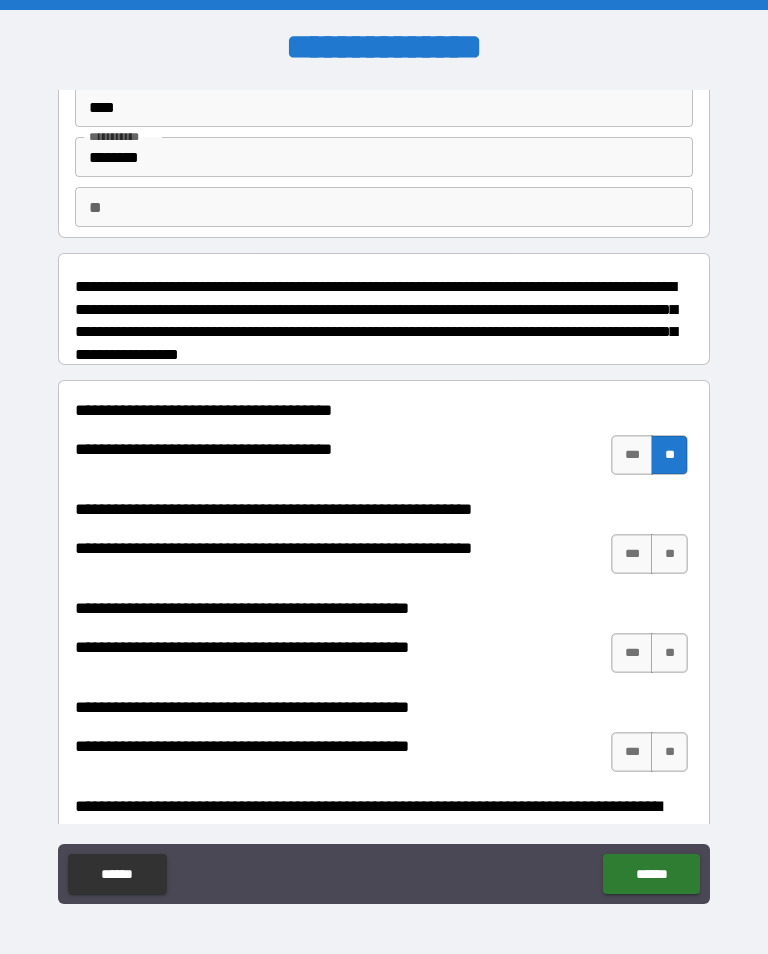 click on "***" at bounding box center [632, 554] 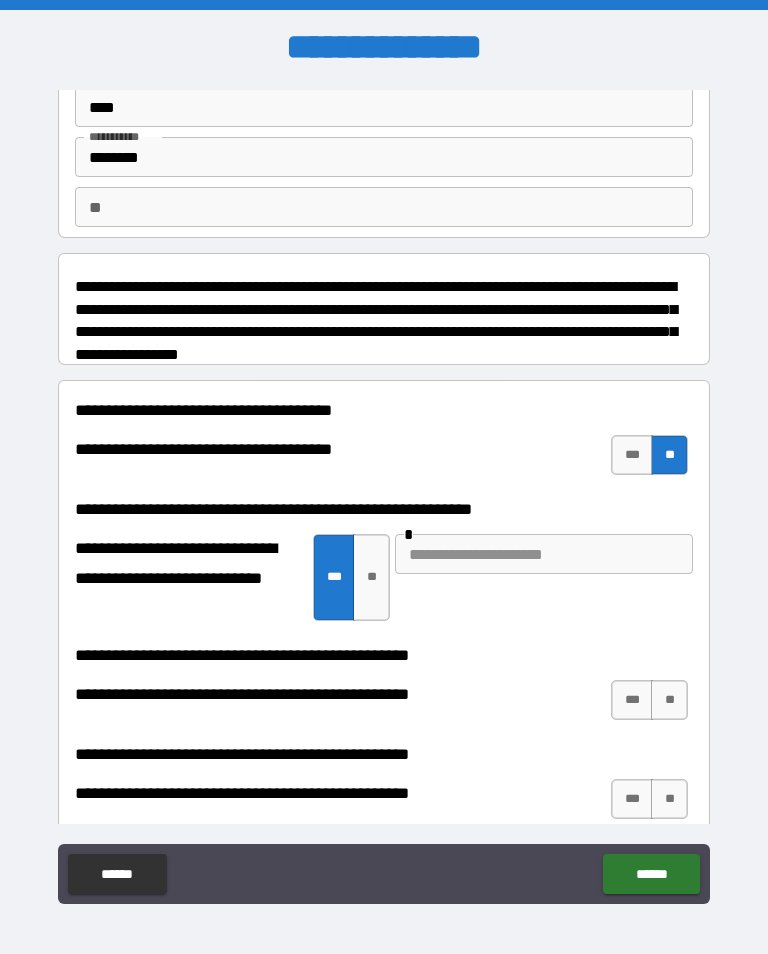 click at bounding box center (544, 554) 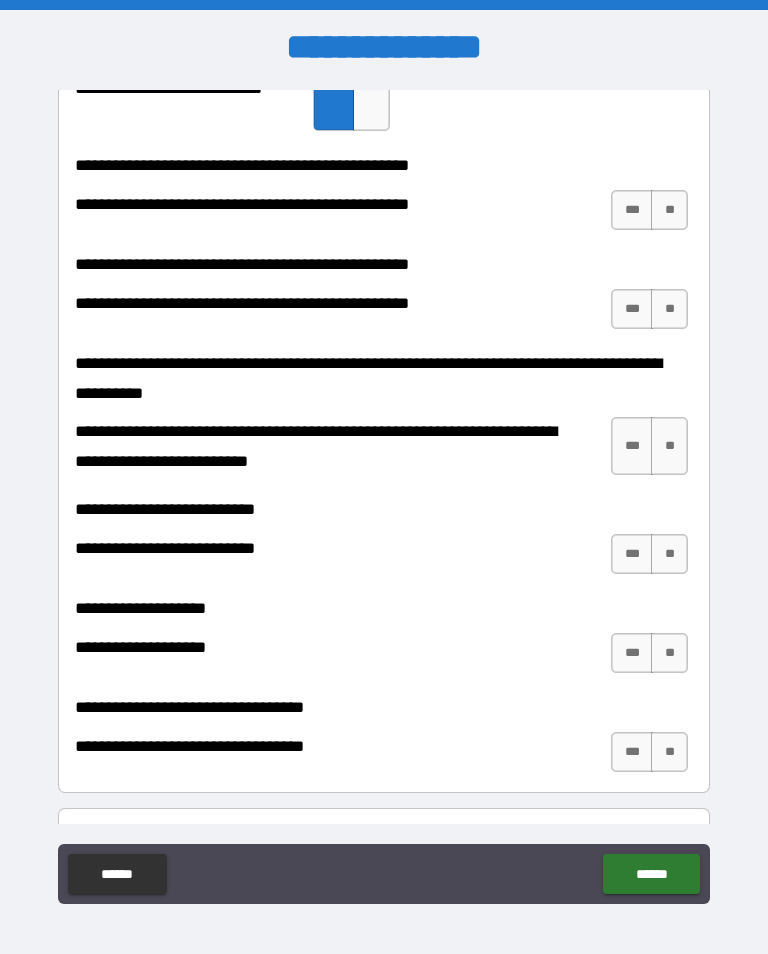 scroll, scrollTop: 587, scrollLeft: 0, axis: vertical 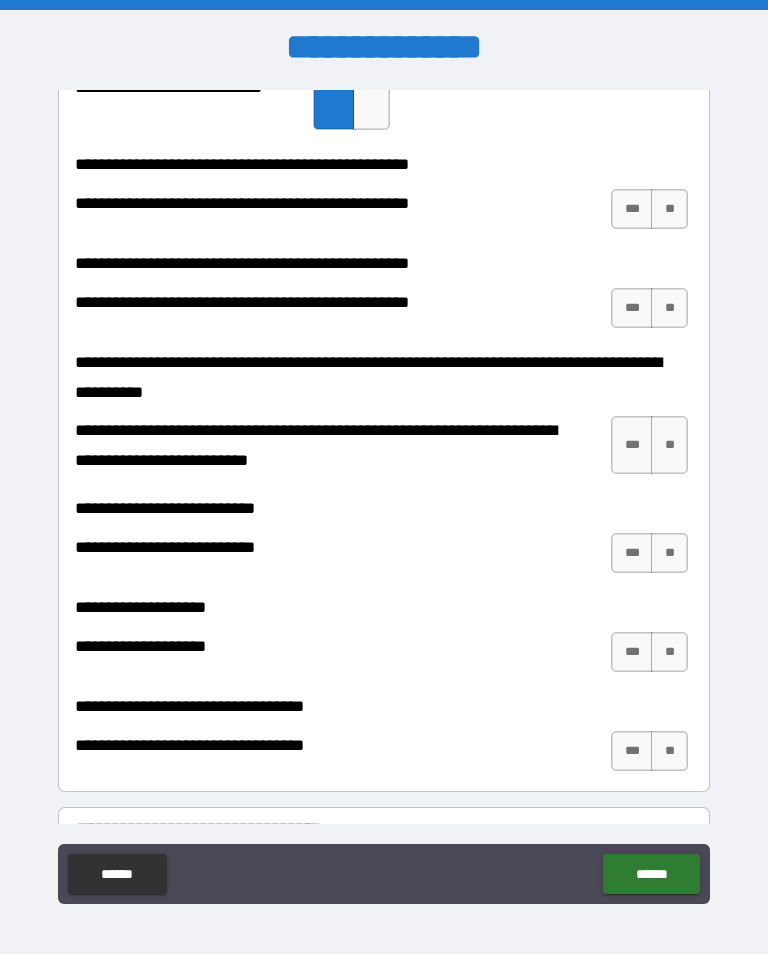 type on "**********" 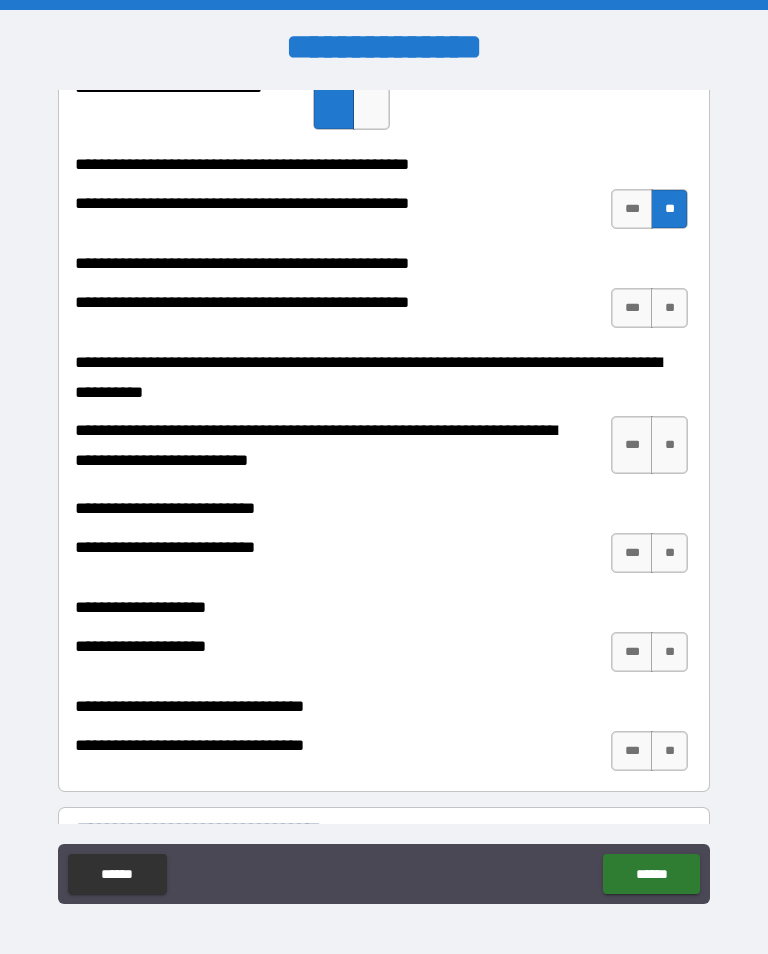 click on "**" at bounding box center [669, 308] 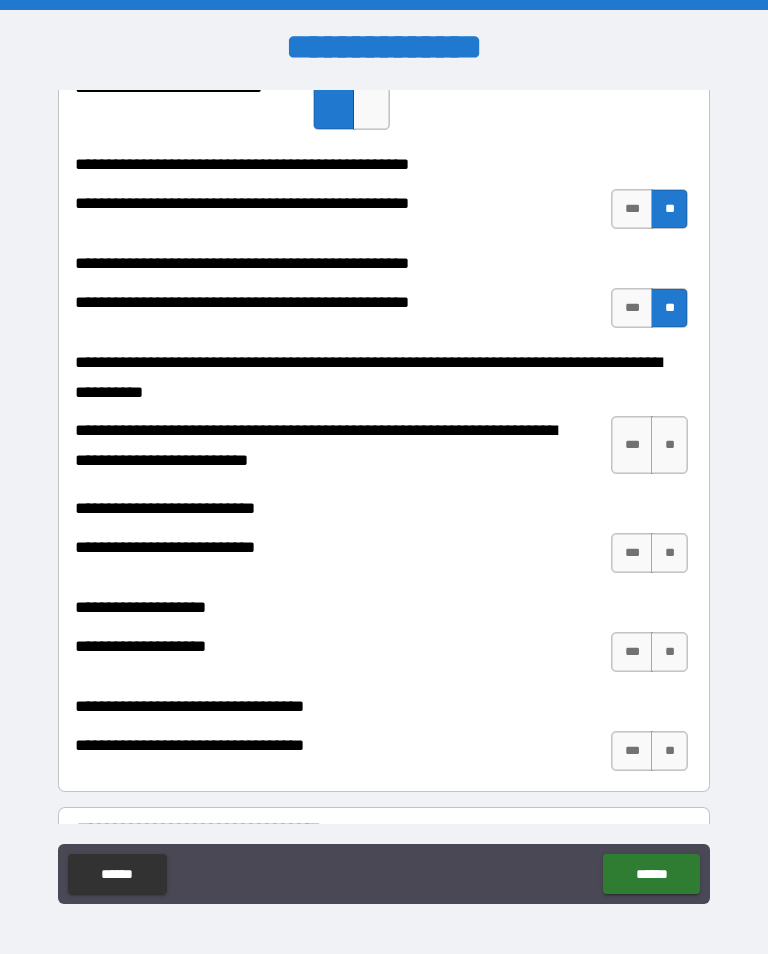 click on "**" at bounding box center [669, 445] 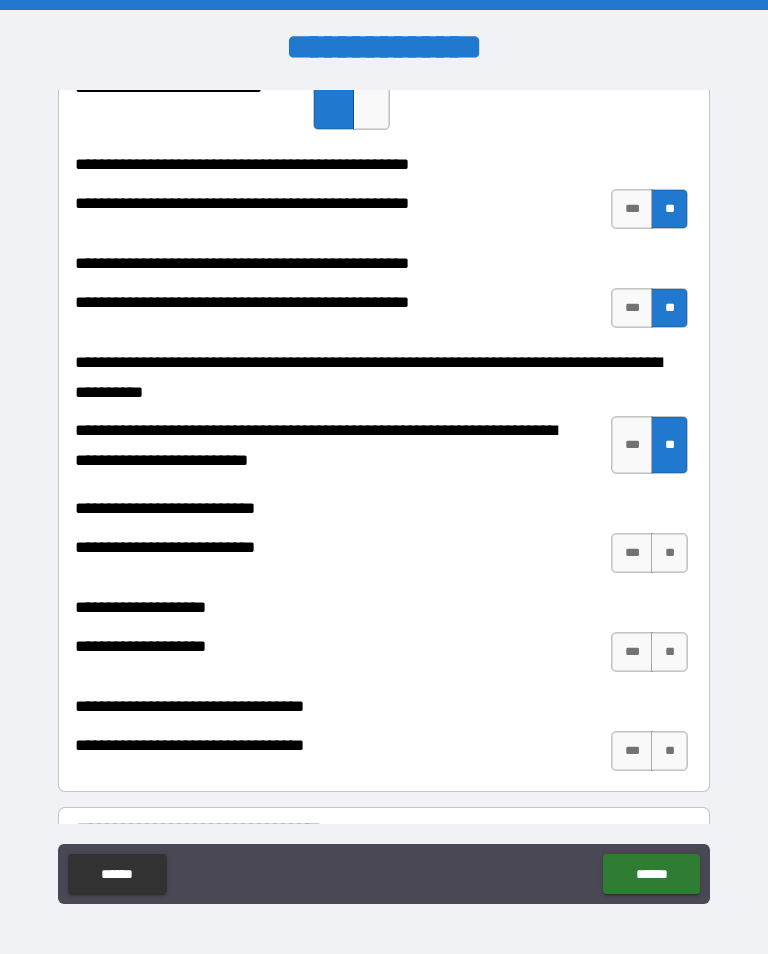 click on "**" at bounding box center [669, 553] 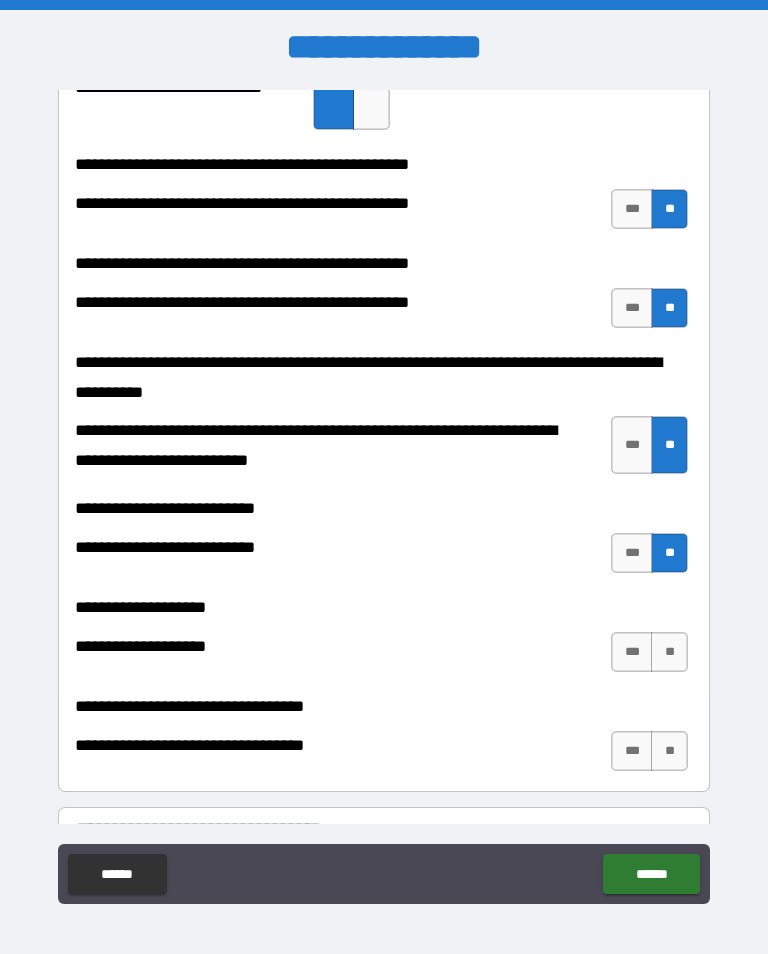 click on "***" at bounding box center (632, 652) 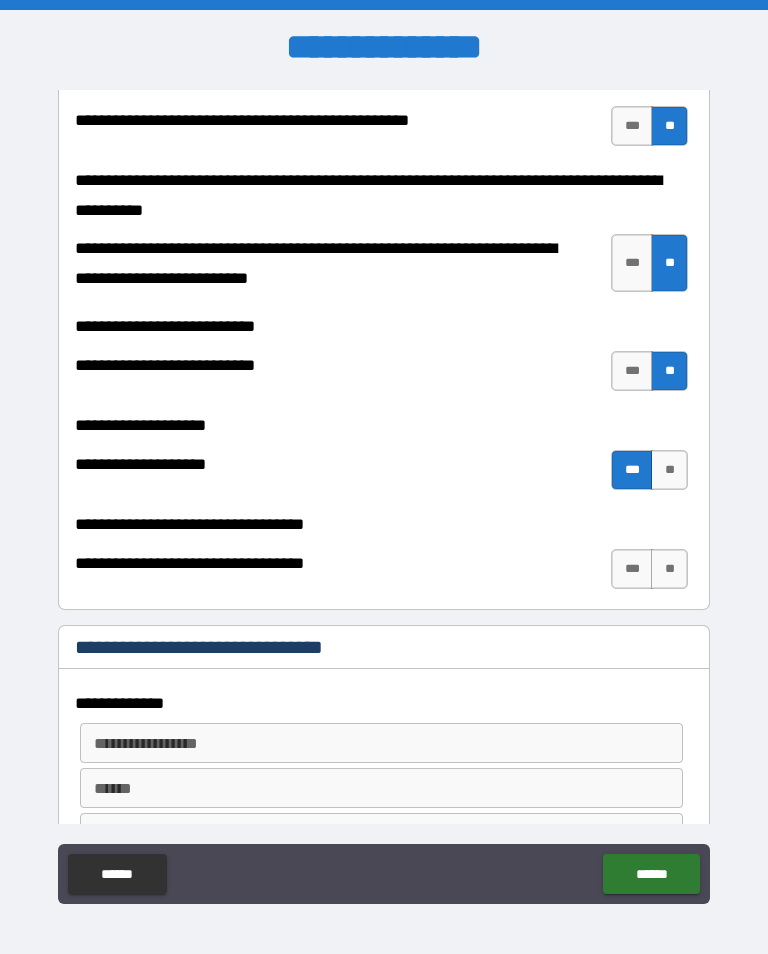 scroll, scrollTop: 765, scrollLeft: 0, axis: vertical 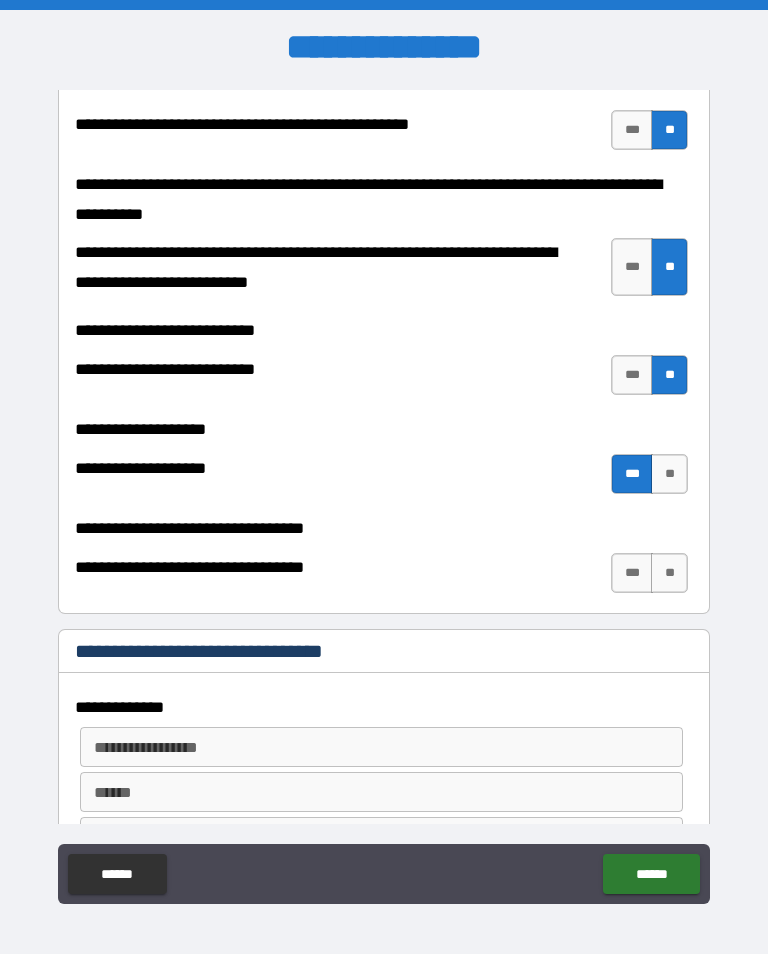 click on "**" at bounding box center (669, 573) 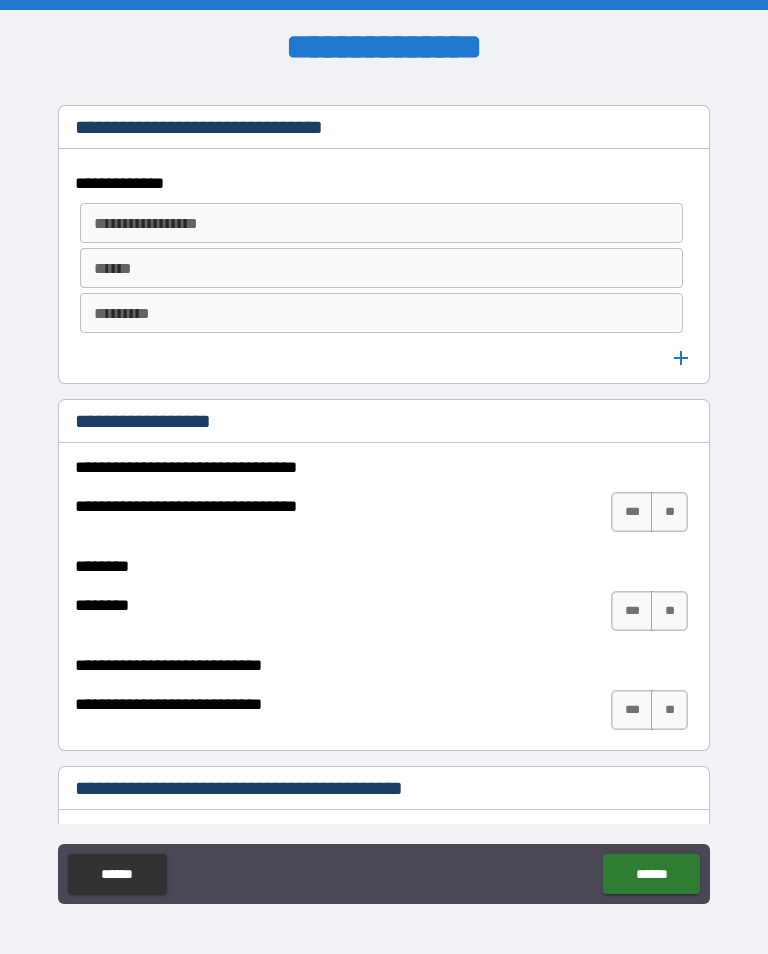 scroll, scrollTop: 1291, scrollLeft: 0, axis: vertical 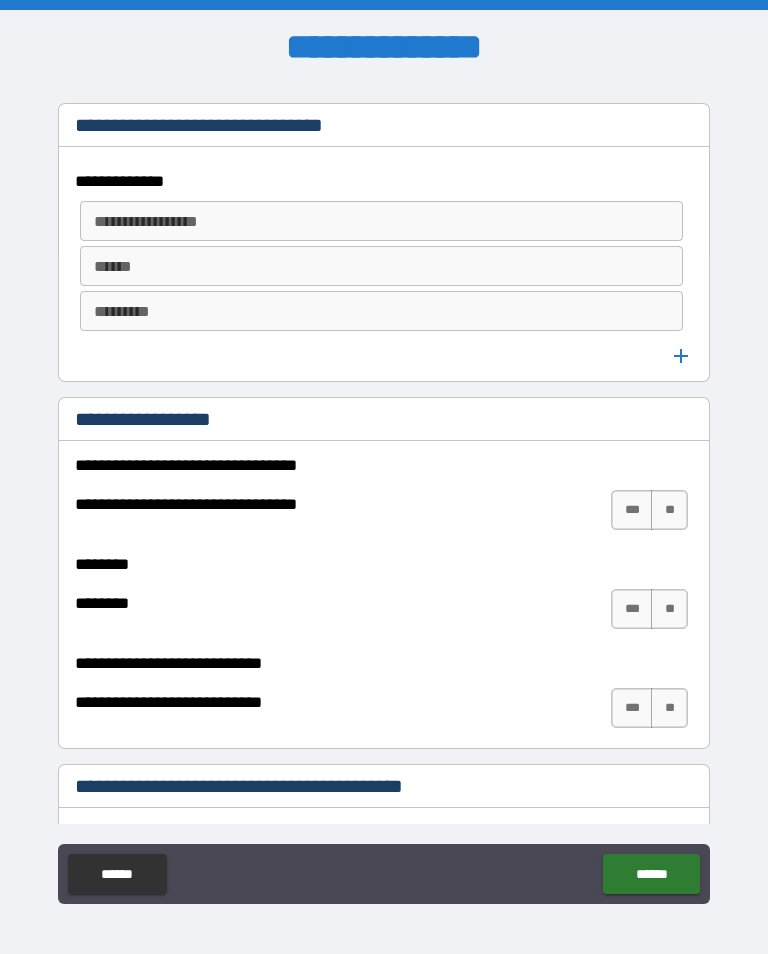 click on "**" at bounding box center [669, 510] 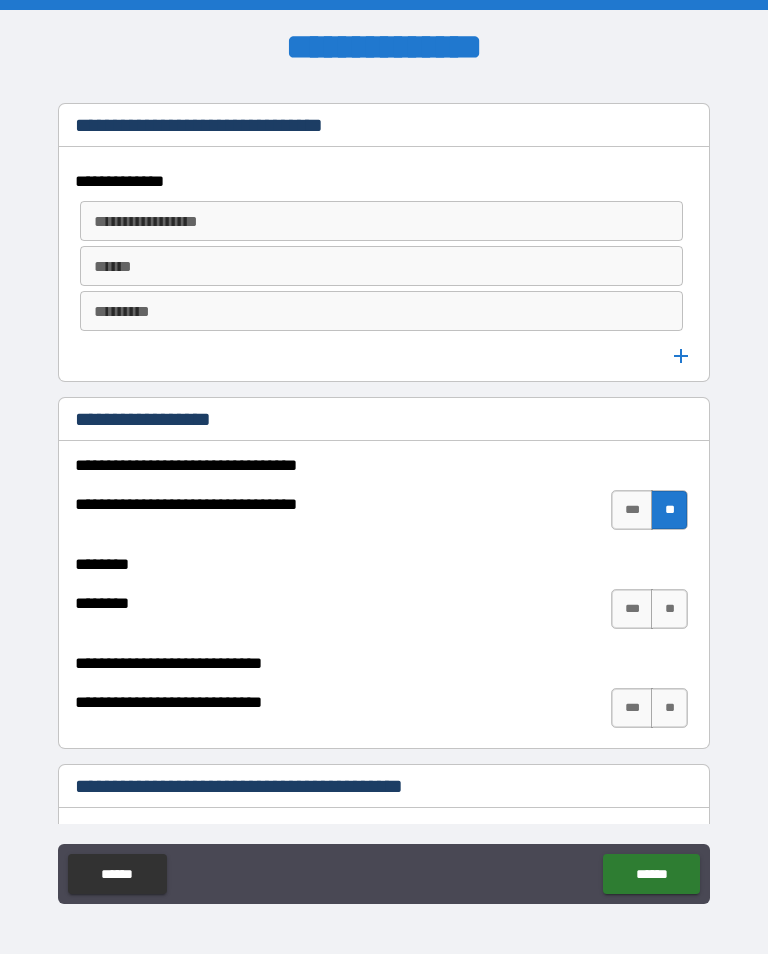 click on "**" at bounding box center [669, 609] 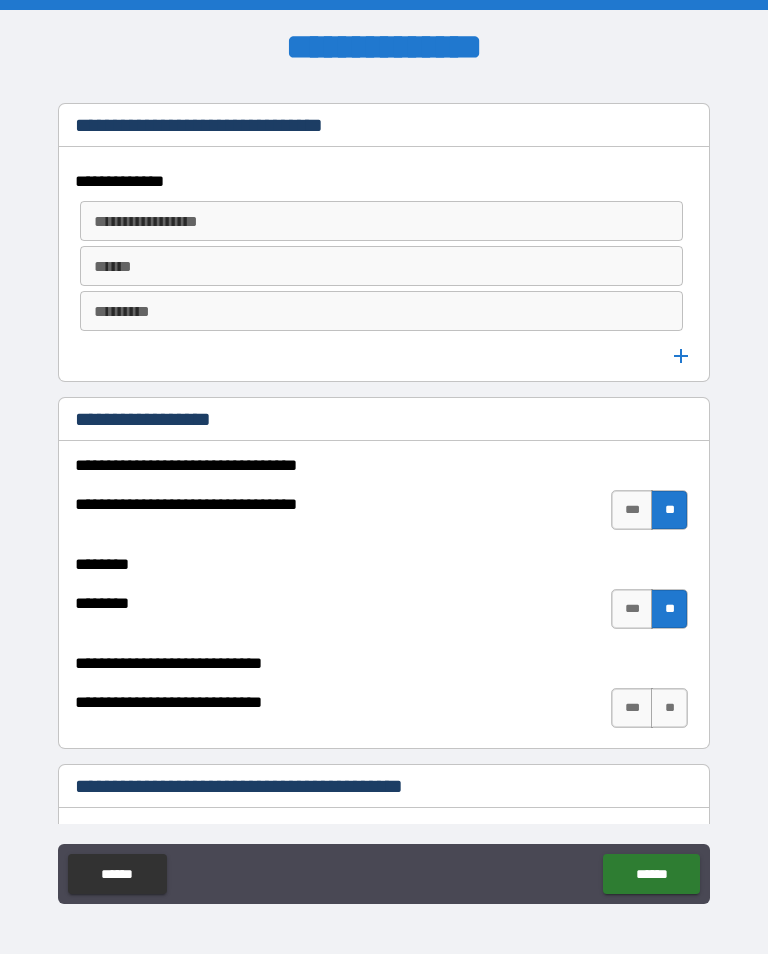 click on "**" at bounding box center (669, 708) 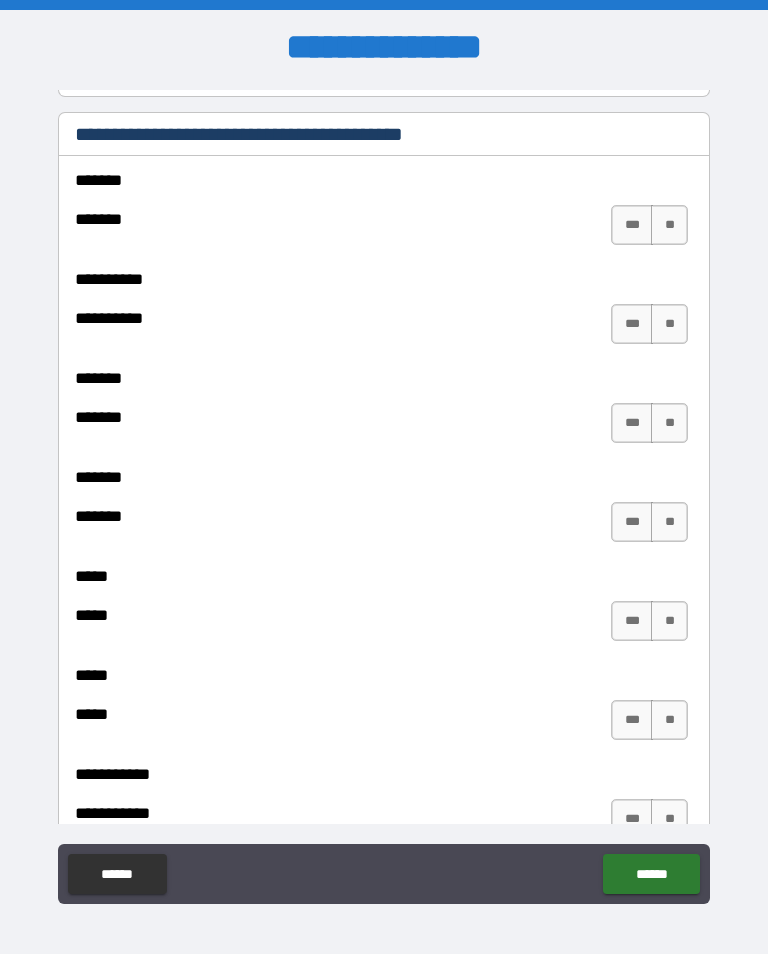 scroll, scrollTop: 1942, scrollLeft: 0, axis: vertical 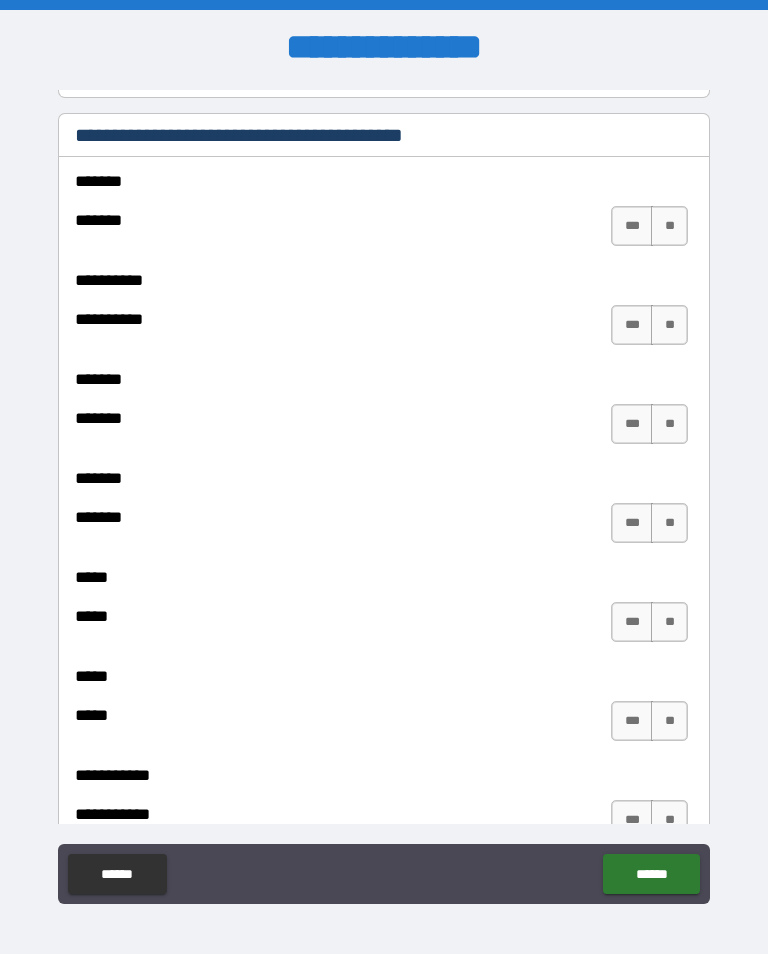 click on "**" at bounding box center [669, 226] 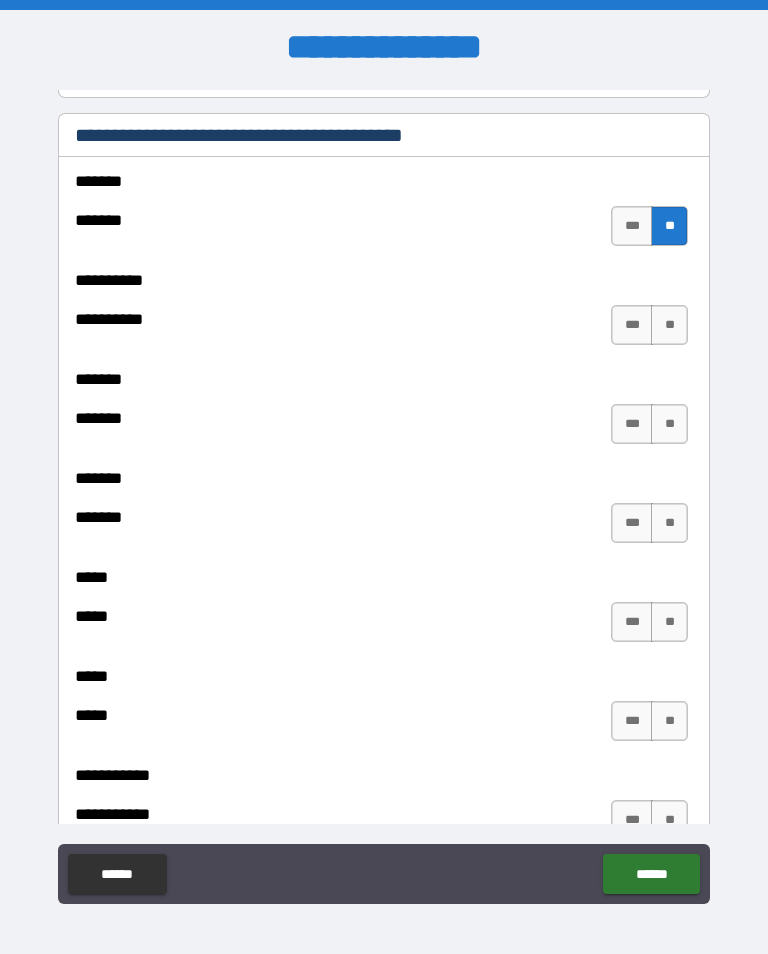 click on "**" at bounding box center (669, 325) 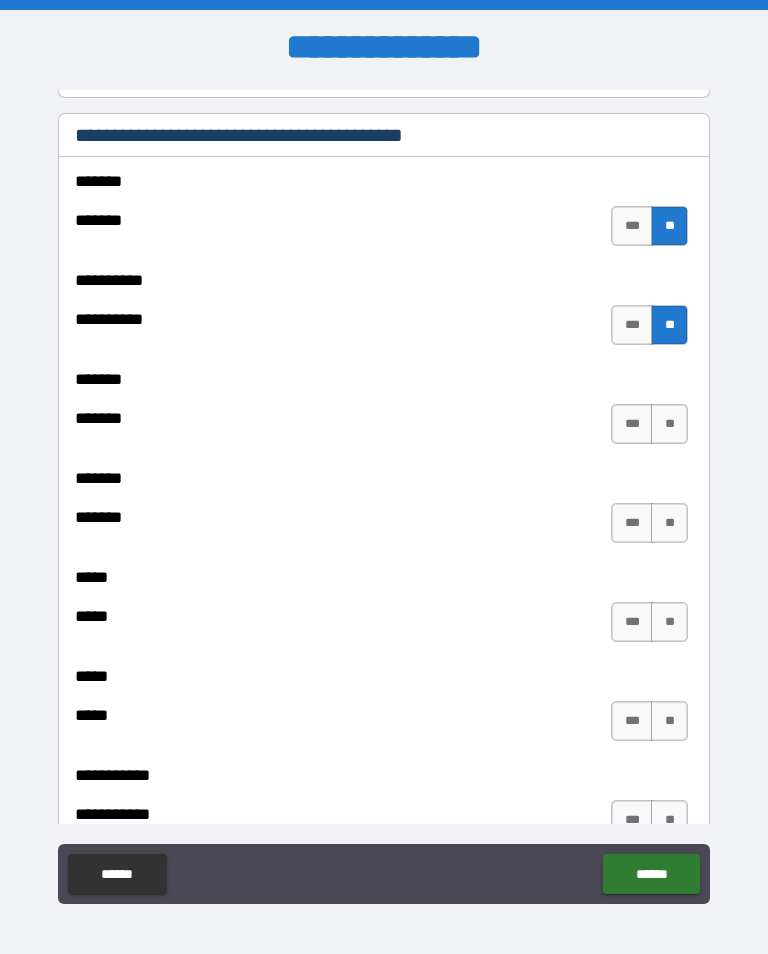 click on "***" at bounding box center (632, 424) 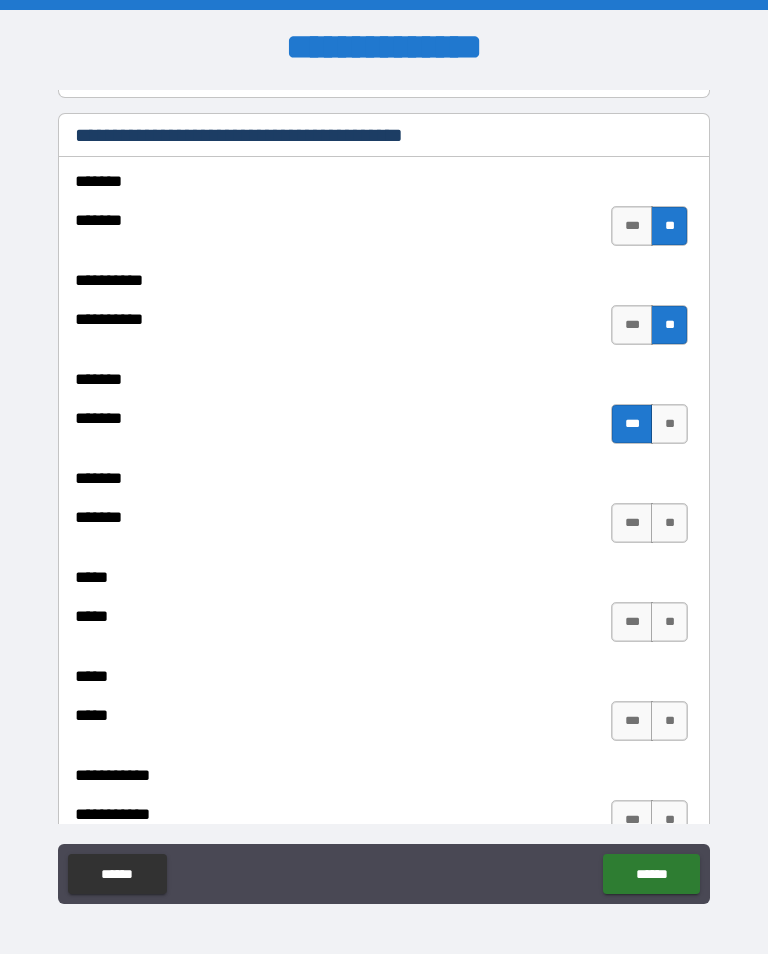 click on "**" at bounding box center [669, 523] 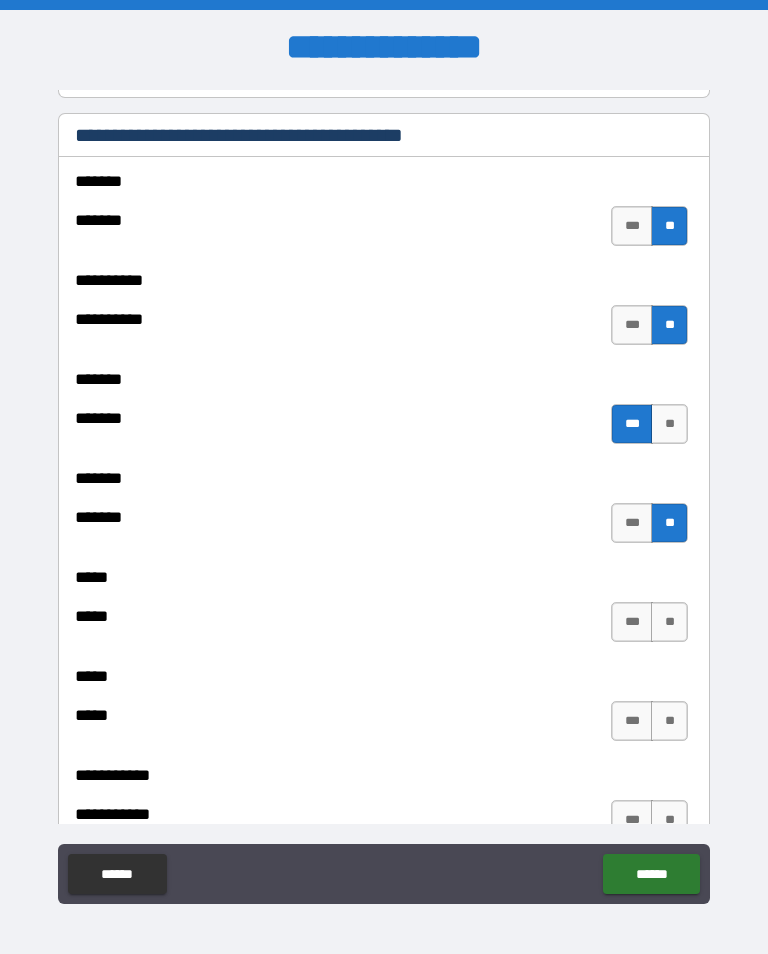click on "**" at bounding box center (669, 622) 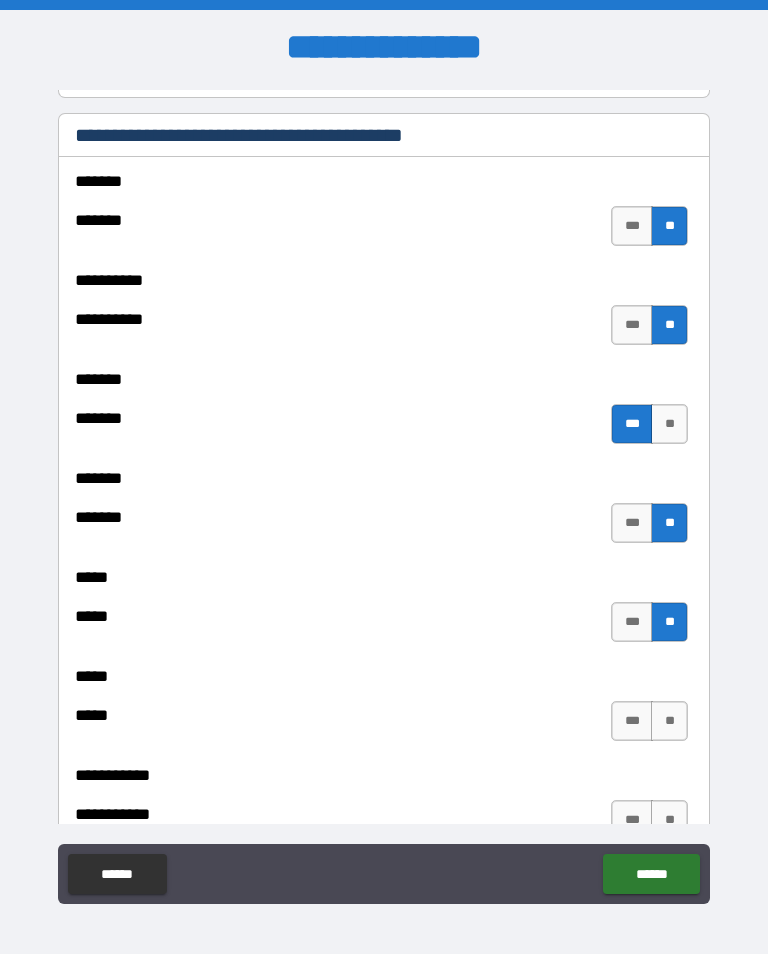 click on "**" at bounding box center [669, 721] 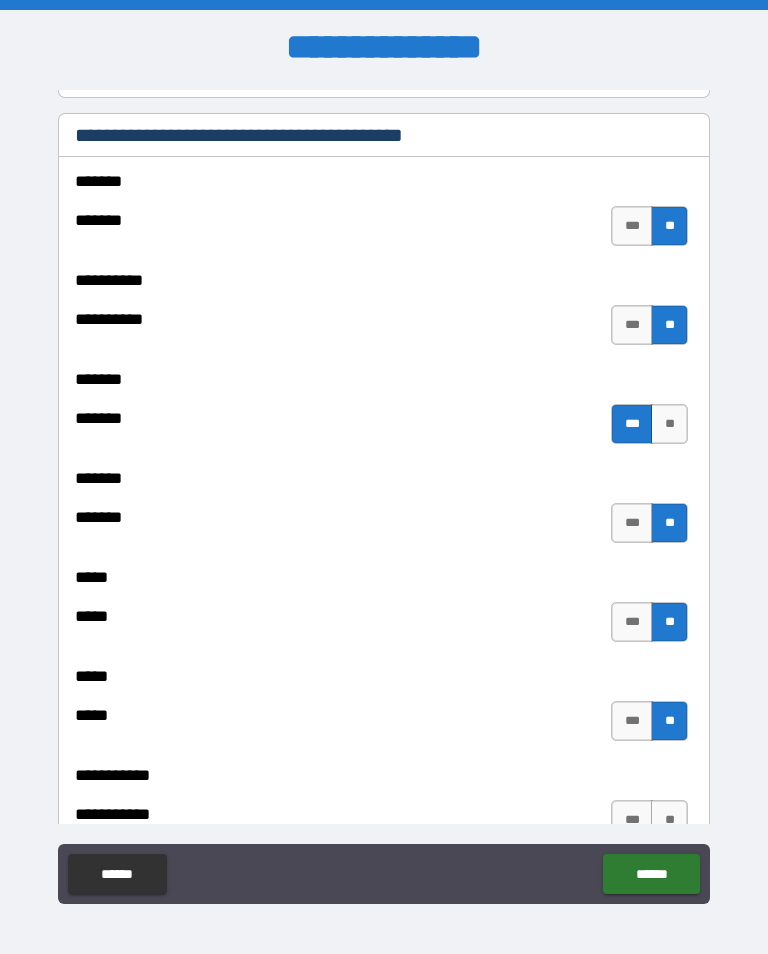 click on "**" at bounding box center (669, 820) 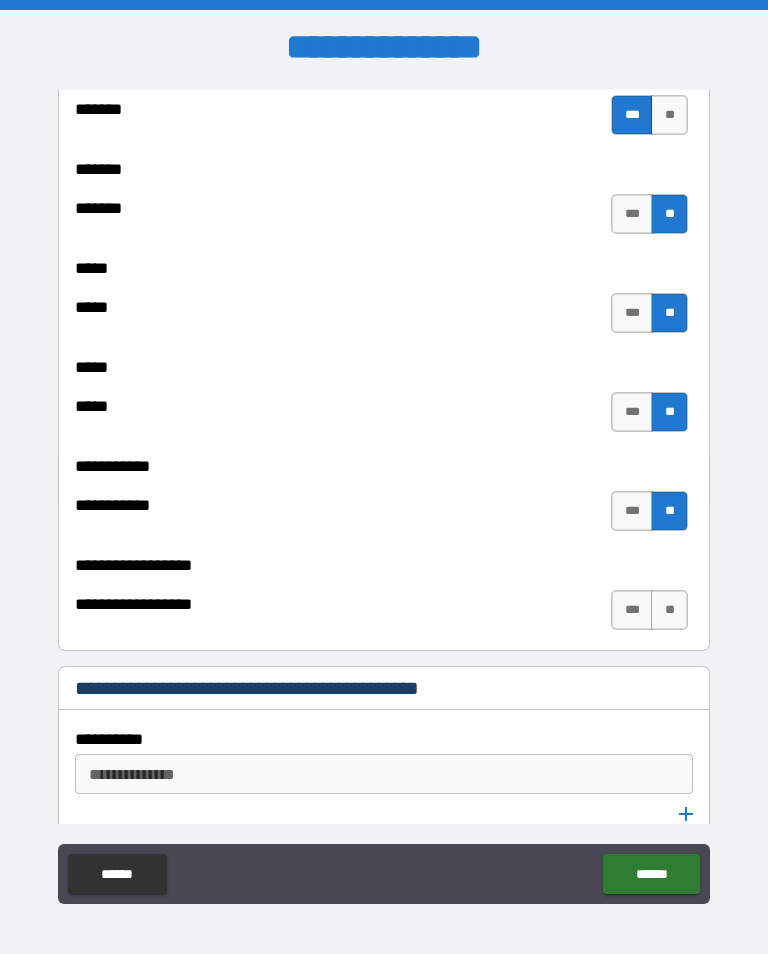 scroll, scrollTop: 2252, scrollLeft: 0, axis: vertical 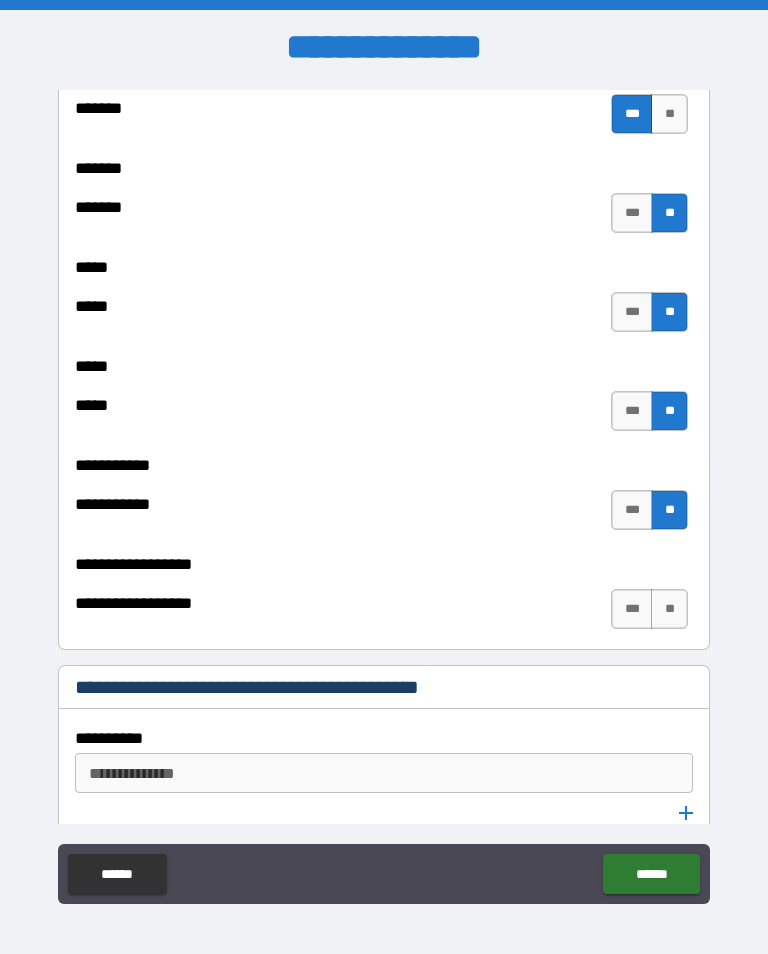 click on "**" at bounding box center (669, 609) 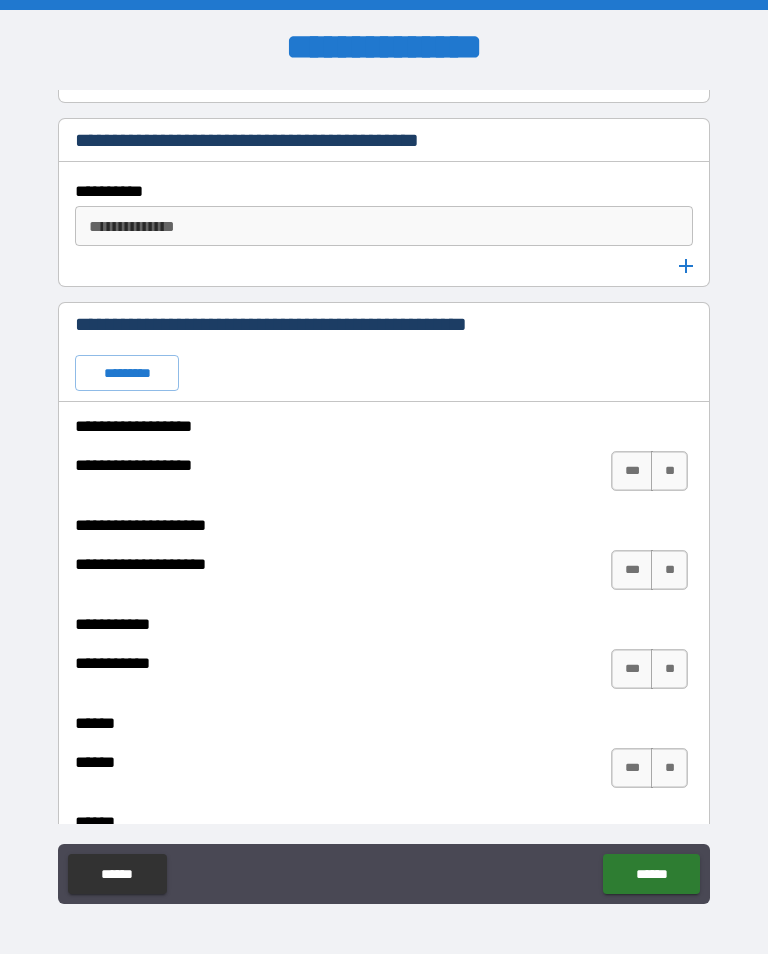 scroll, scrollTop: 2801, scrollLeft: 0, axis: vertical 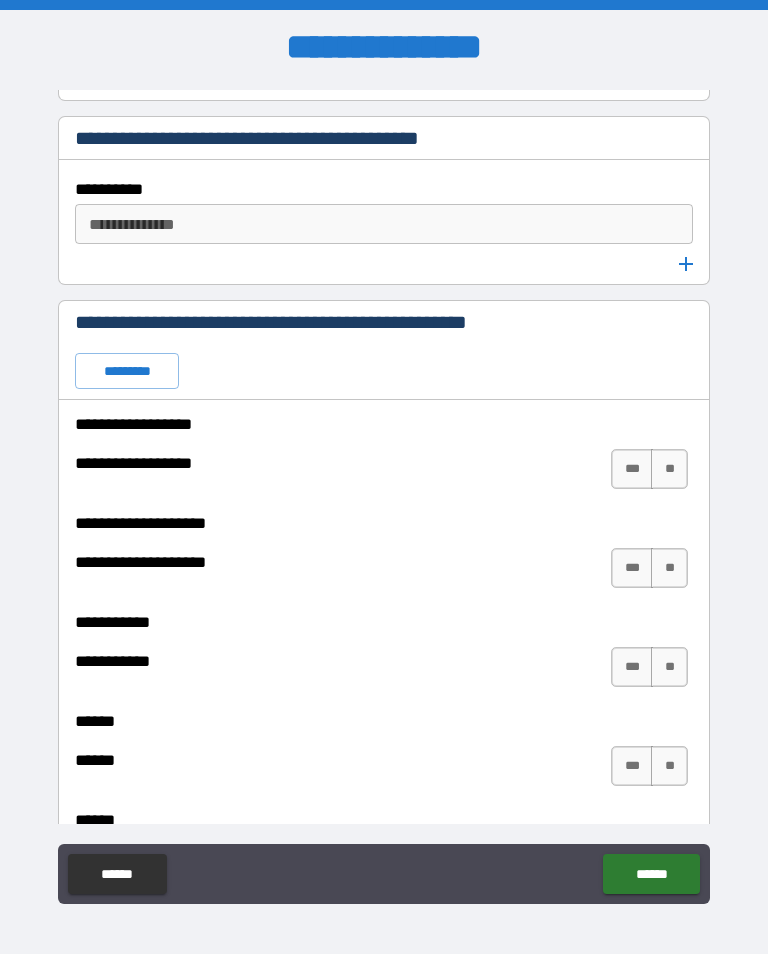 click on "**" at bounding box center (669, 469) 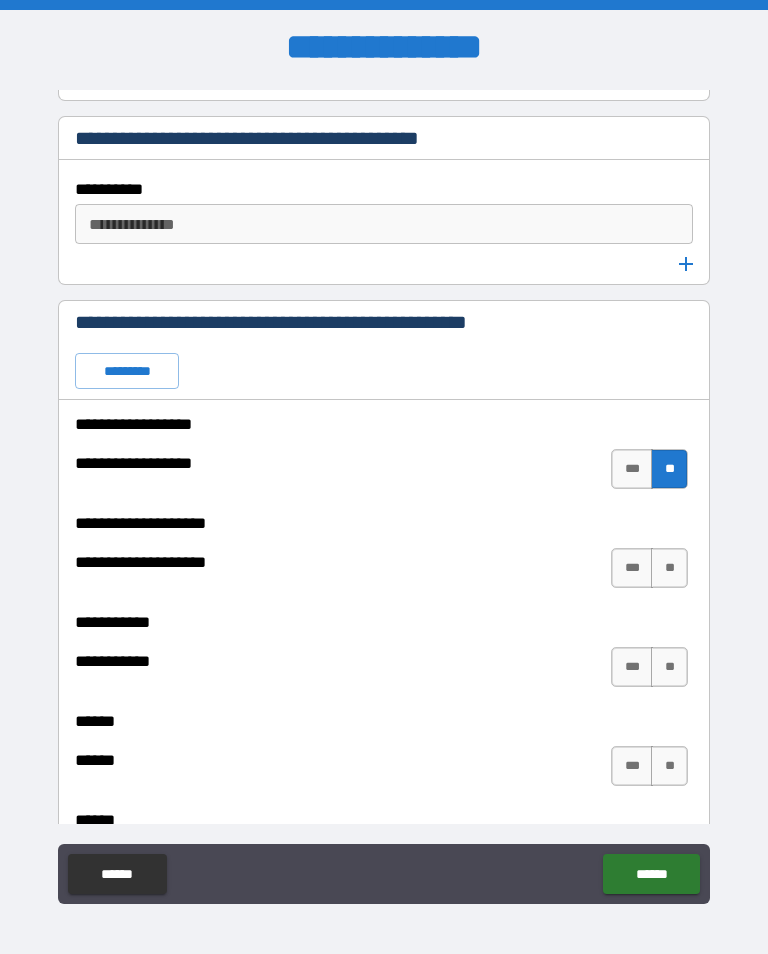 click on "**" at bounding box center (669, 568) 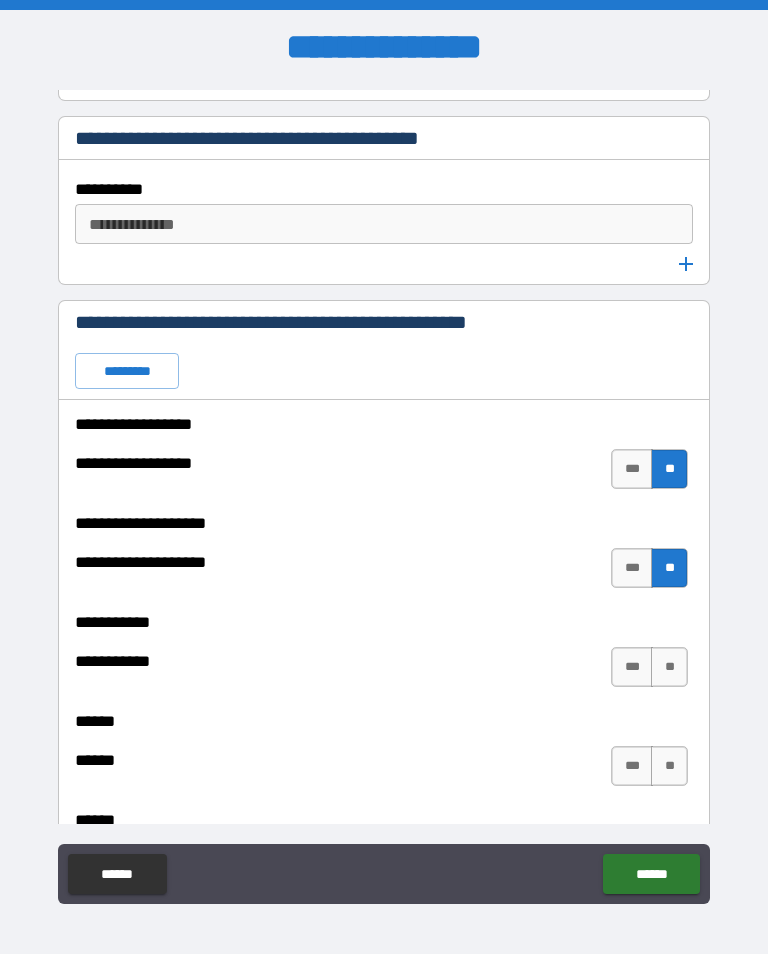 click on "**" at bounding box center [669, 667] 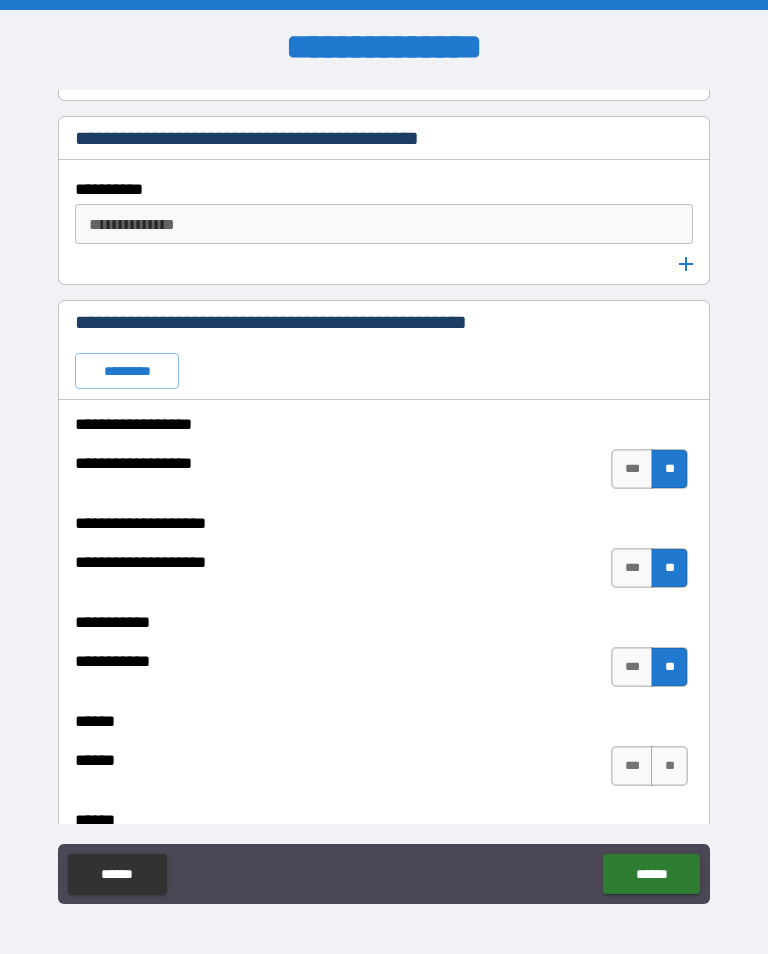 click on "**" at bounding box center (669, 766) 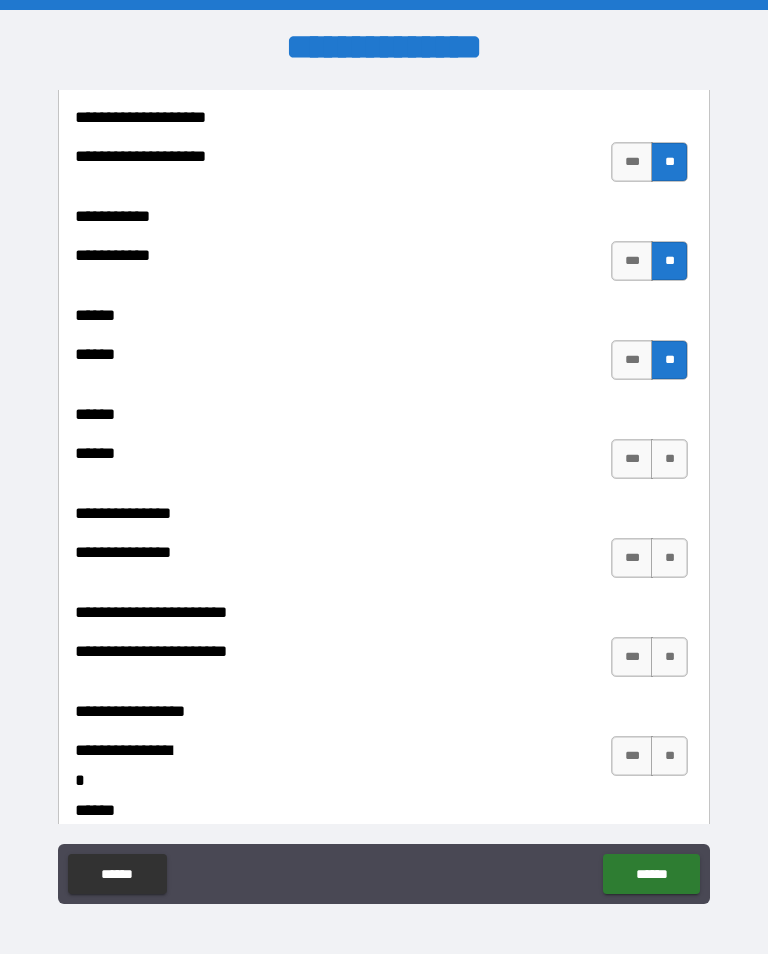 scroll, scrollTop: 3228, scrollLeft: 0, axis: vertical 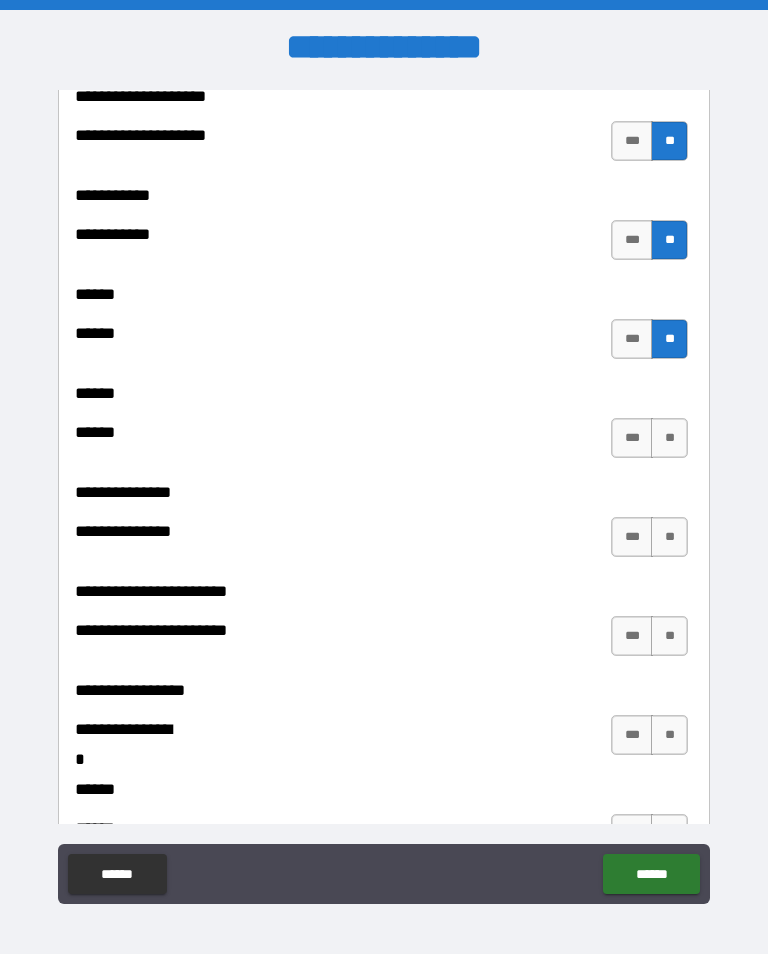 click on "**" at bounding box center [669, 438] 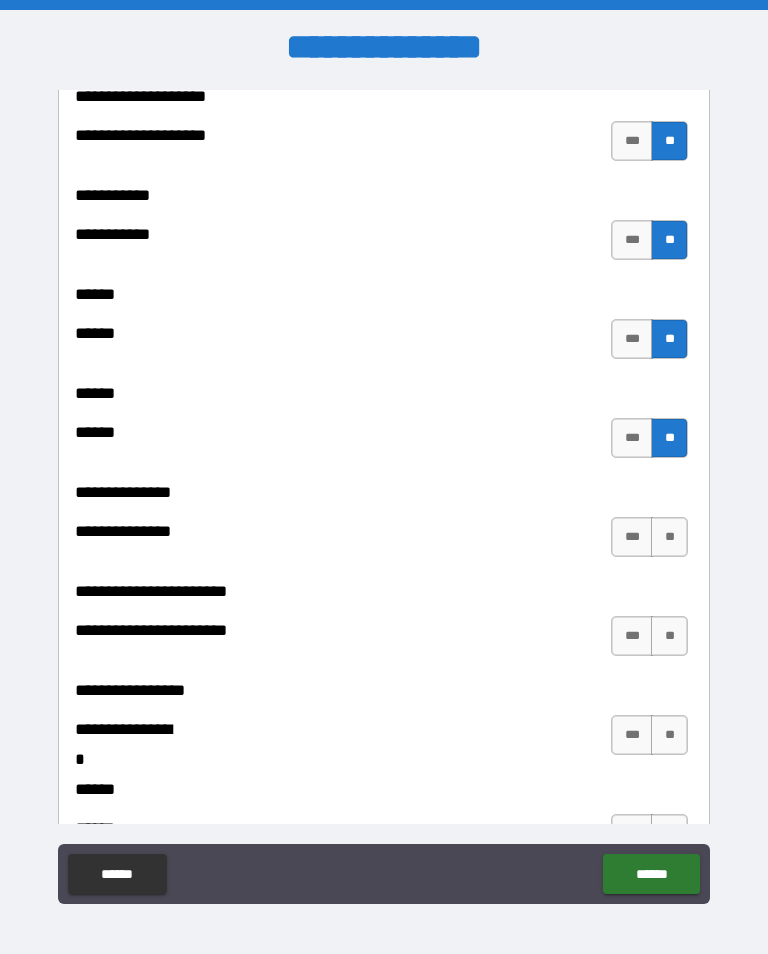 click on "**" at bounding box center (669, 537) 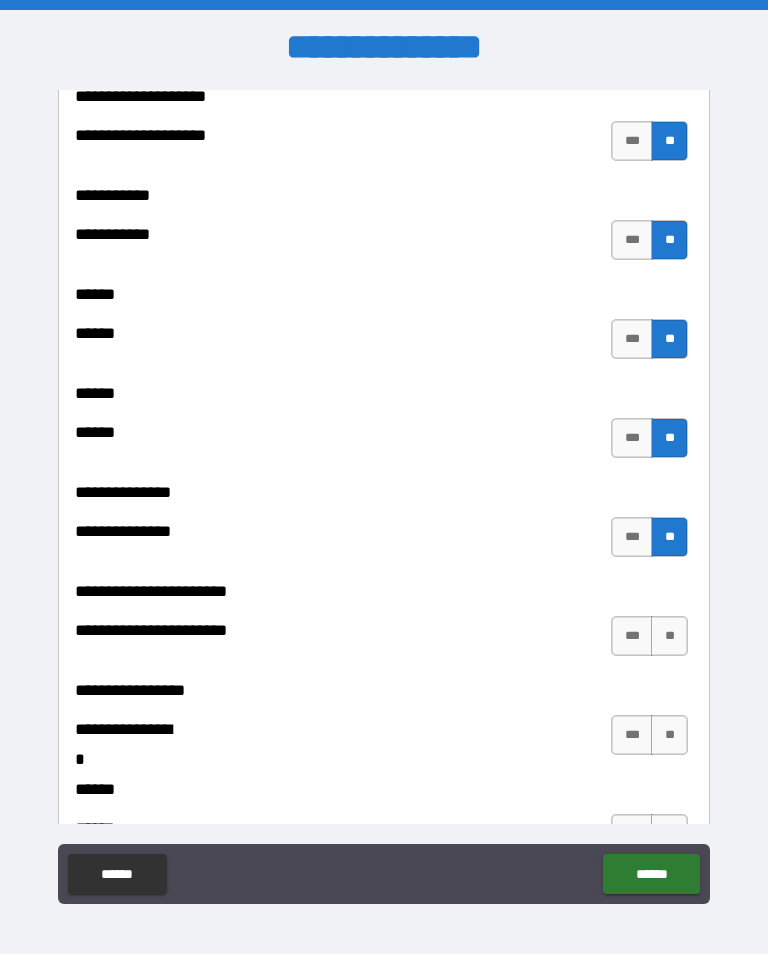 click on "**" at bounding box center [669, 636] 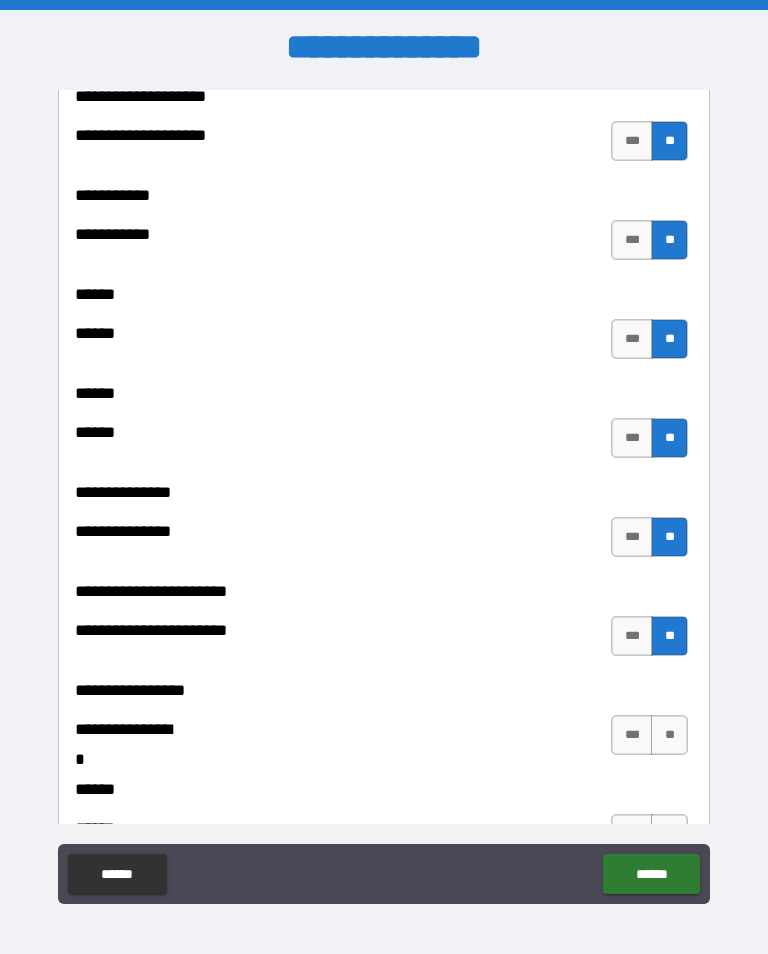 click on "**" at bounding box center [669, 735] 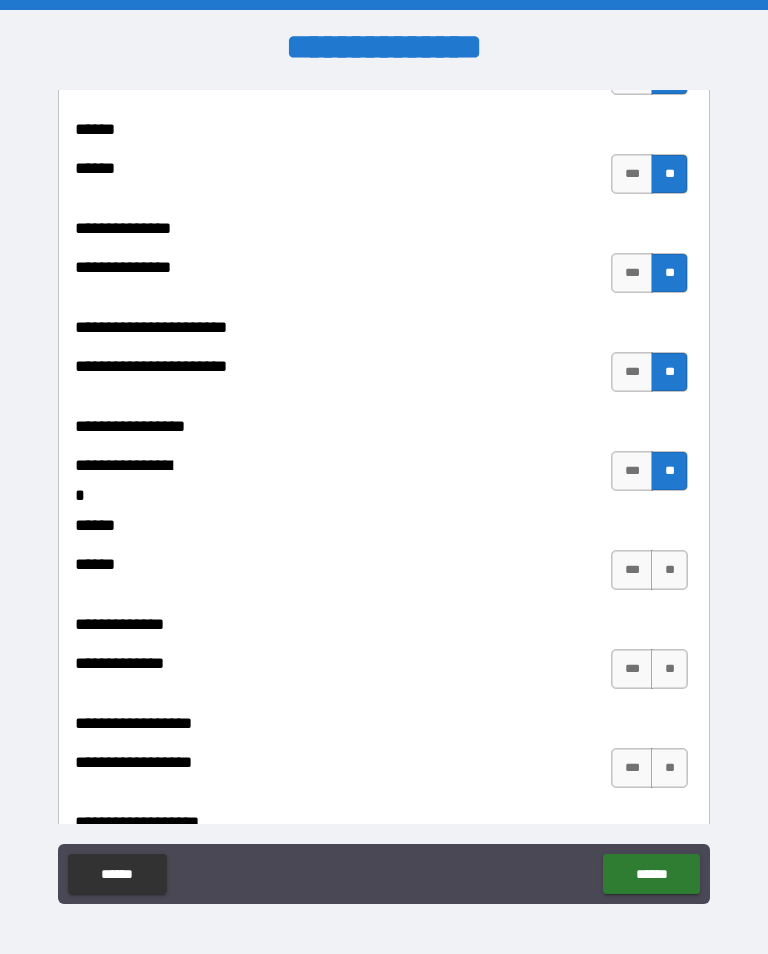 scroll, scrollTop: 3505, scrollLeft: 0, axis: vertical 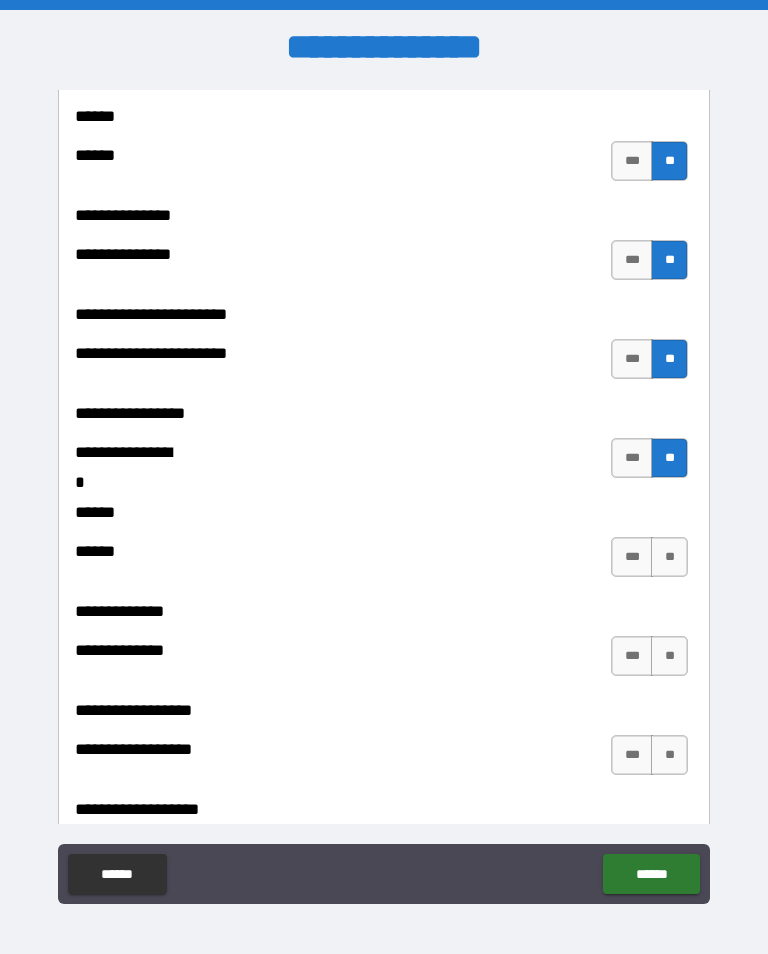 click on "***" at bounding box center [632, 557] 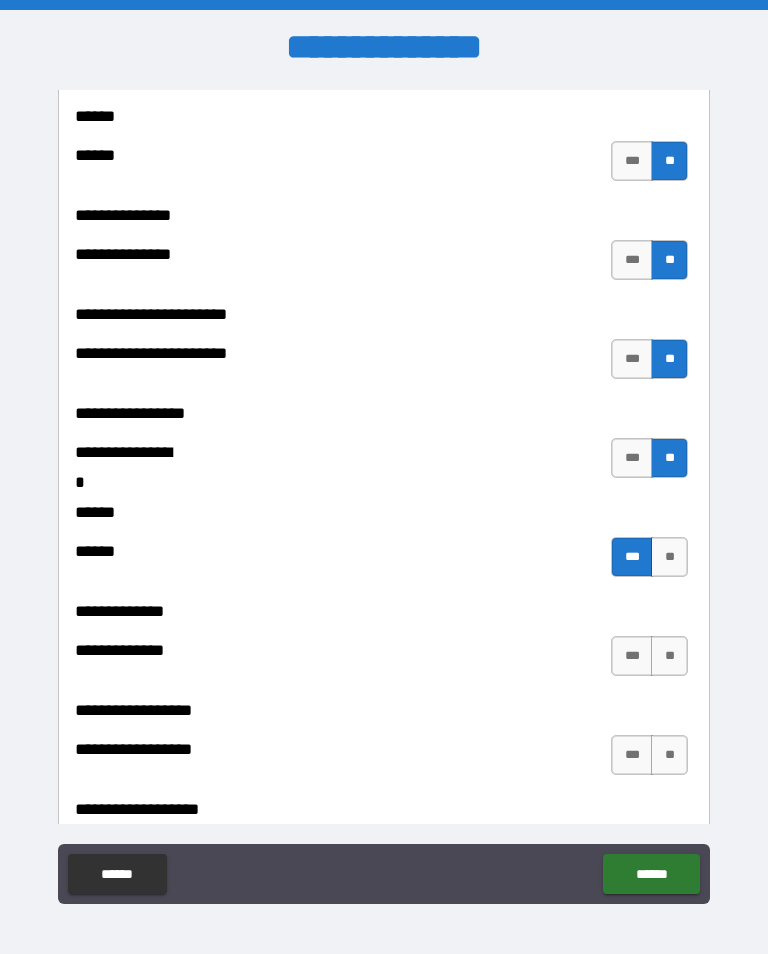 click on "**" at bounding box center [669, 656] 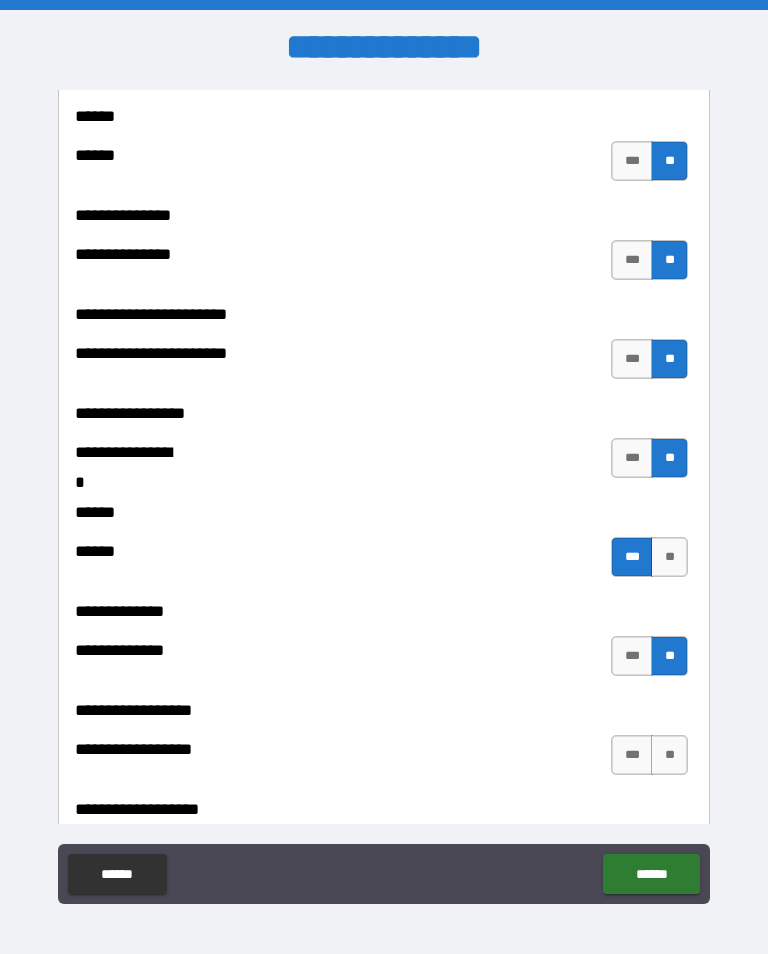 click on "**" at bounding box center [669, 755] 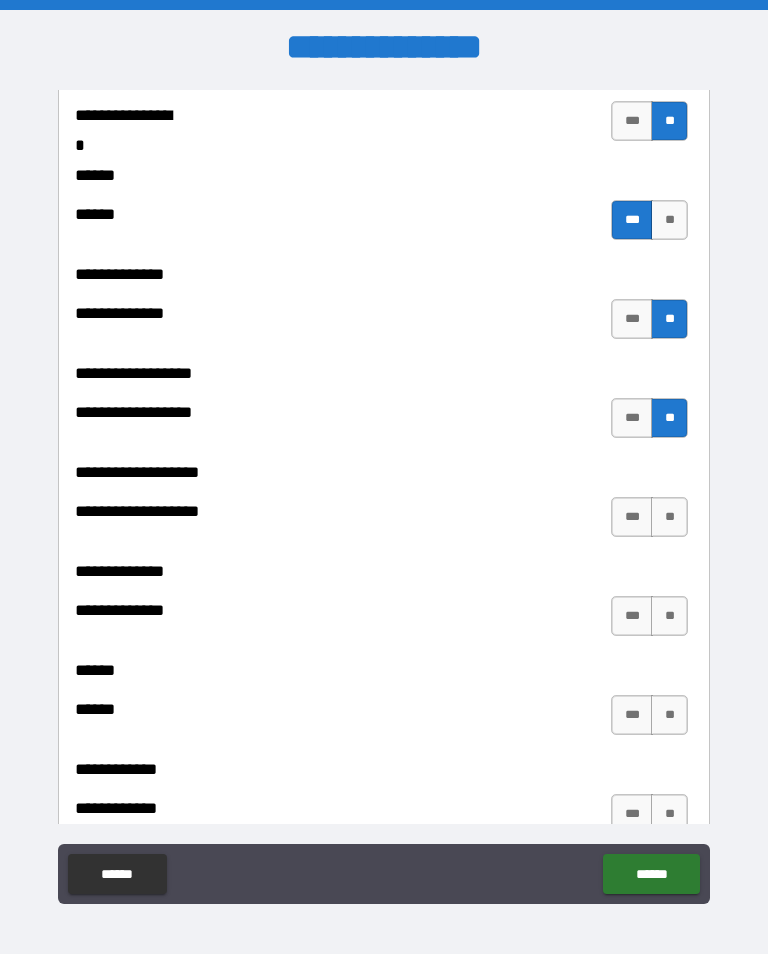 scroll, scrollTop: 3842, scrollLeft: 0, axis: vertical 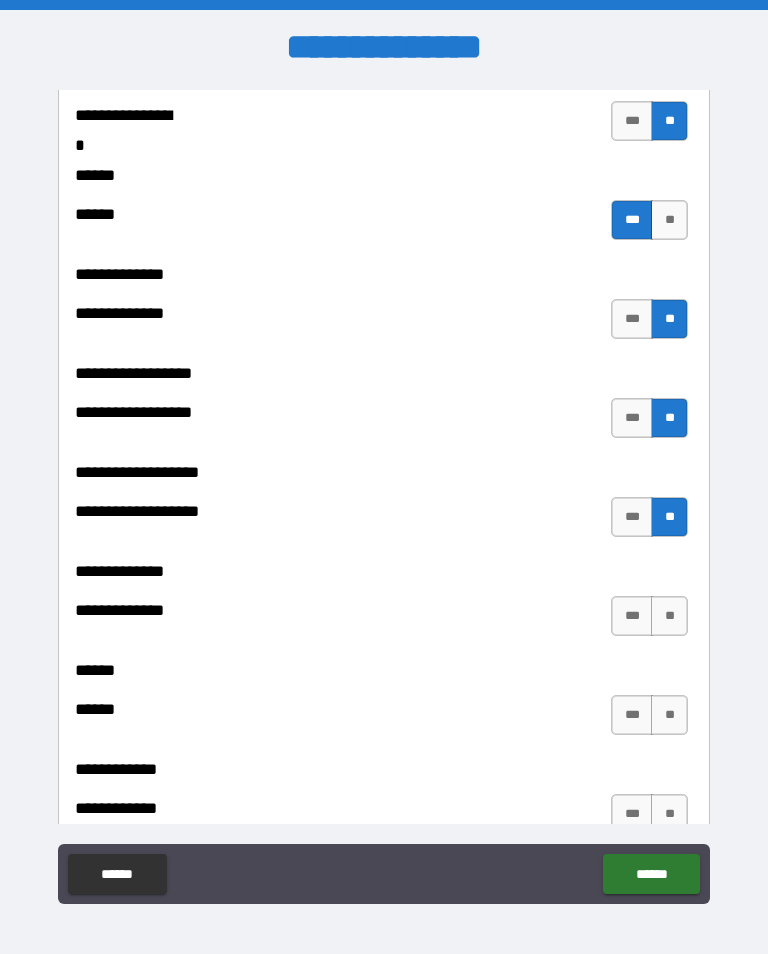 click on "**" at bounding box center [669, 616] 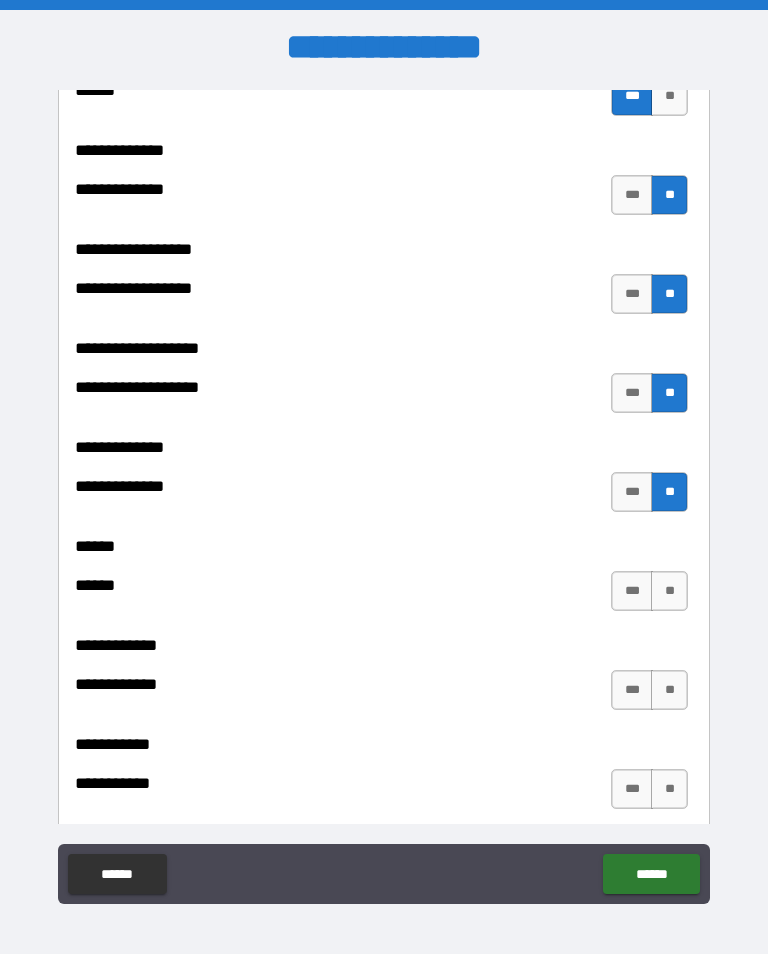 scroll, scrollTop: 3969, scrollLeft: 0, axis: vertical 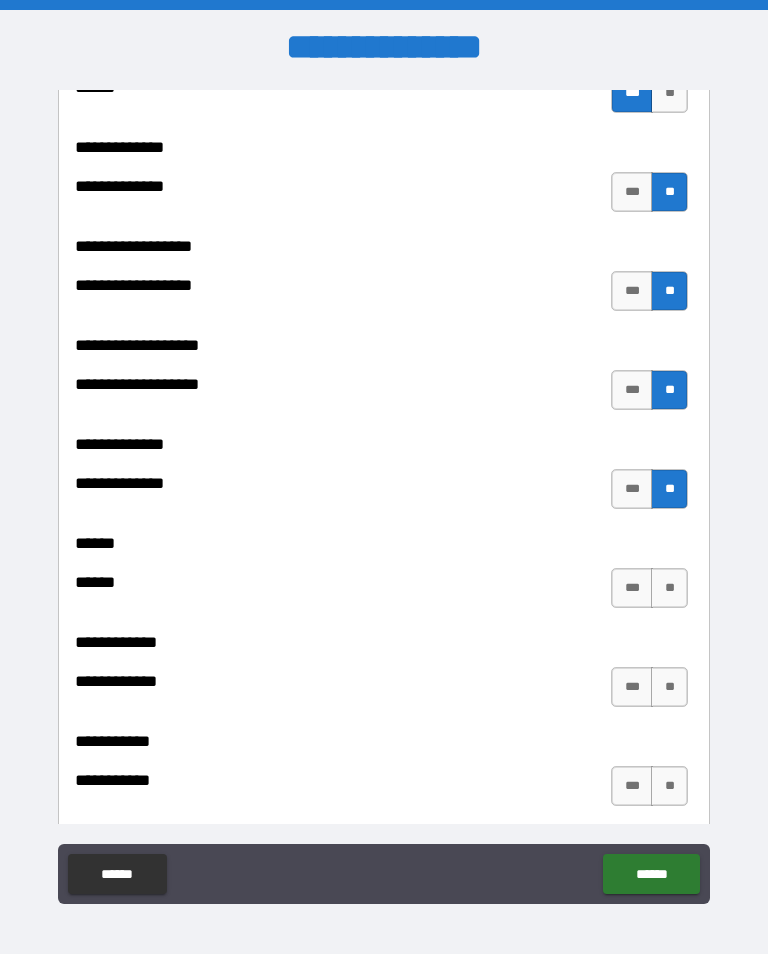 click on "**" at bounding box center (669, 588) 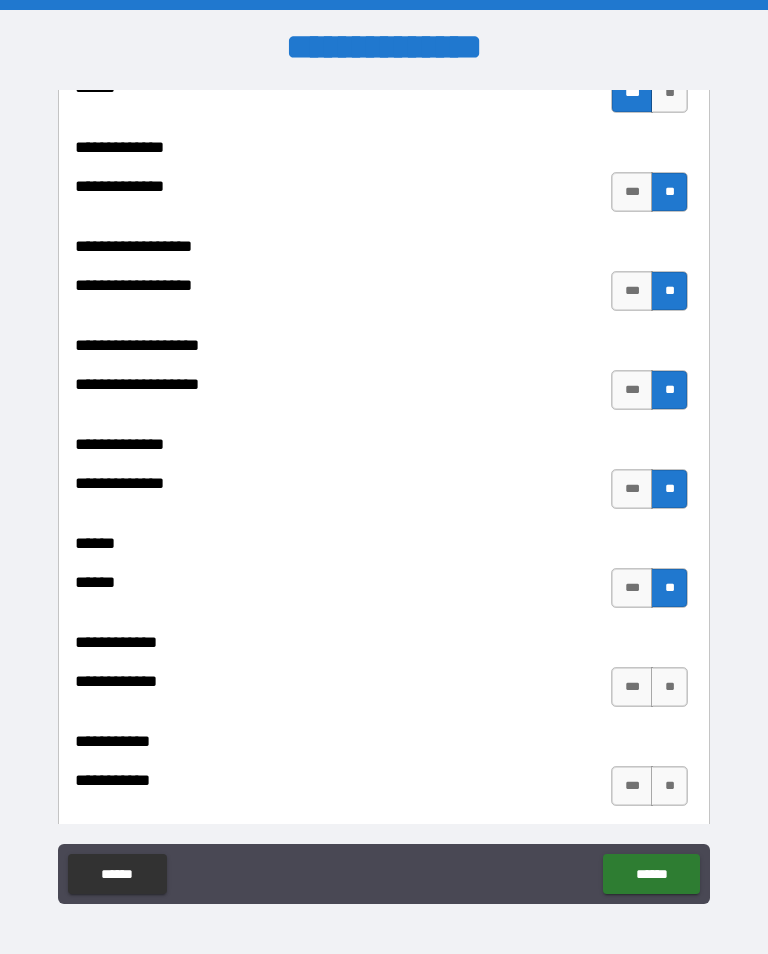 click on "**" at bounding box center [669, 687] 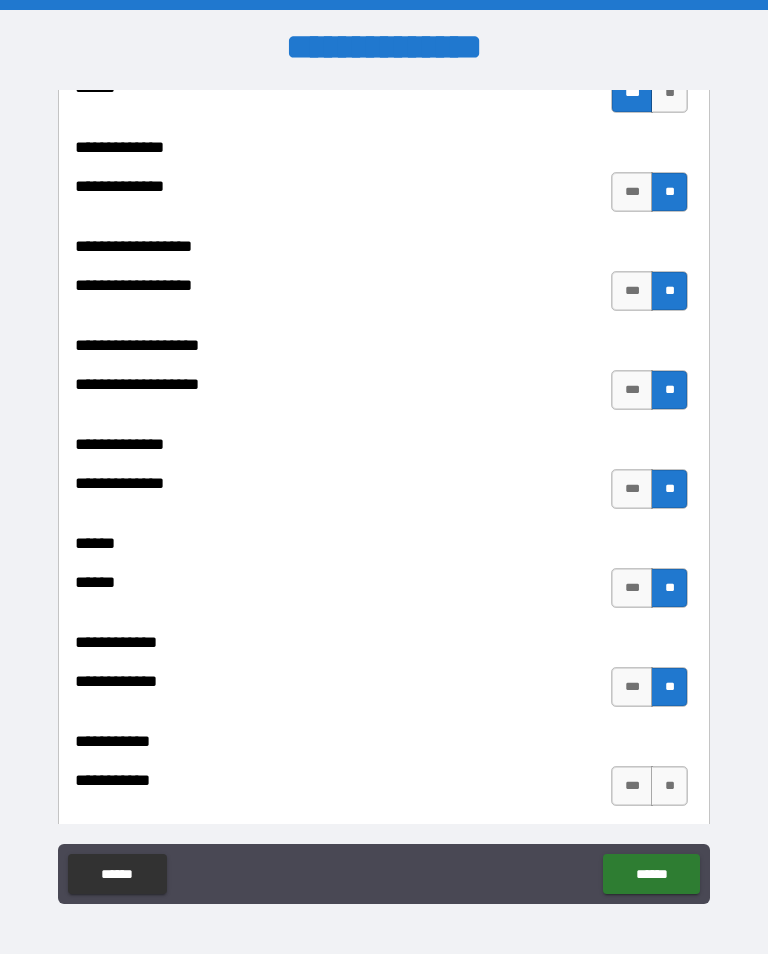 click on "**" at bounding box center [669, 786] 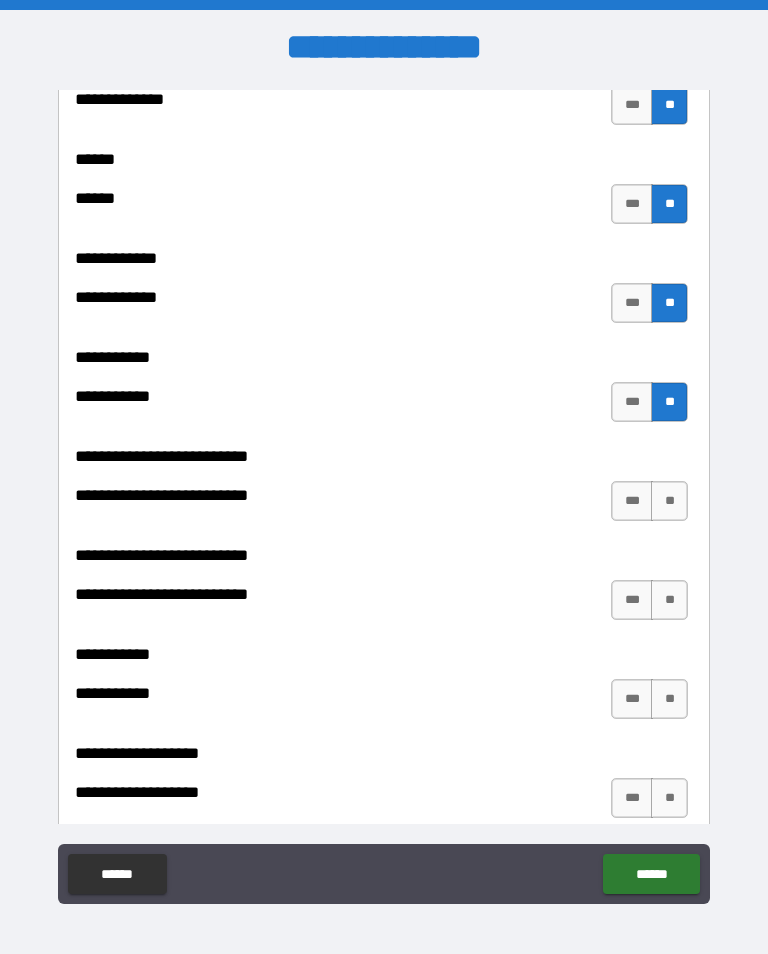 scroll, scrollTop: 4354, scrollLeft: 0, axis: vertical 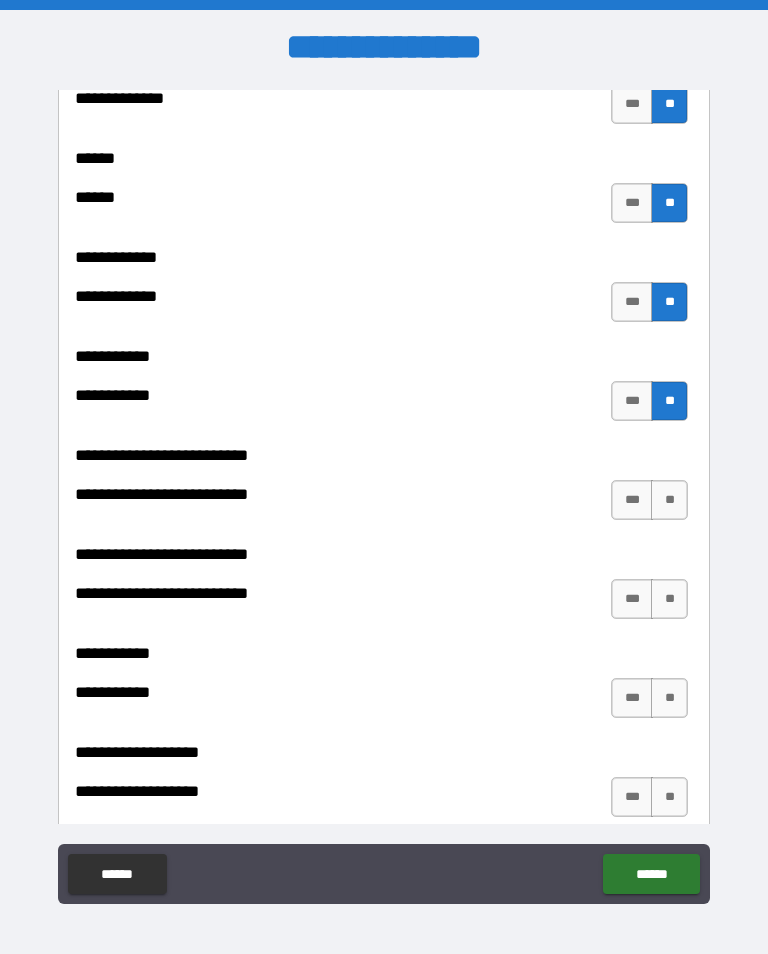 click on "**" at bounding box center [669, 500] 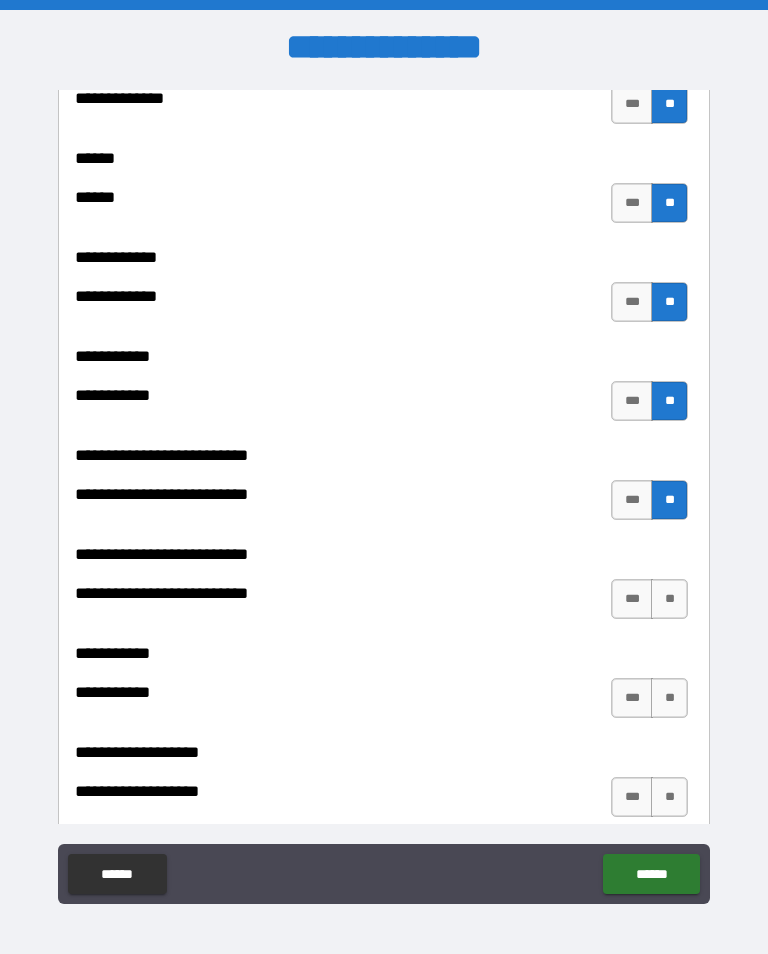 click on "**" at bounding box center [669, 599] 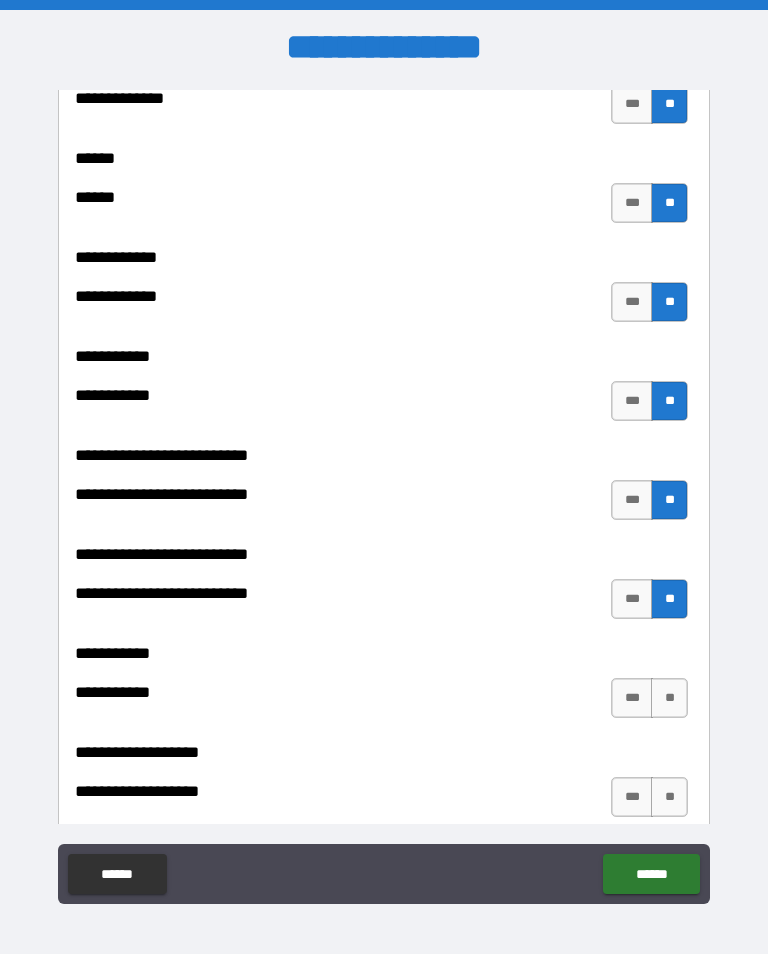 click on "**" at bounding box center [669, 698] 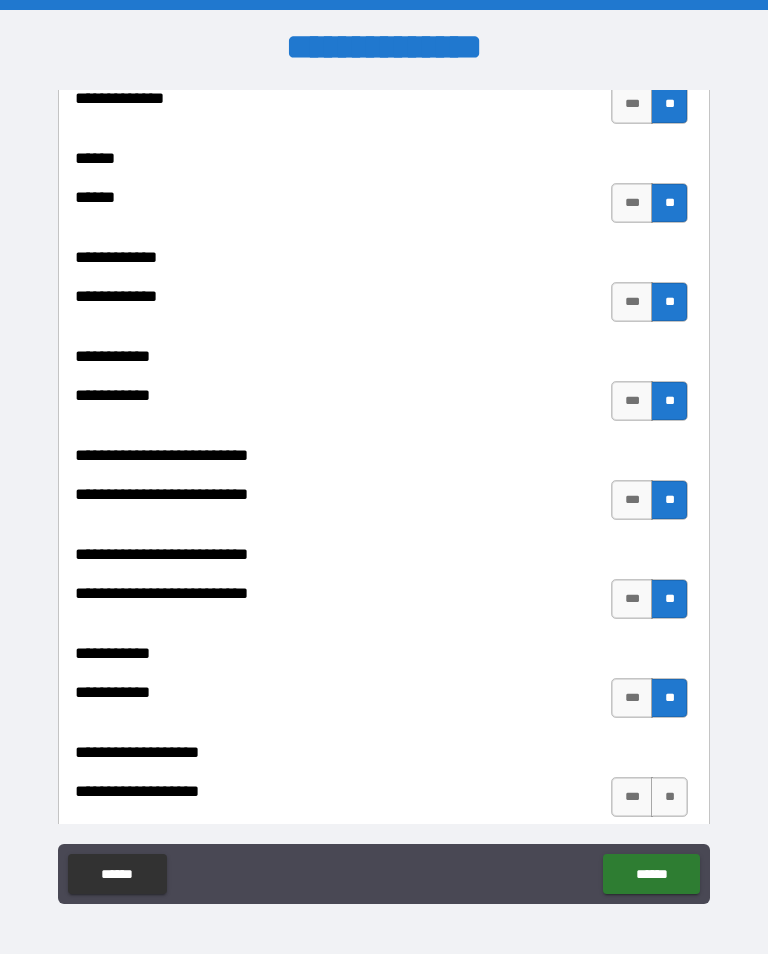 click on "**" at bounding box center (669, 797) 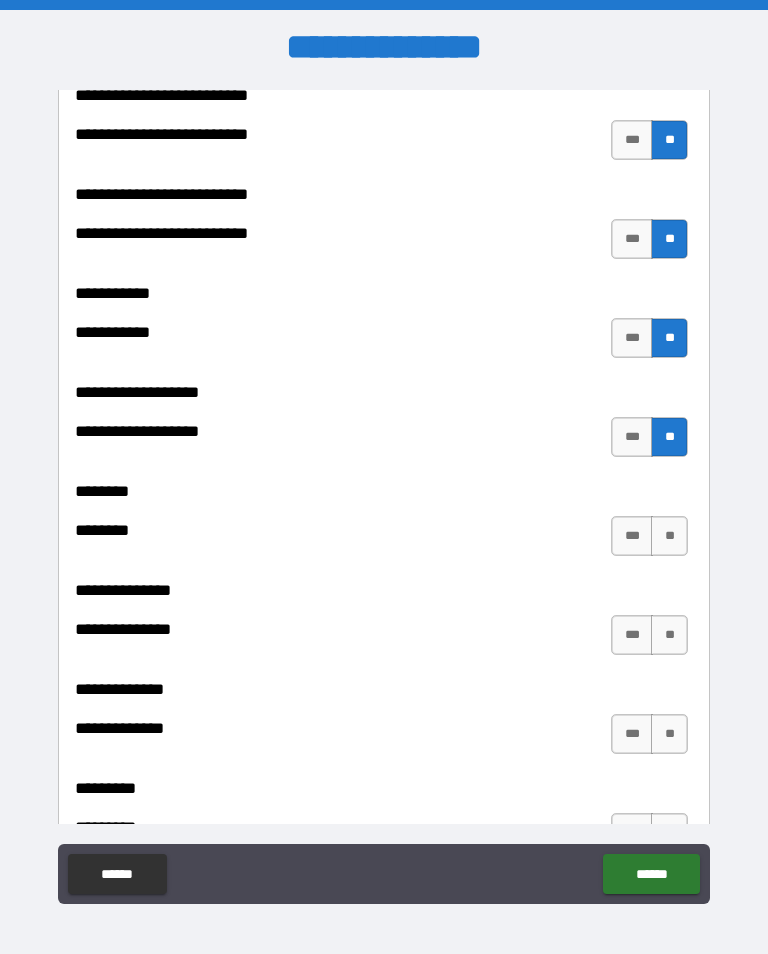 scroll, scrollTop: 4719, scrollLeft: 0, axis: vertical 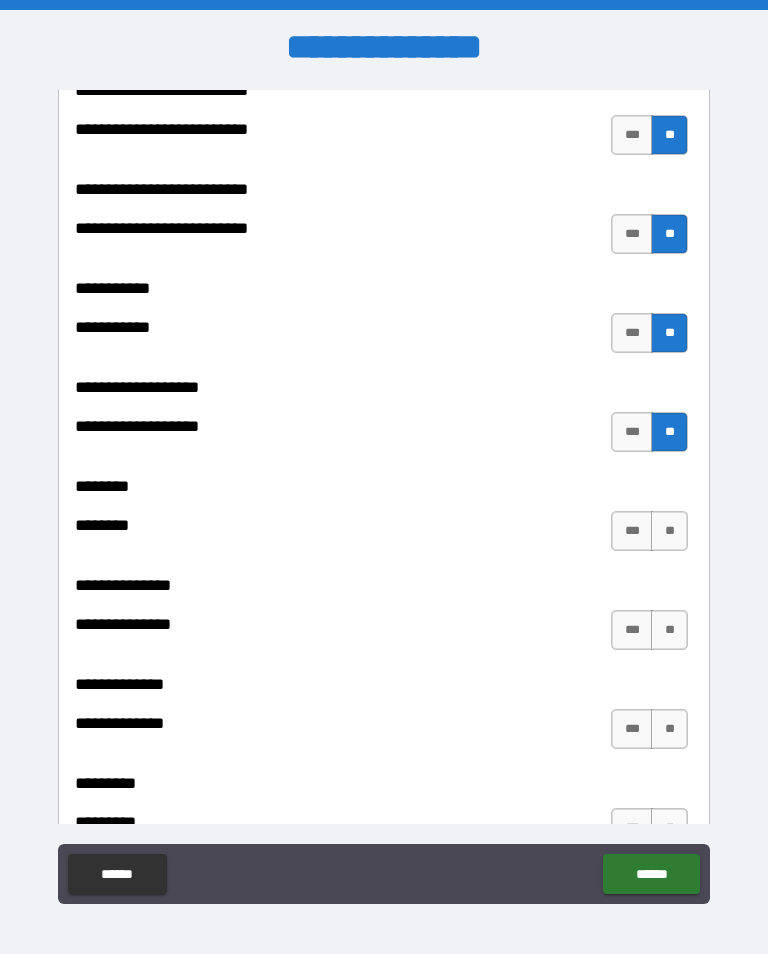 click on "**" at bounding box center [669, 531] 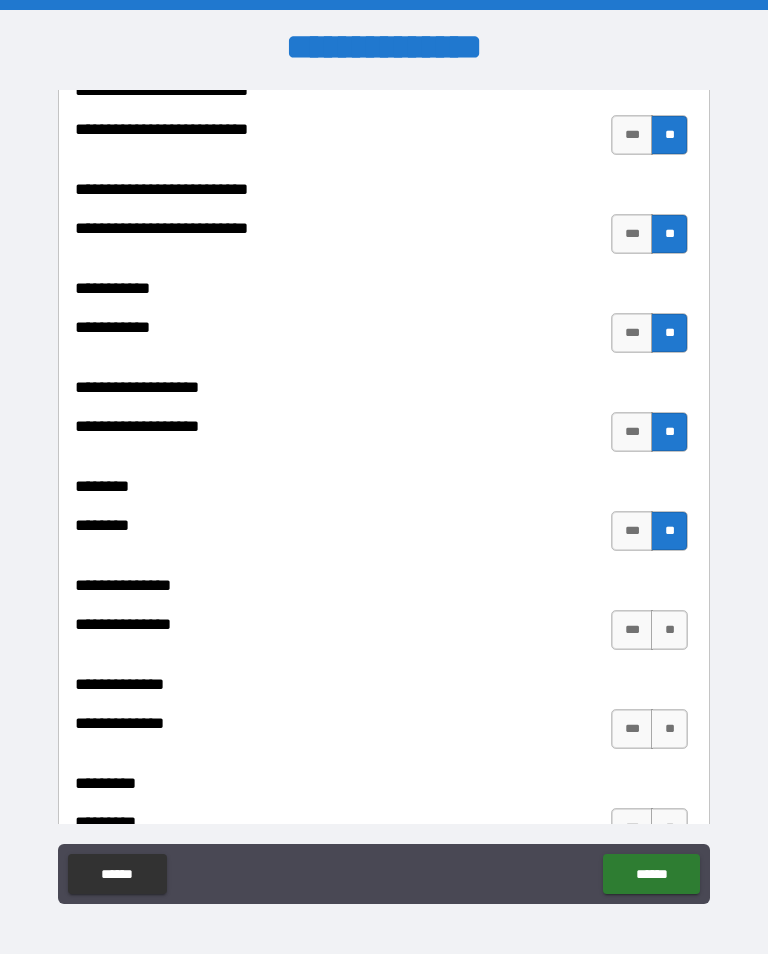 click on "**" at bounding box center [669, 630] 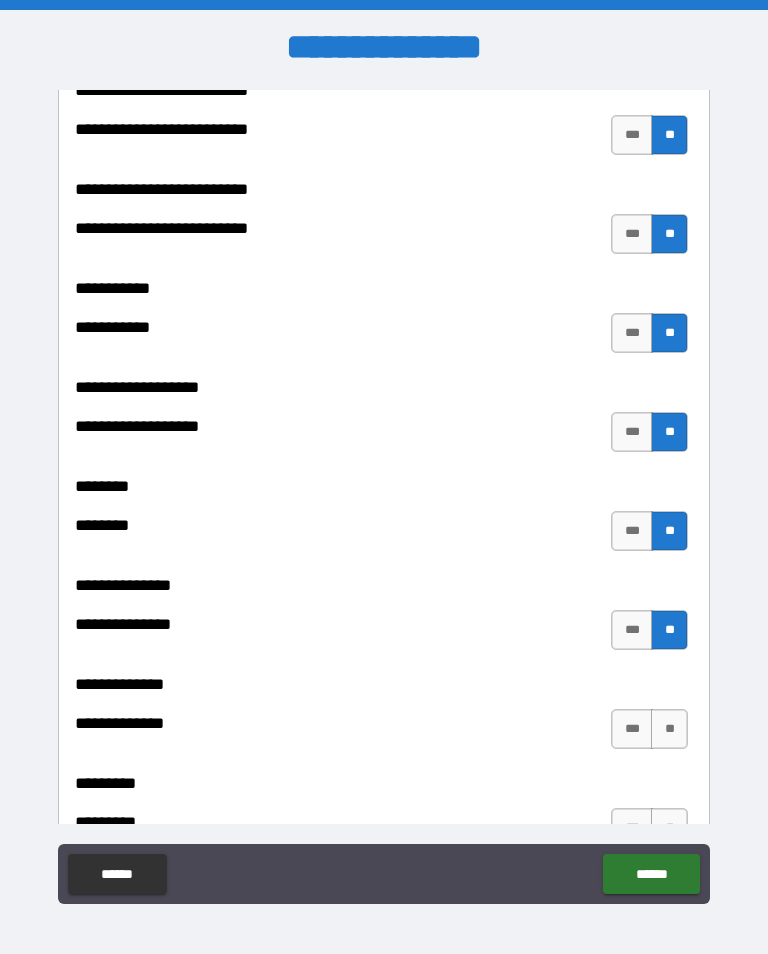 click on "**" at bounding box center (669, 729) 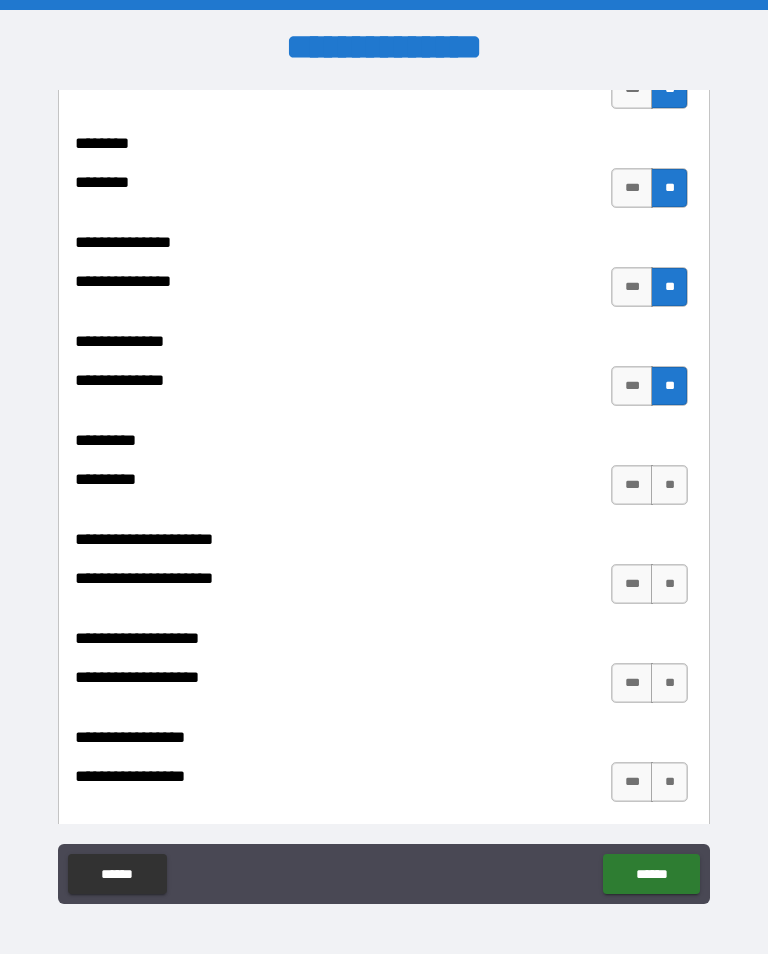 scroll, scrollTop: 5068, scrollLeft: 0, axis: vertical 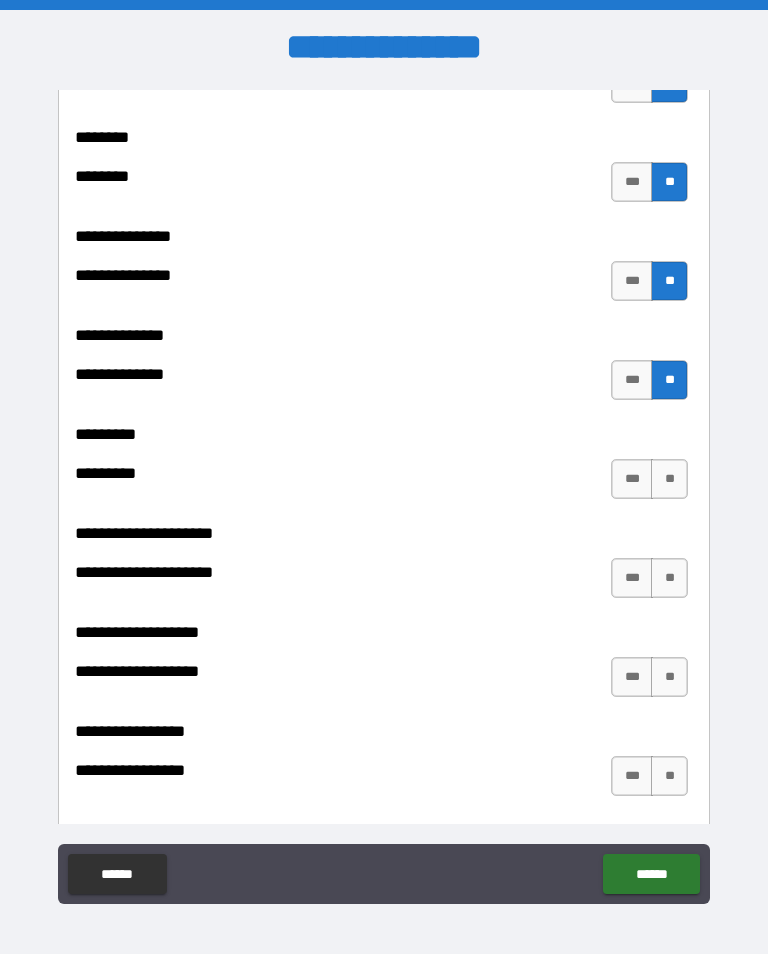 click on "**" at bounding box center [669, 479] 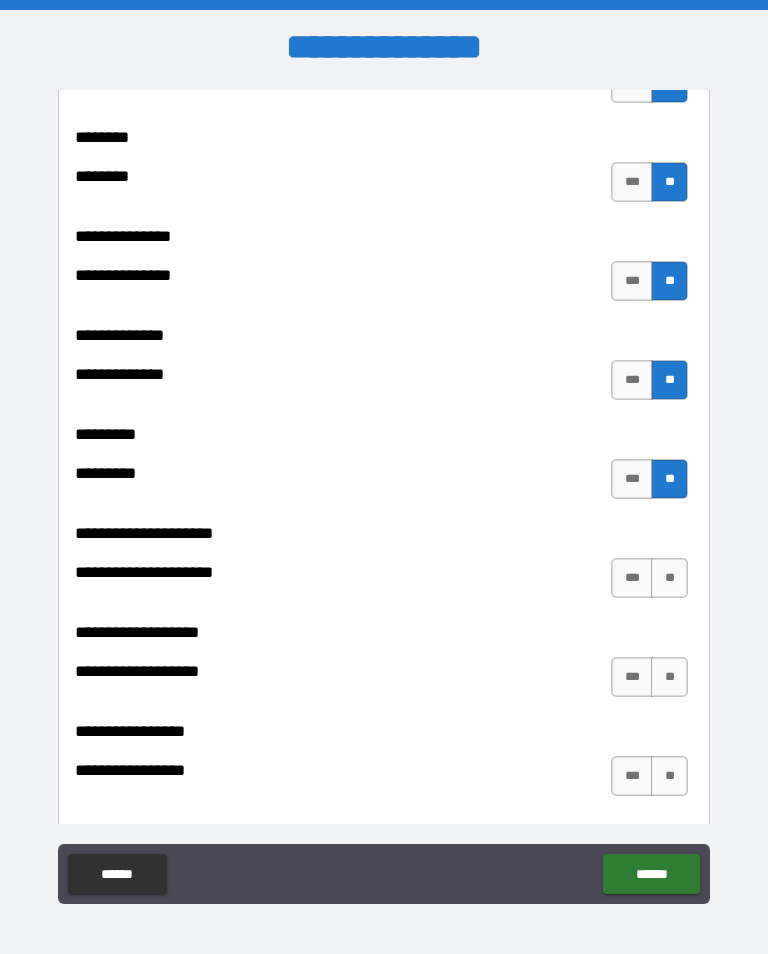 click on "**" at bounding box center (669, 578) 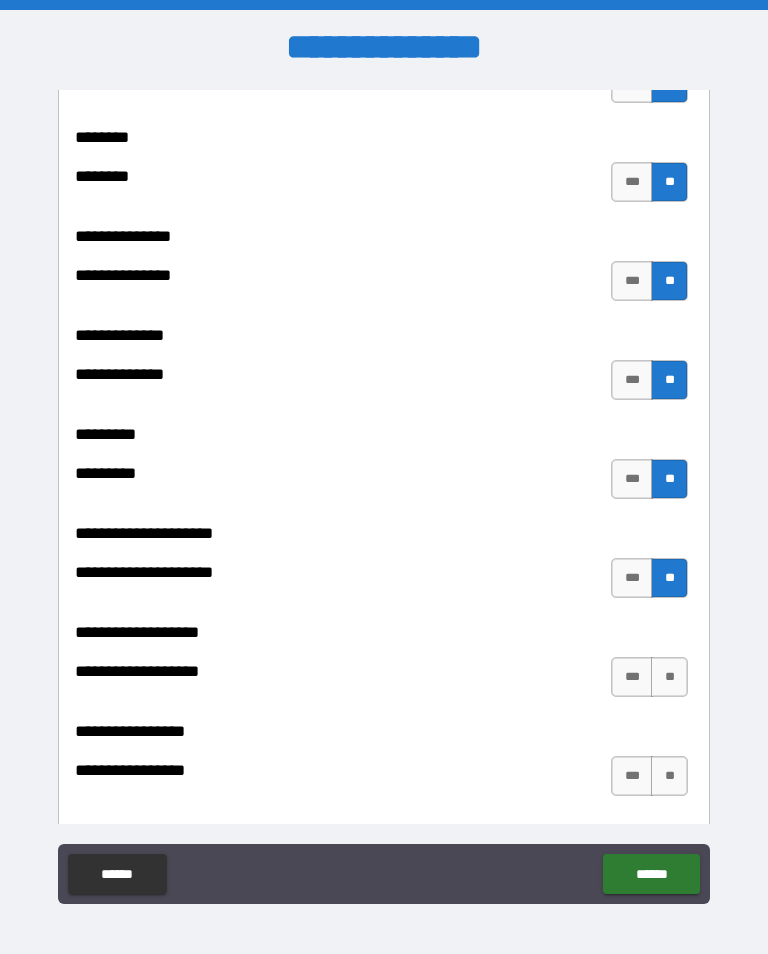 click on "**" at bounding box center (669, 677) 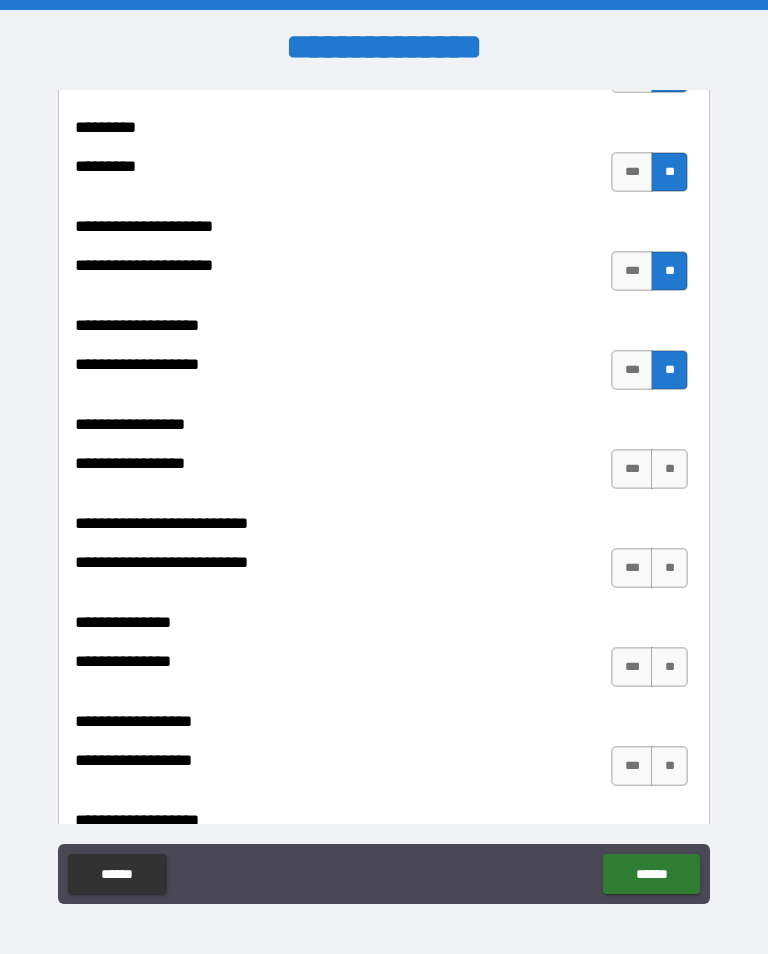 scroll, scrollTop: 5386, scrollLeft: 0, axis: vertical 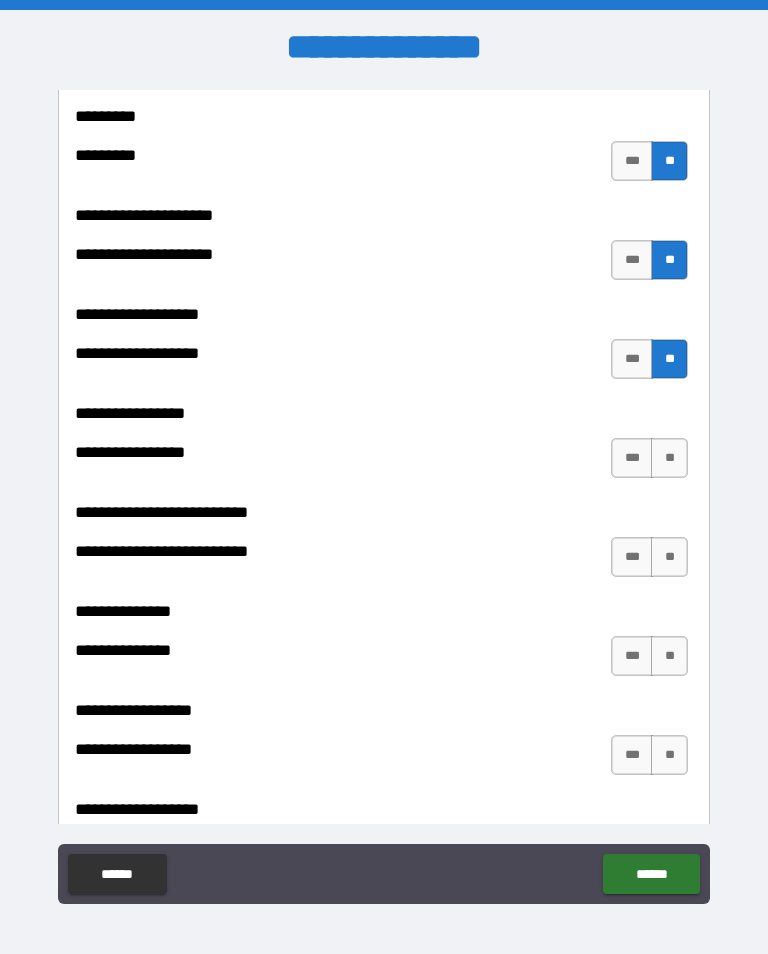 click on "**" at bounding box center [669, 458] 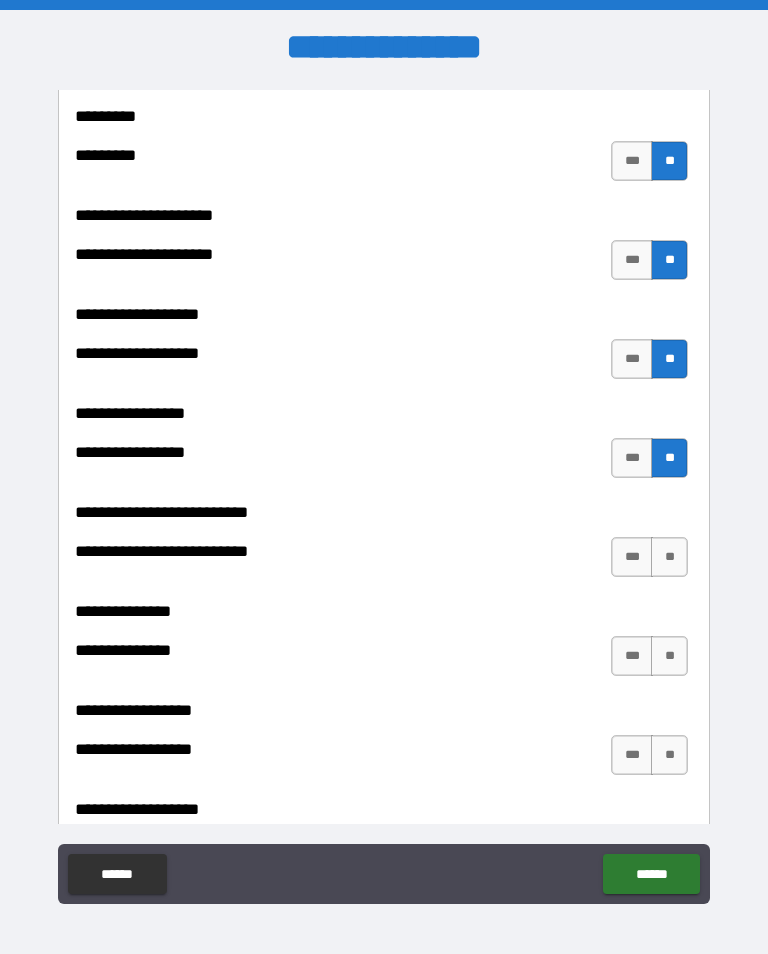 click on "**" at bounding box center [669, 557] 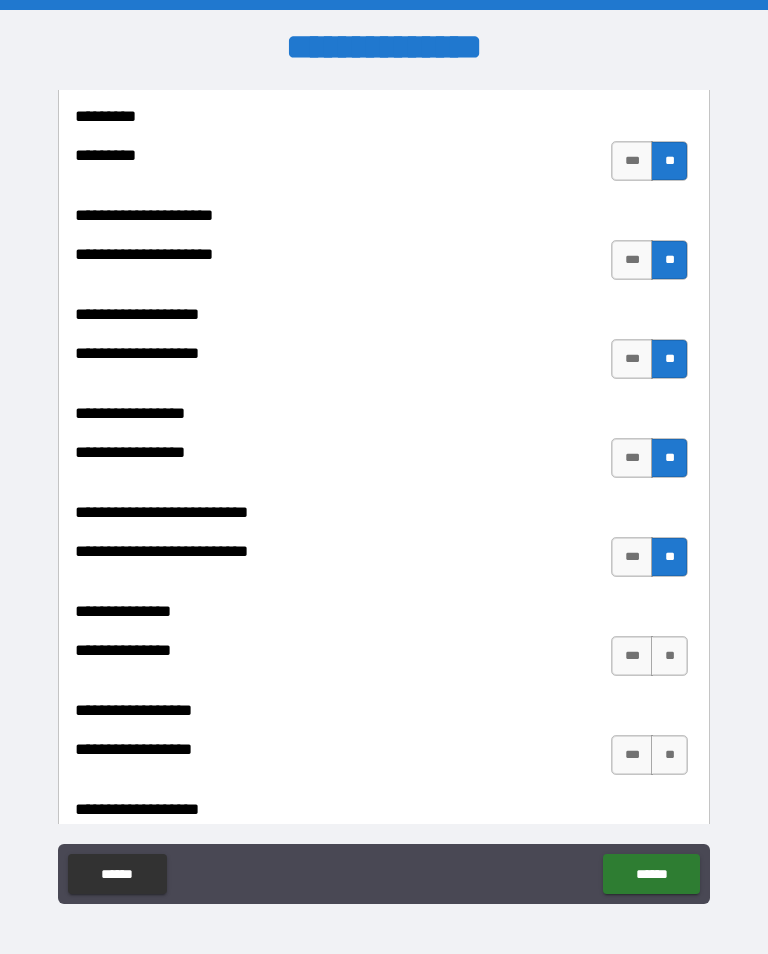 click on "**" at bounding box center [669, 656] 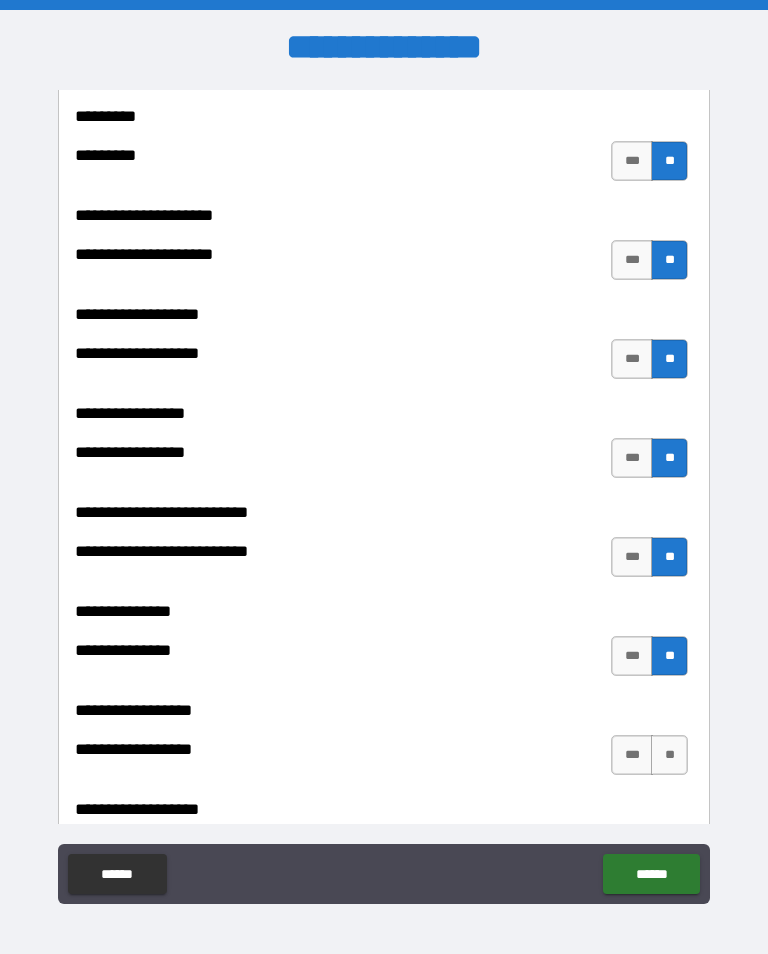 click on "**" at bounding box center (669, 755) 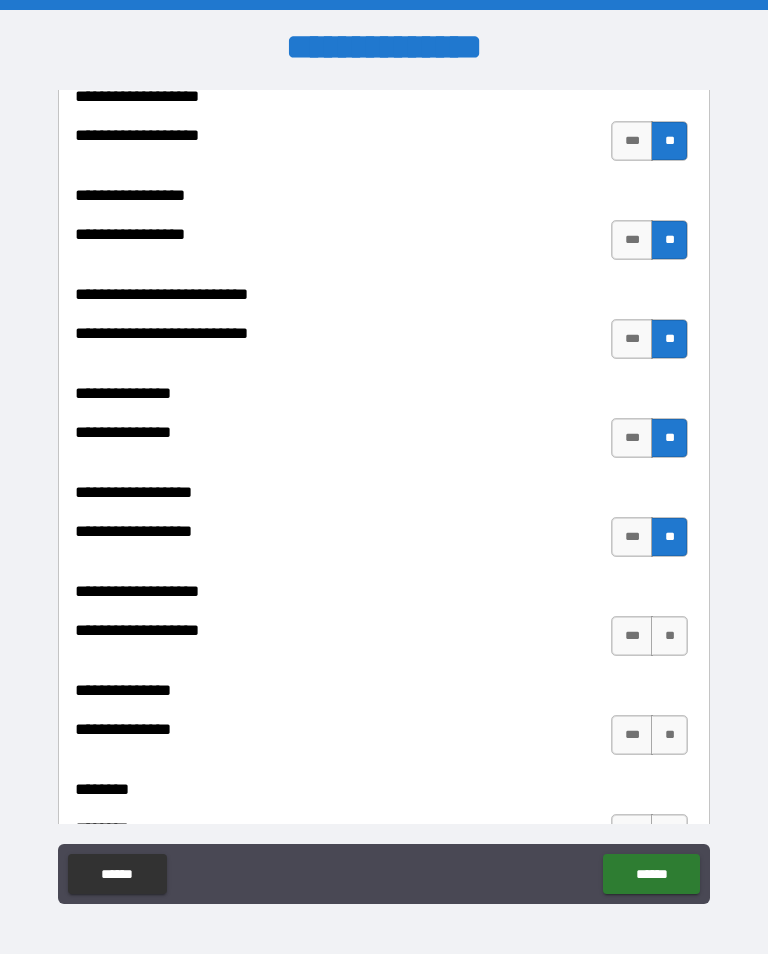 scroll, scrollTop: 5609, scrollLeft: 0, axis: vertical 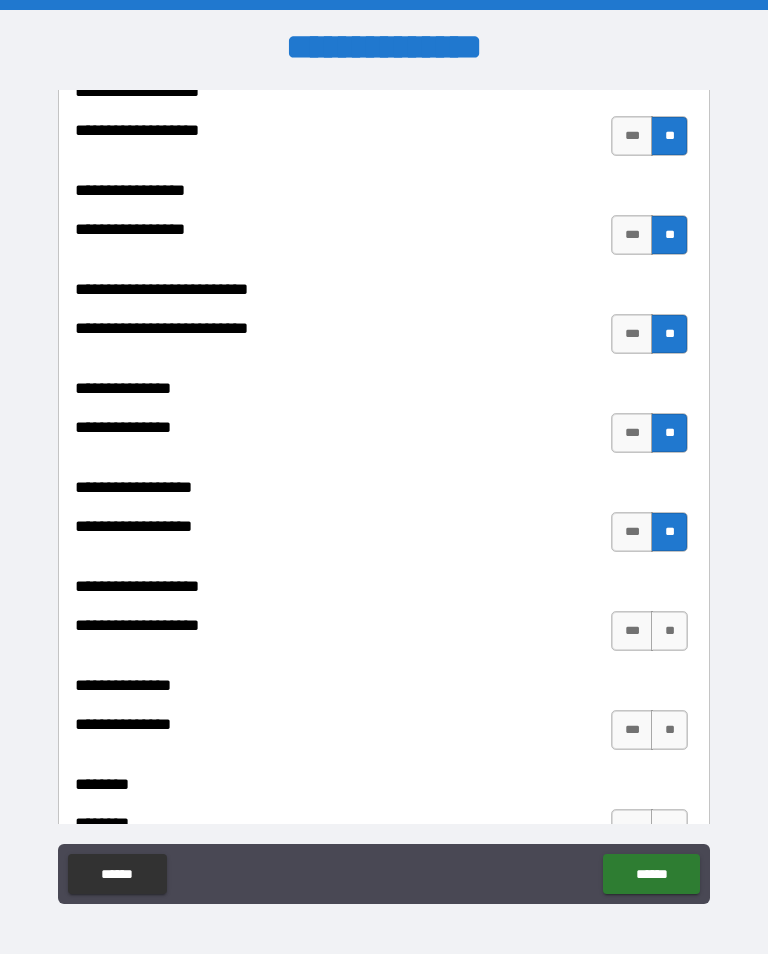 click on "**" at bounding box center [669, 631] 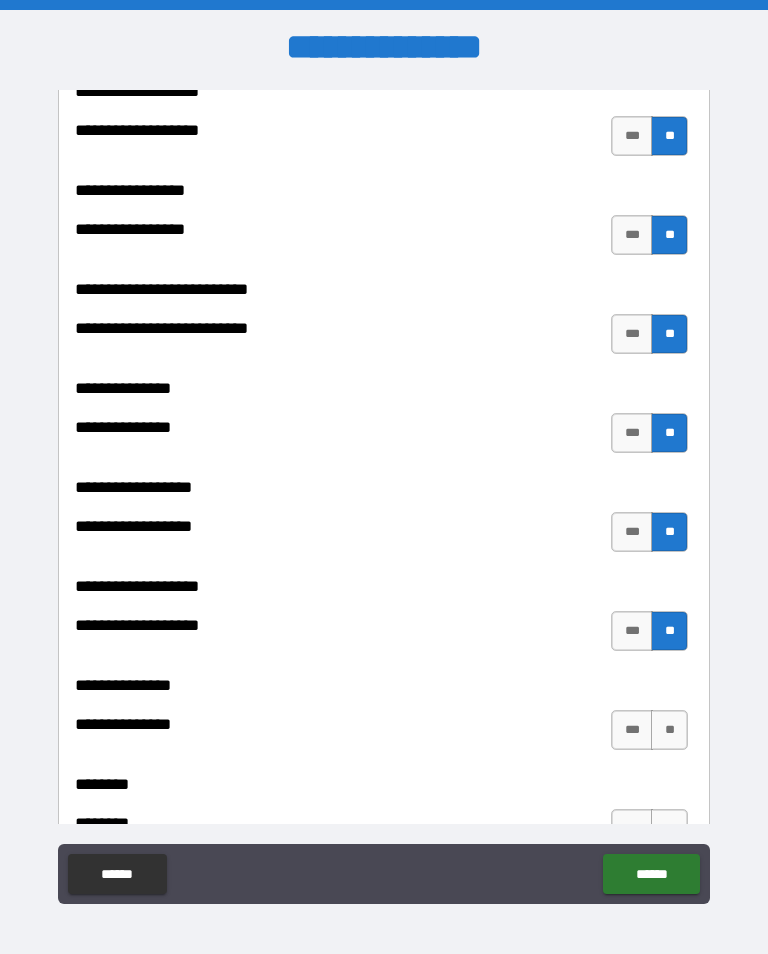 click on "**" at bounding box center [669, 730] 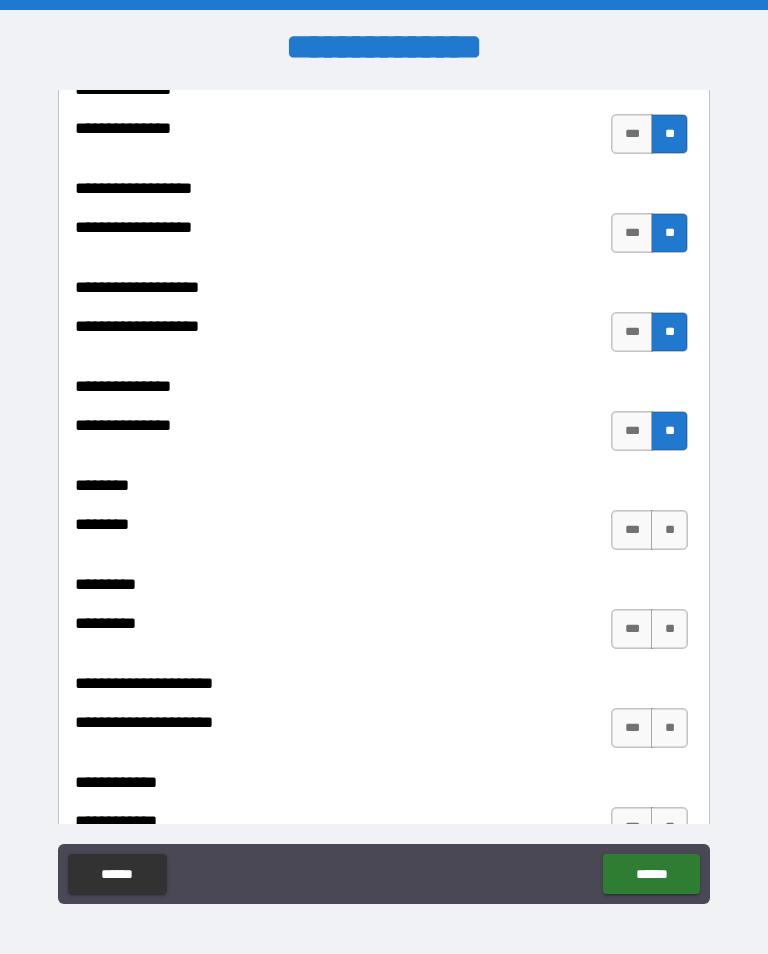 scroll, scrollTop: 5923, scrollLeft: 0, axis: vertical 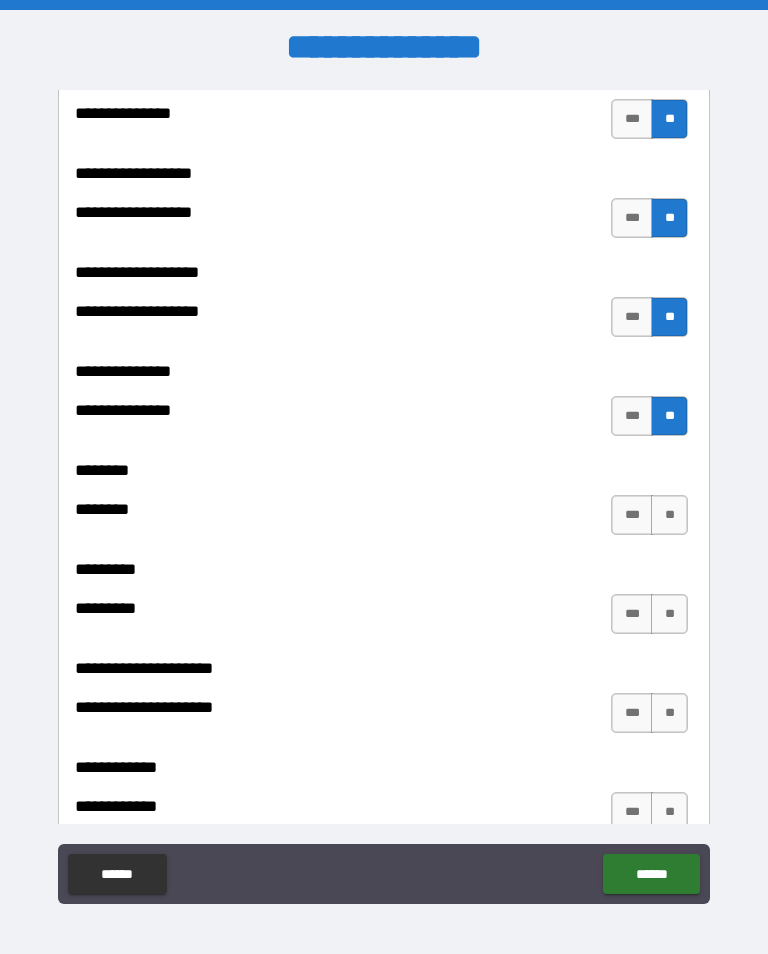 click on "**" at bounding box center (669, 515) 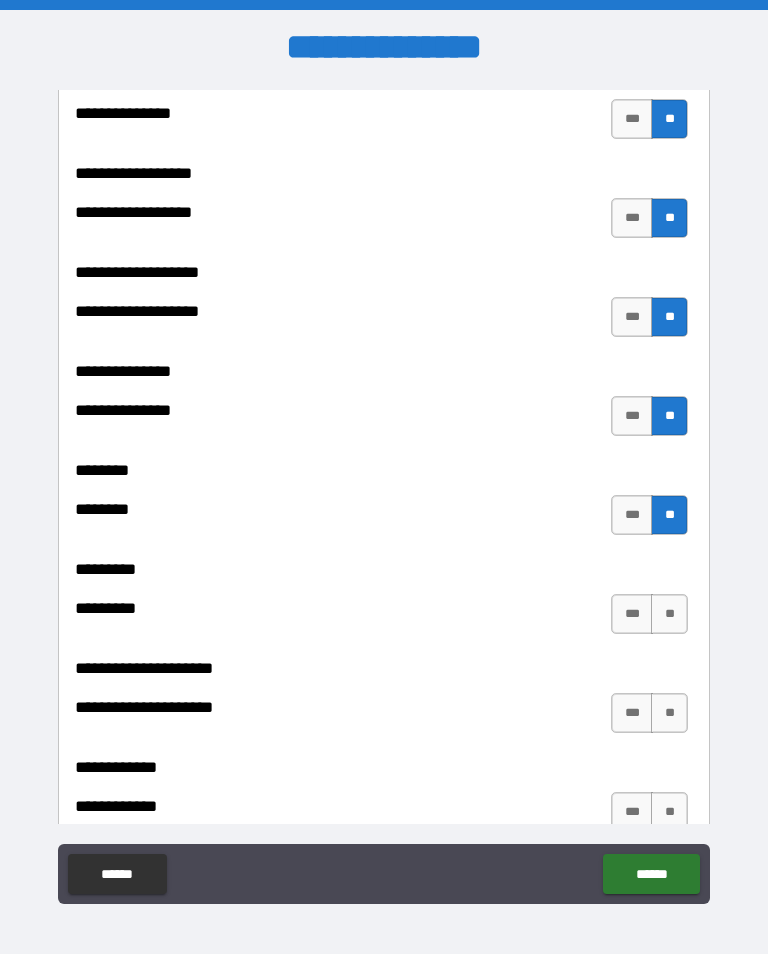 click on "**" at bounding box center [669, 614] 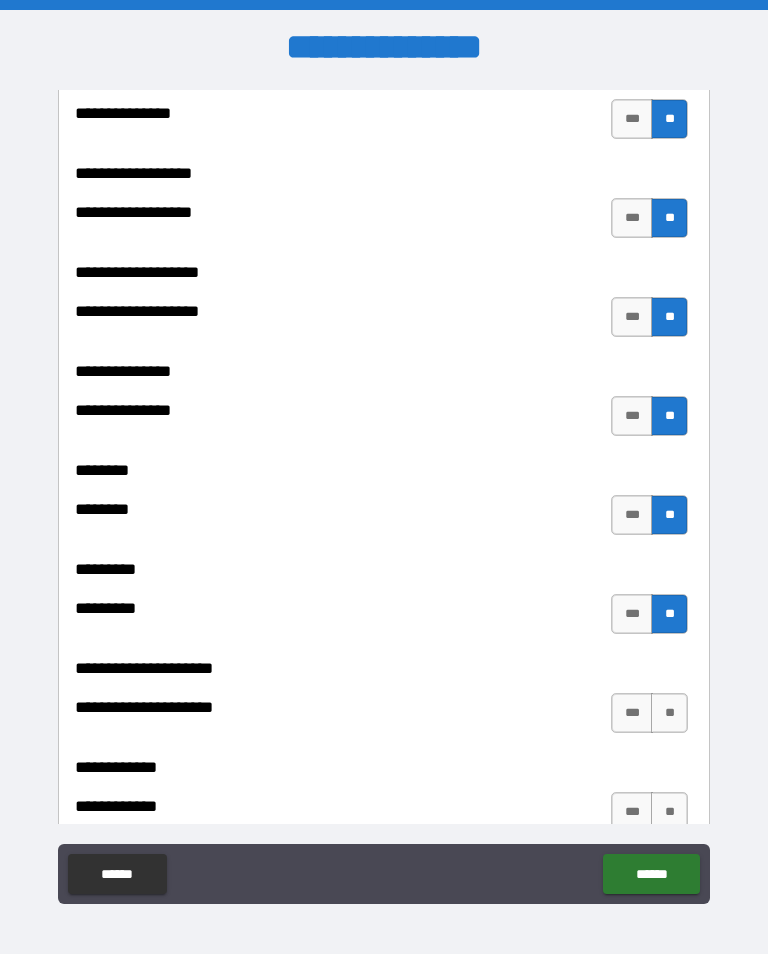 click on "**" at bounding box center (669, 713) 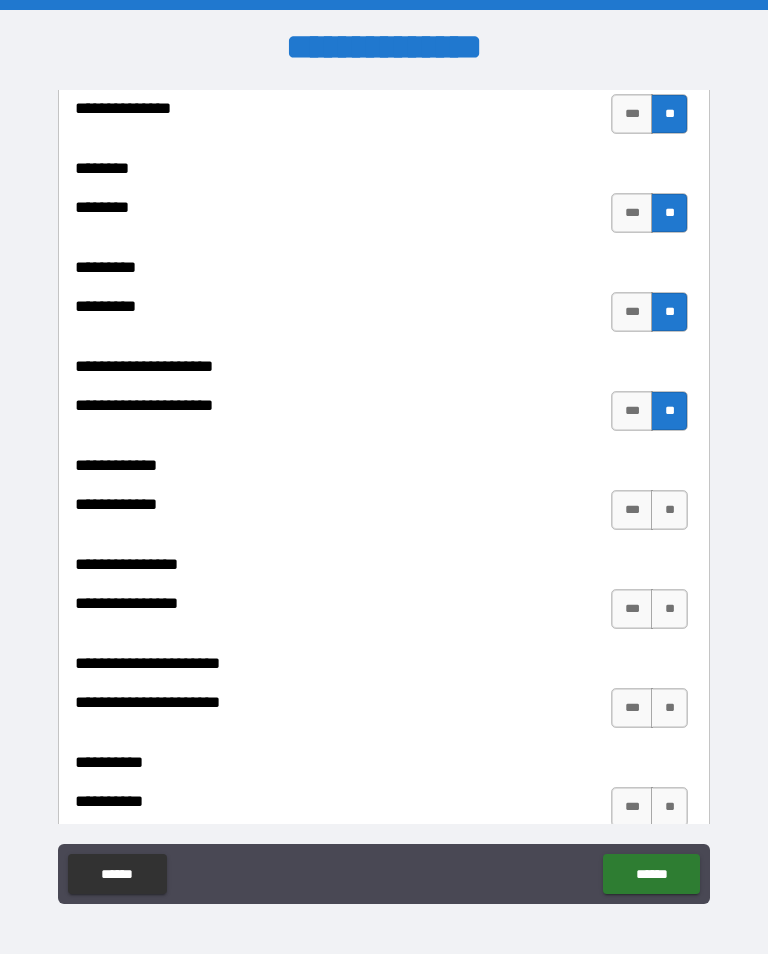 scroll, scrollTop: 6226, scrollLeft: 0, axis: vertical 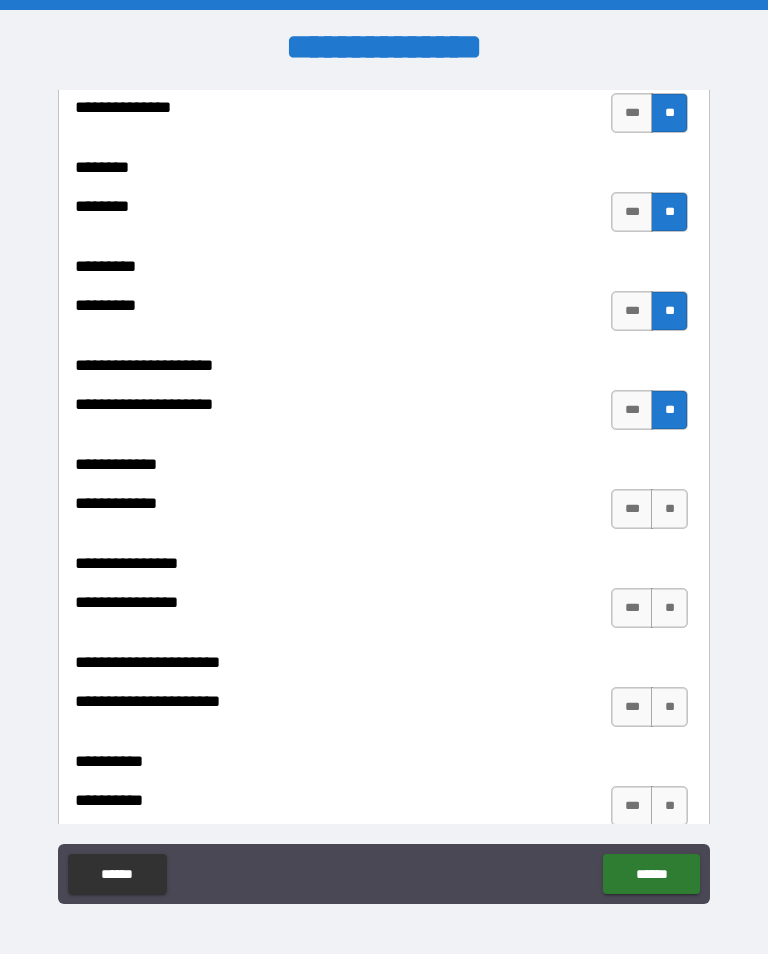 click on "**" at bounding box center [669, 509] 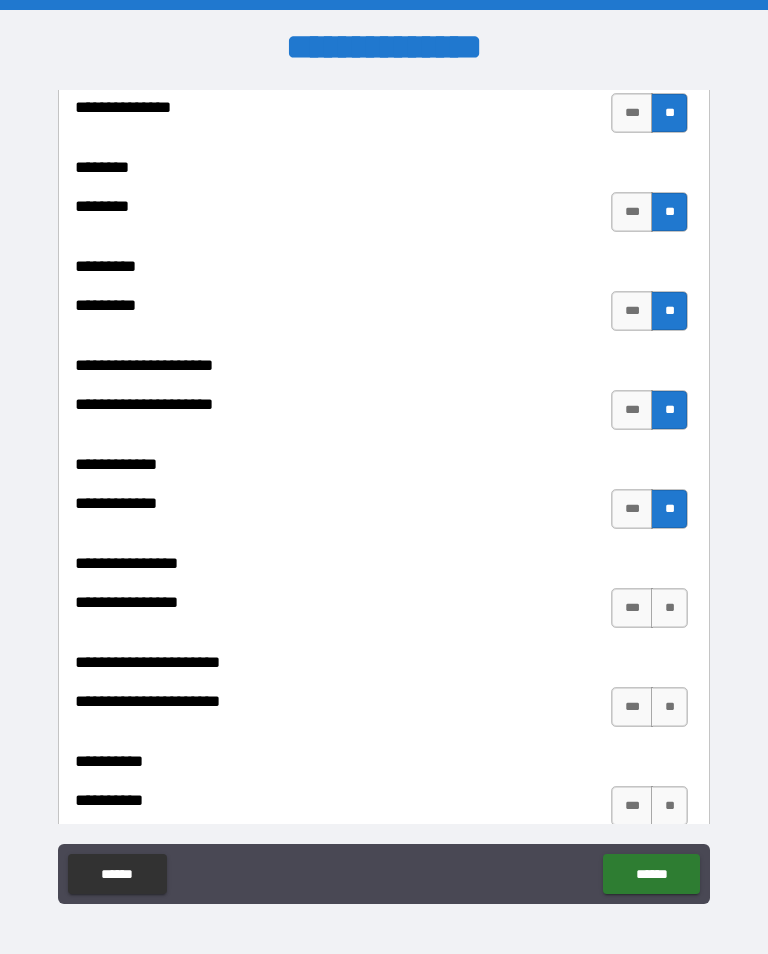 click on "**" at bounding box center [669, 608] 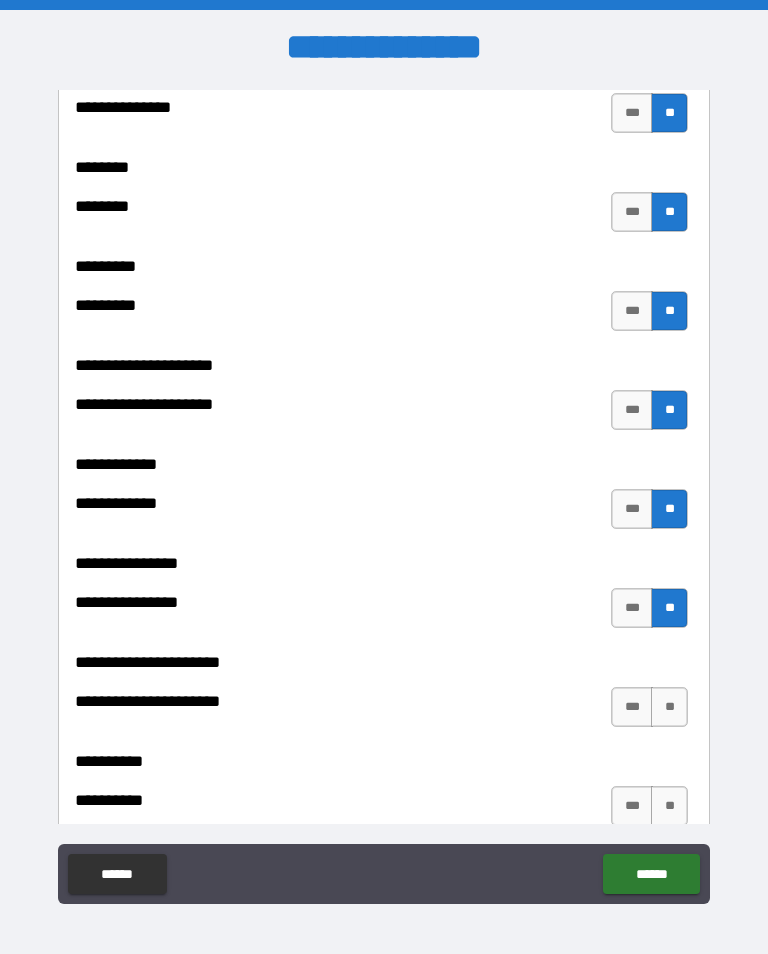 click on "**" at bounding box center (669, 707) 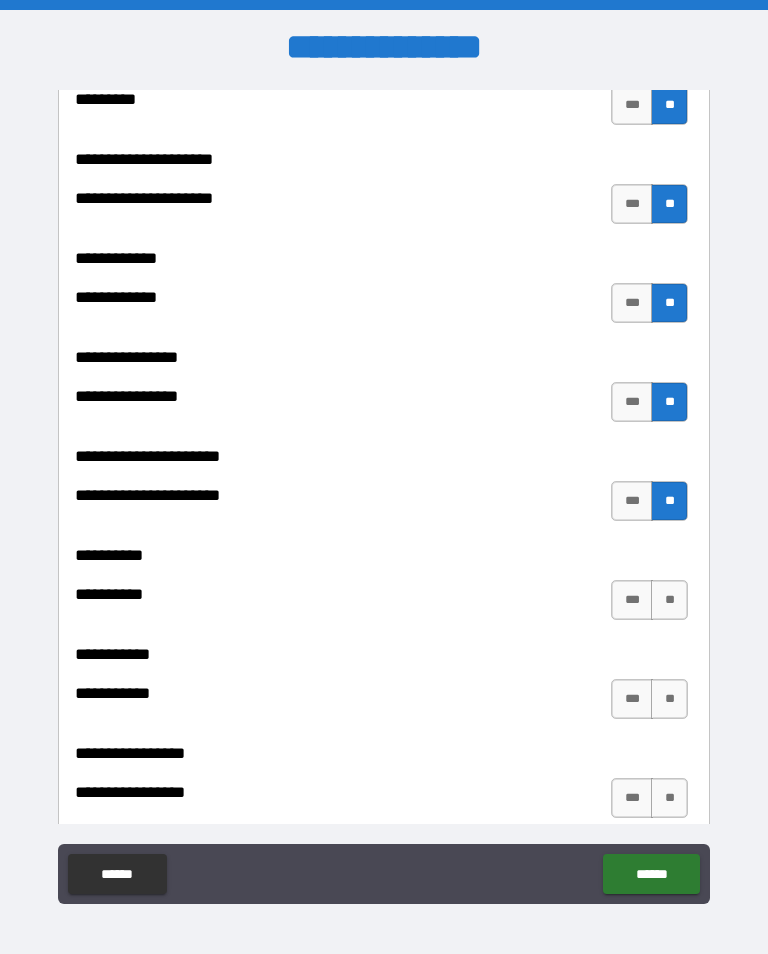 scroll, scrollTop: 6445, scrollLeft: 0, axis: vertical 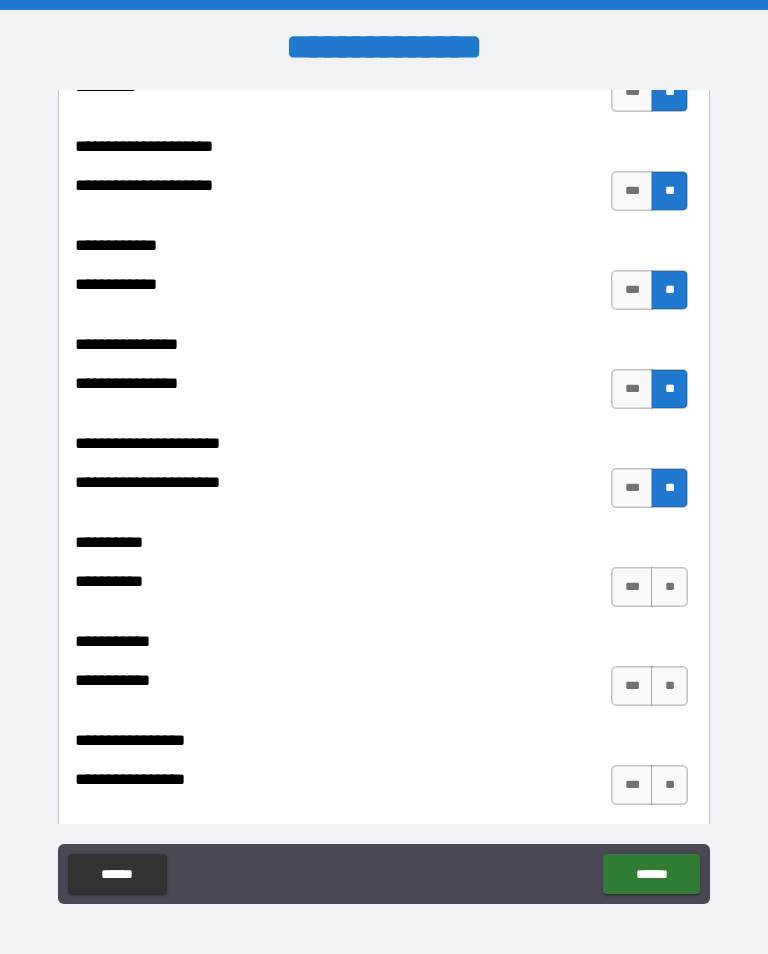 click on "**" at bounding box center (669, 587) 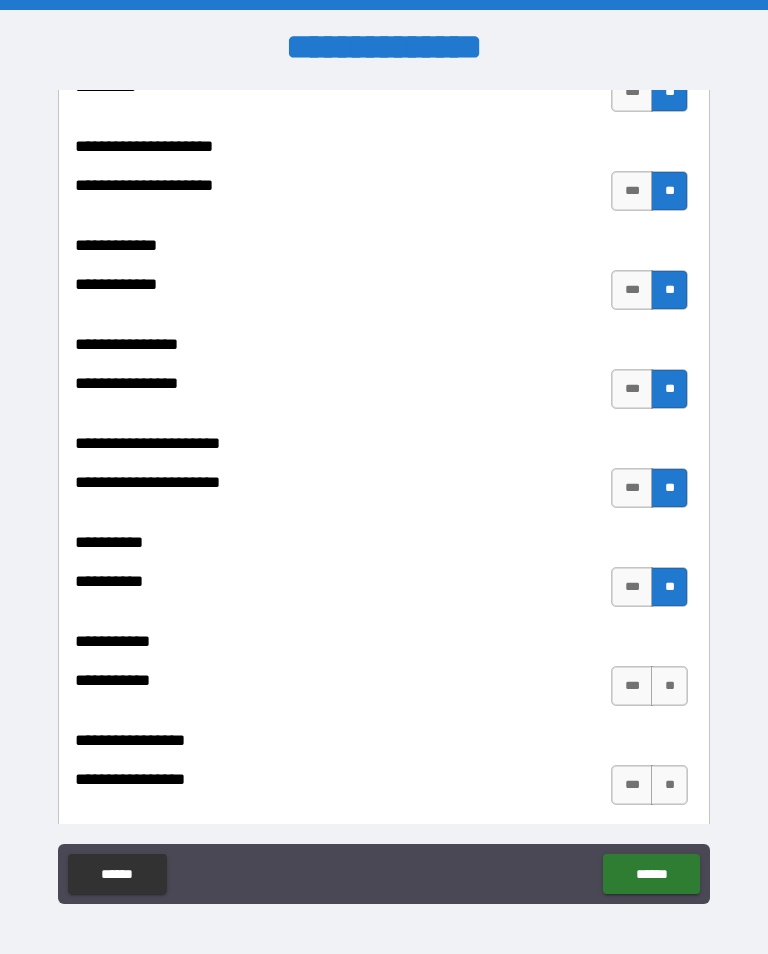 click on "**" at bounding box center (669, 686) 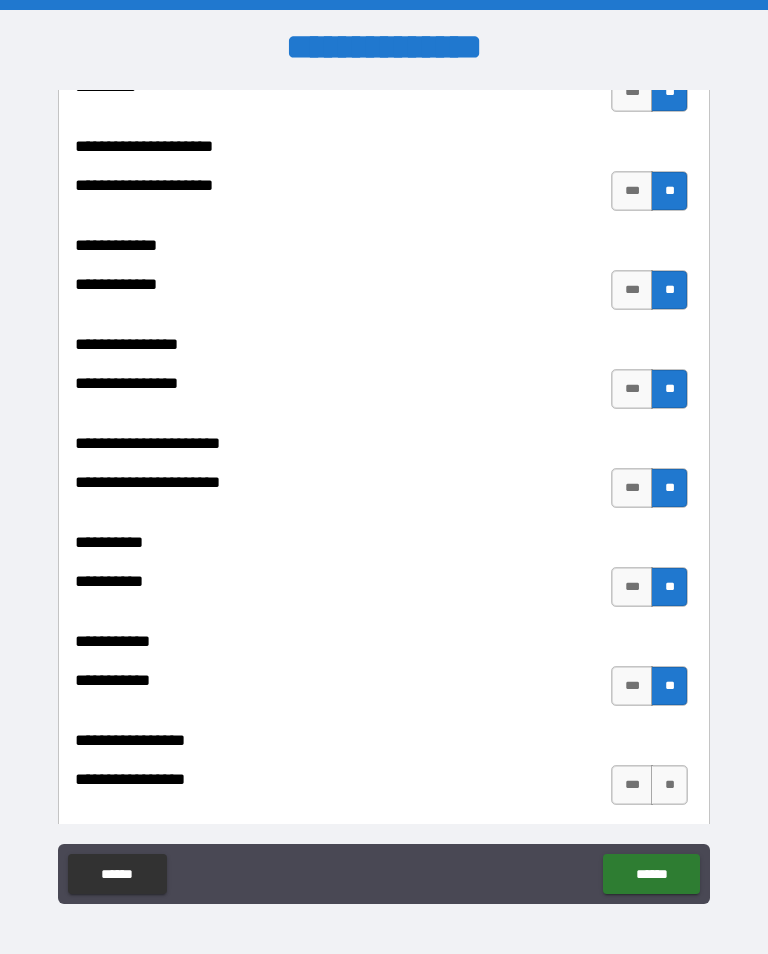 click on "**" at bounding box center (669, 785) 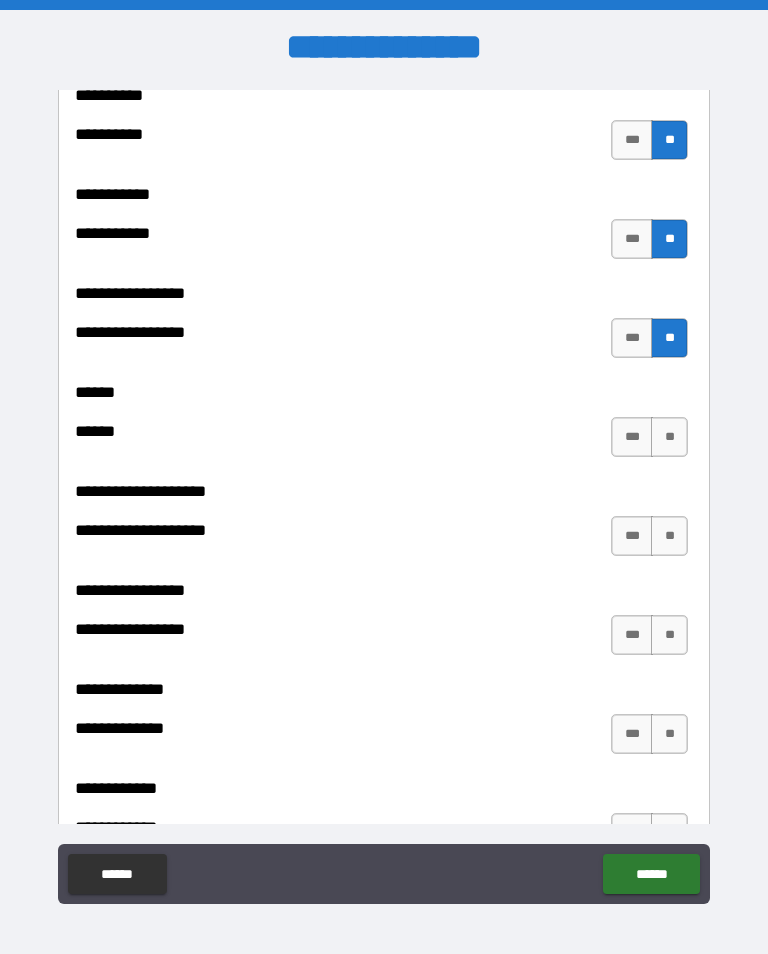 scroll, scrollTop: 6894, scrollLeft: 0, axis: vertical 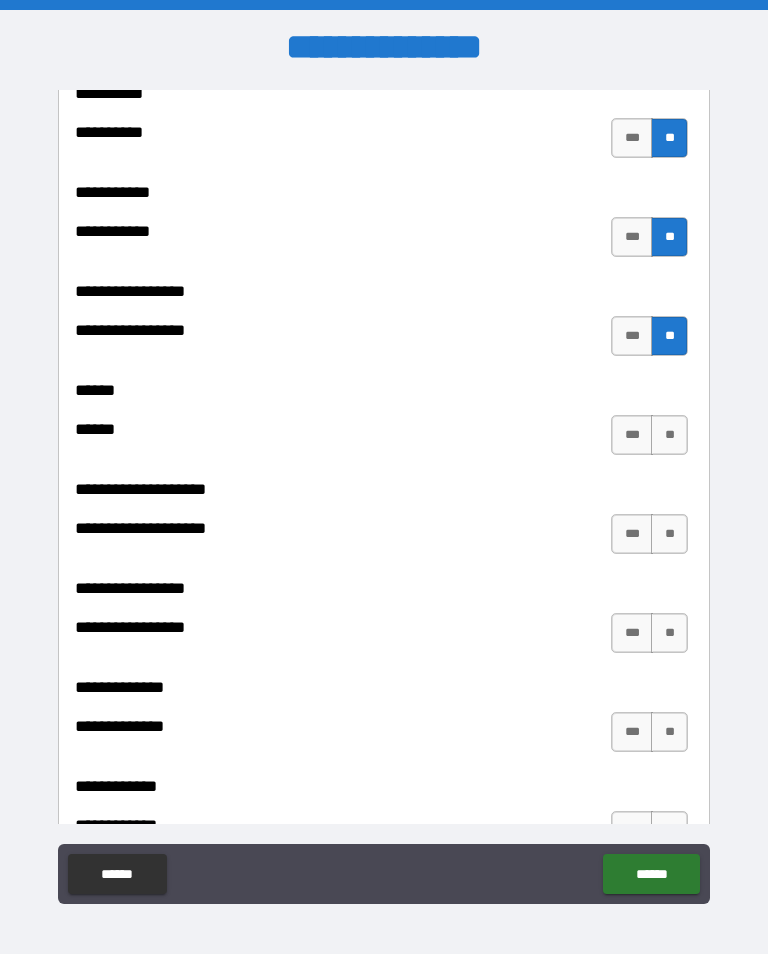 click on "**" at bounding box center (669, 435) 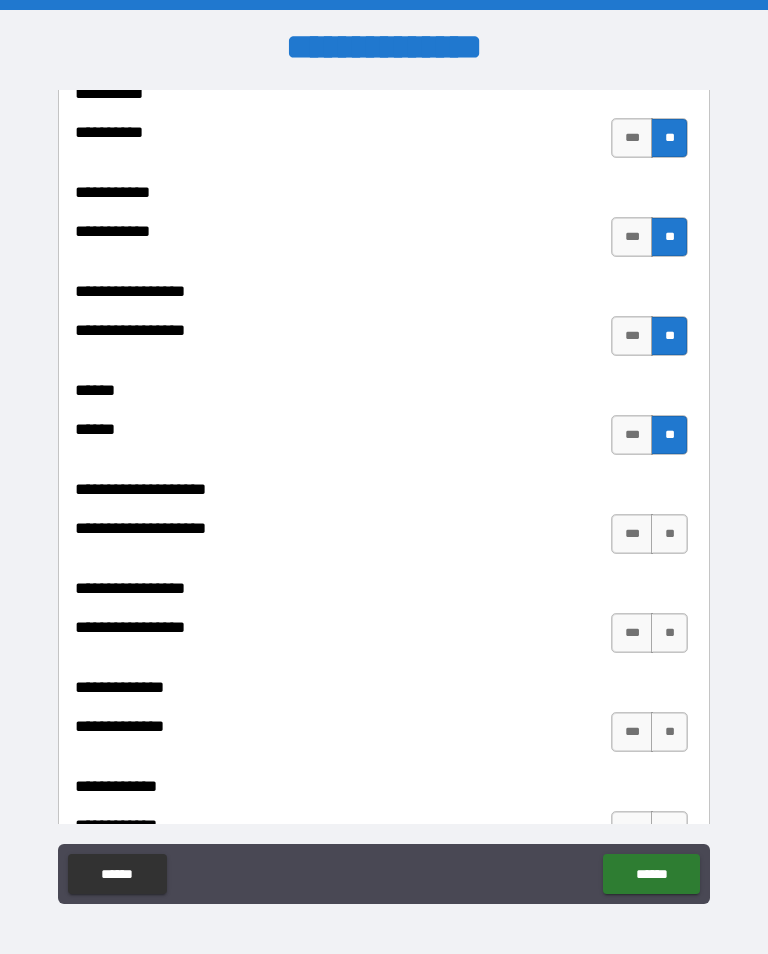 click on "**" at bounding box center (669, 534) 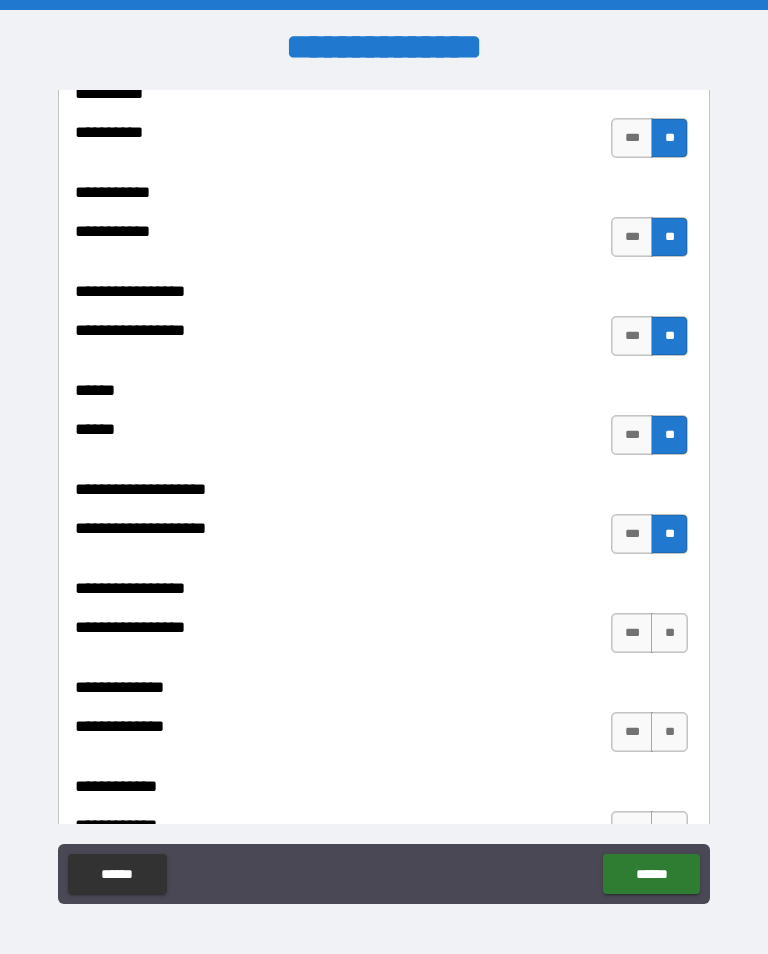 click on "**" at bounding box center [669, 633] 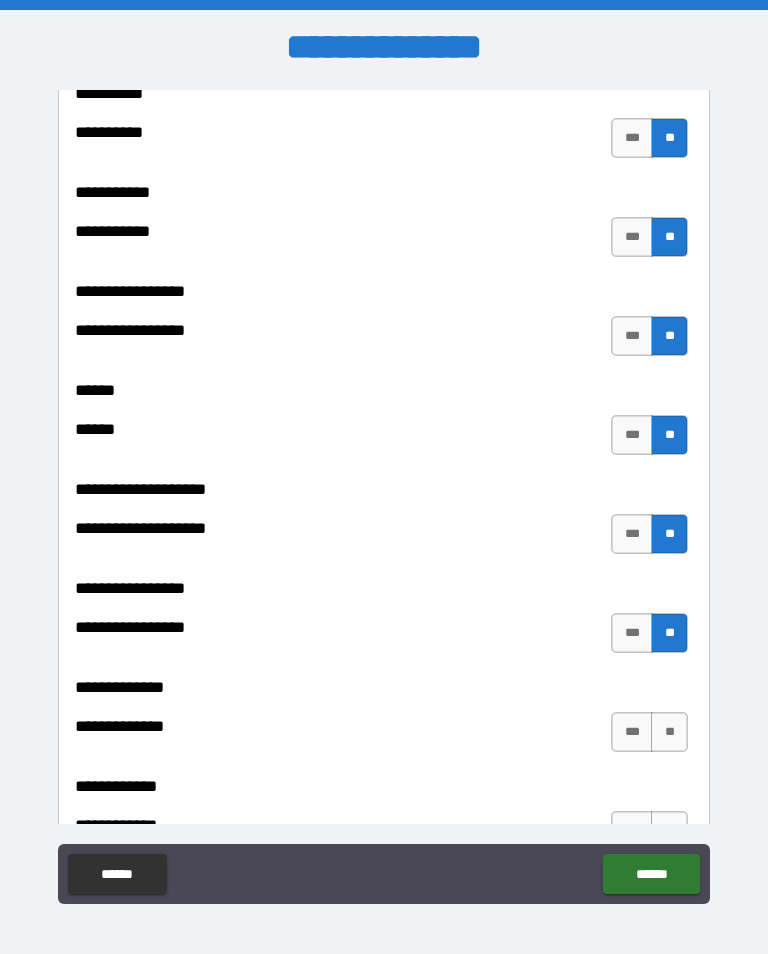 click on "**" at bounding box center (669, 732) 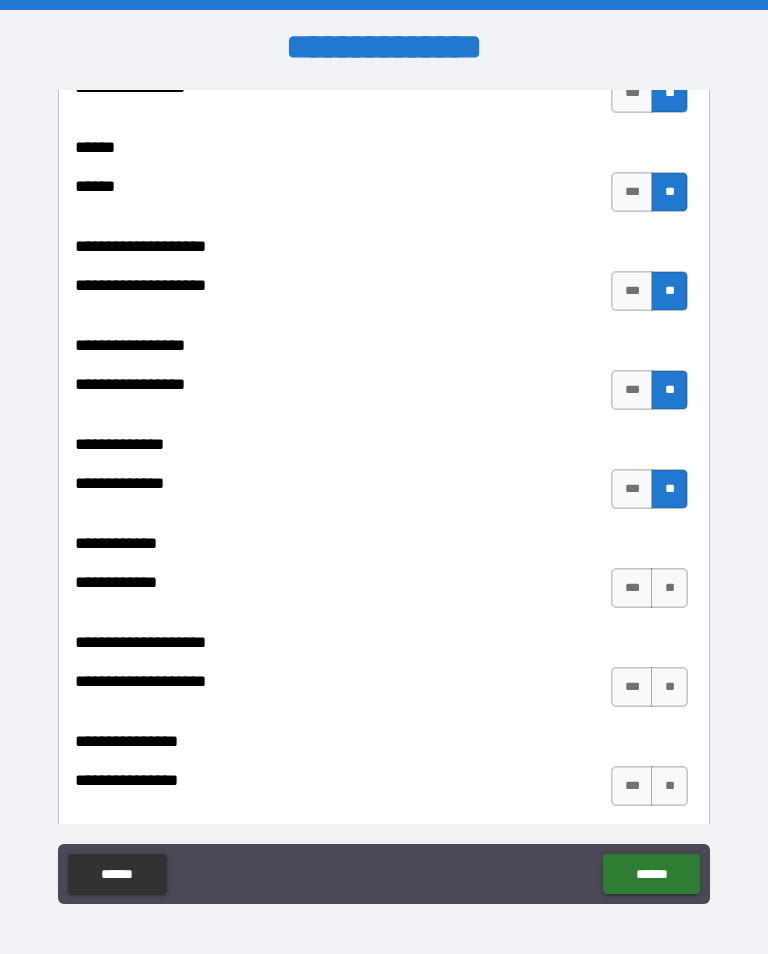 scroll, scrollTop: 7153, scrollLeft: 0, axis: vertical 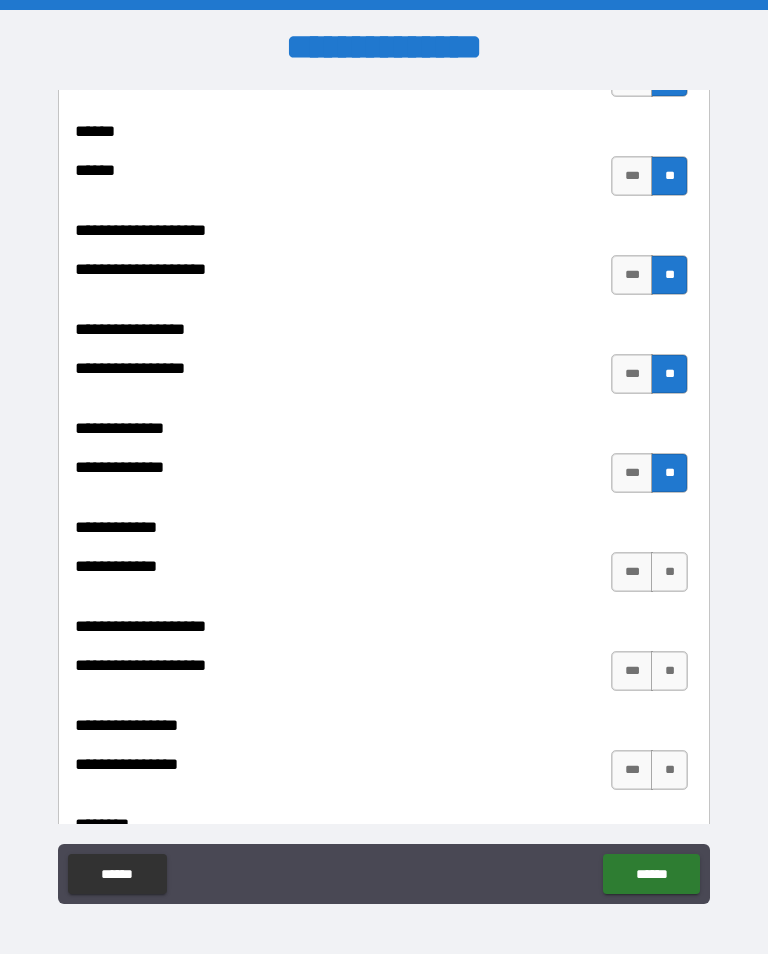 click on "**" at bounding box center (669, 572) 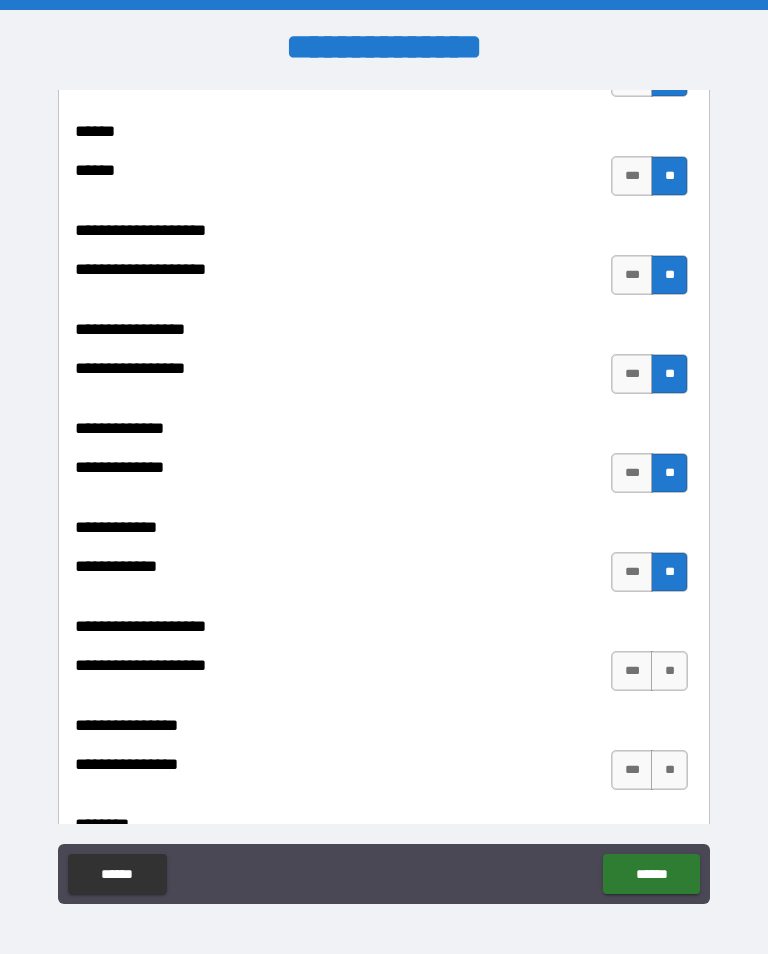 click on "**" at bounding box center (669, 671) 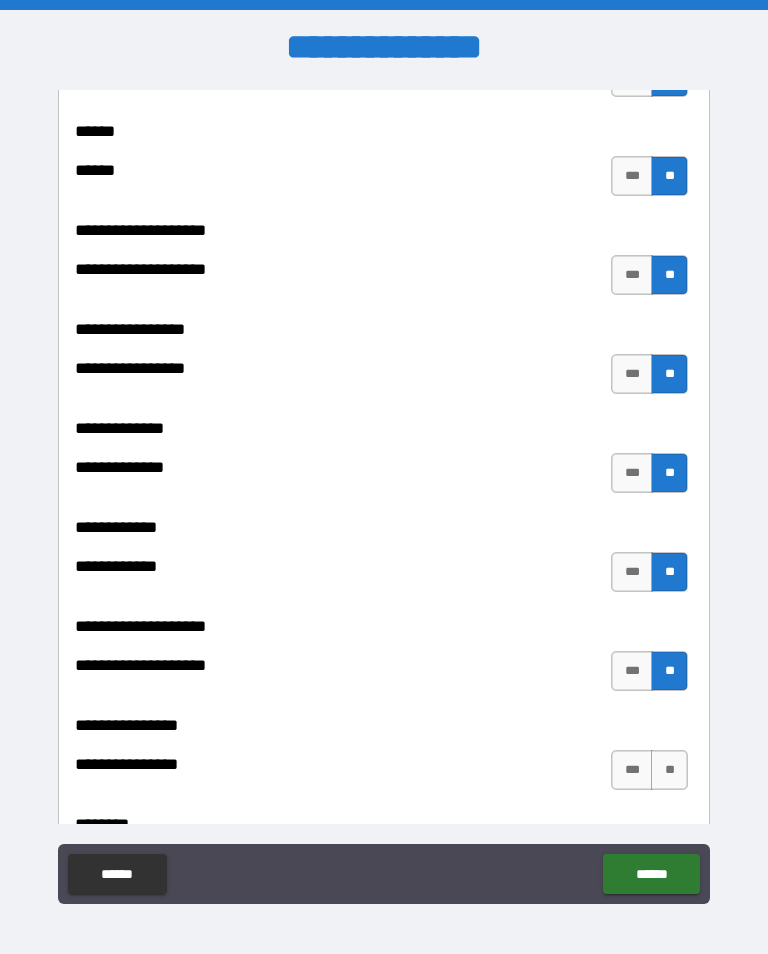 click on "**" at bounding box center (669, 770) 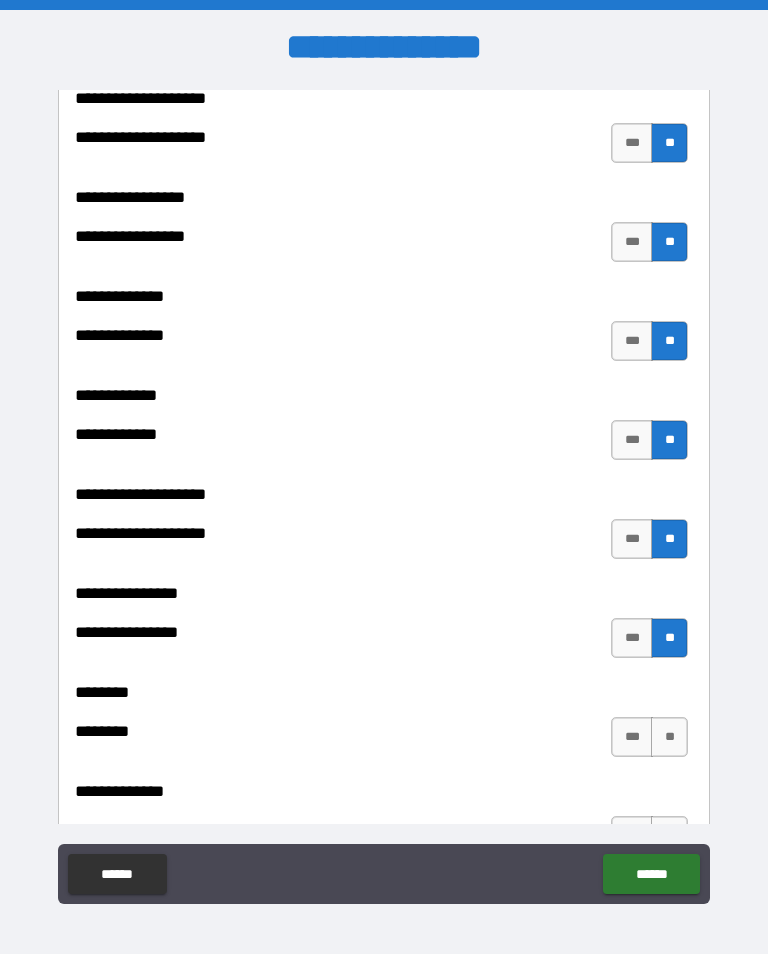 scroll, scrollTop: 7305, scrollLeft: 0, axis: vertical 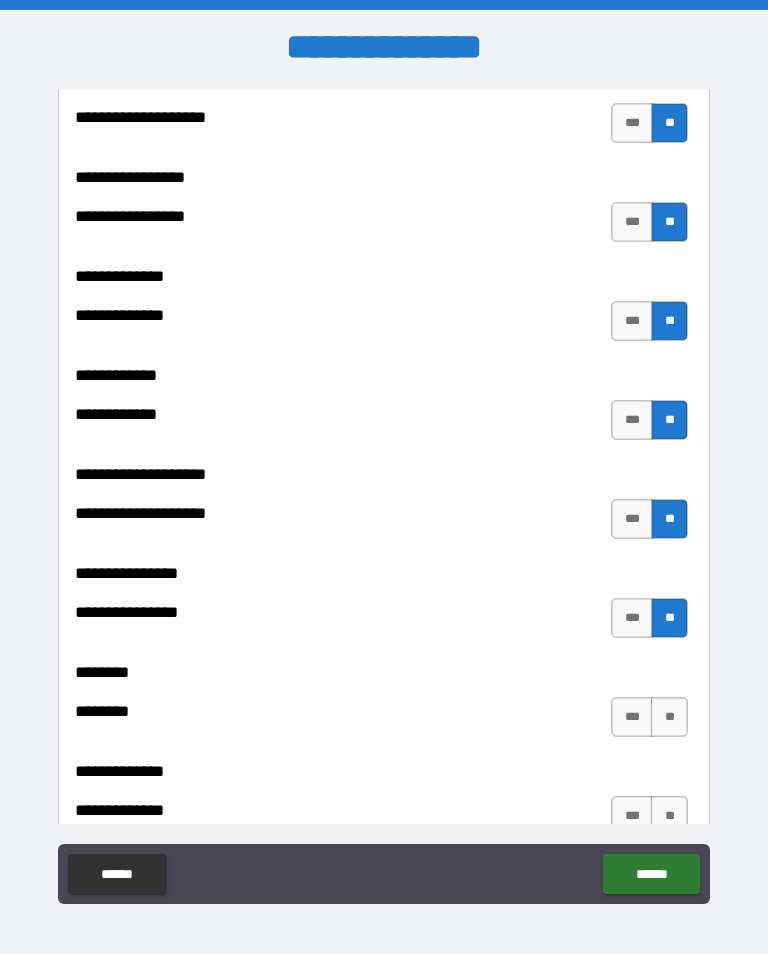click on "***" at bounding box center (632, 519) 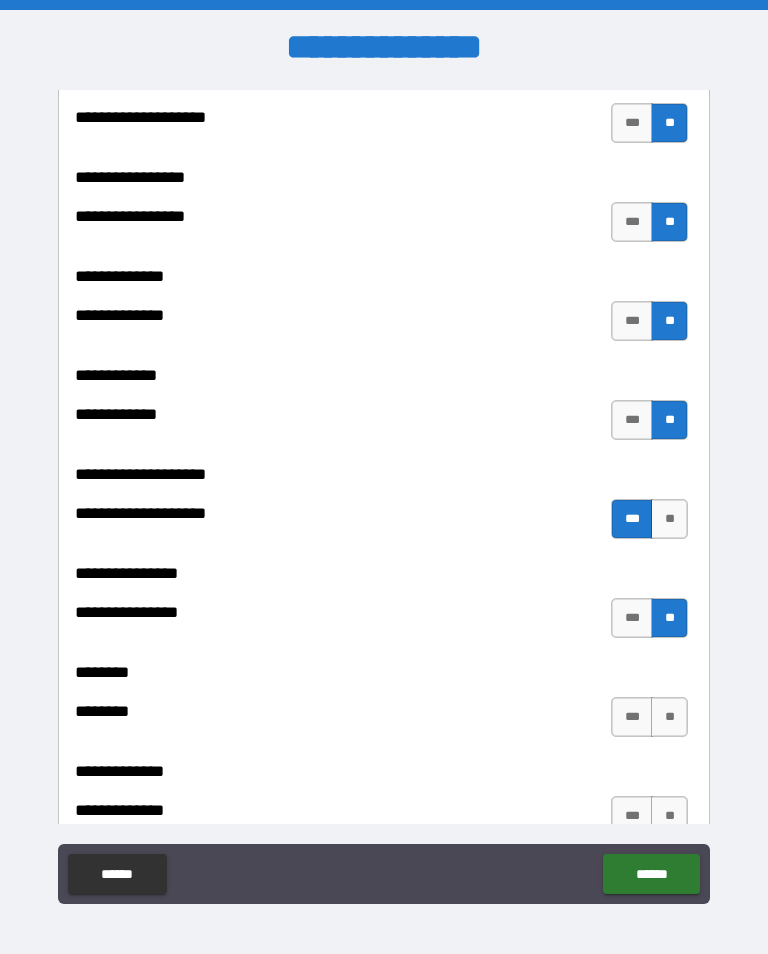 click on "**" at bounding box center (669, 519) 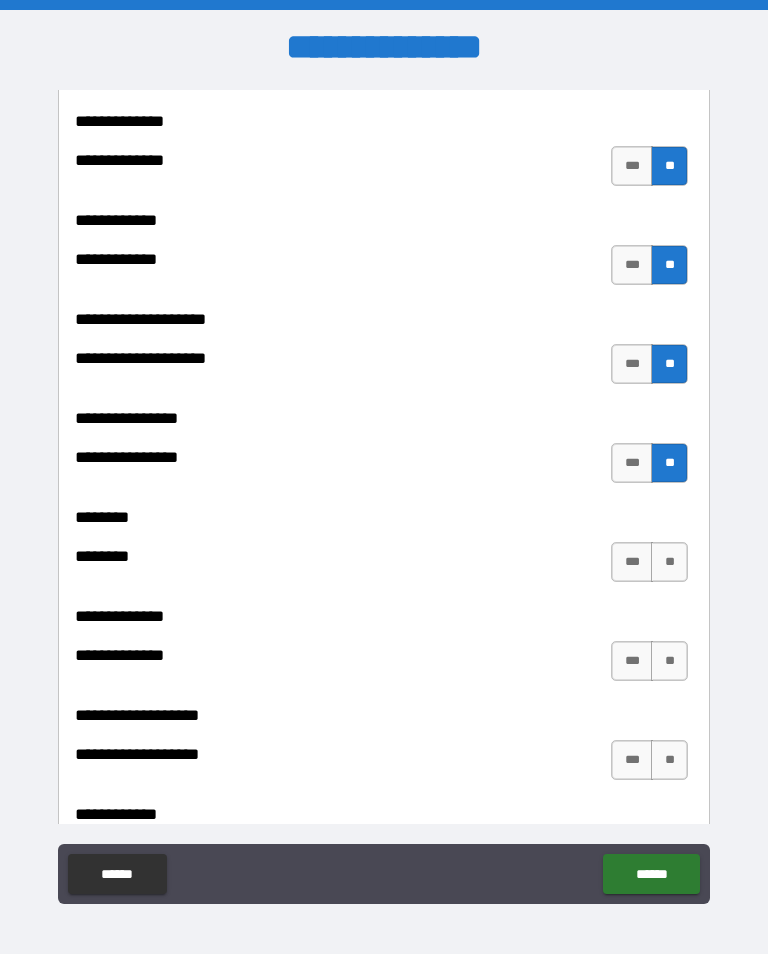 scroll, scrollTop: 7461, scrollLeft: 0, axis: vertical 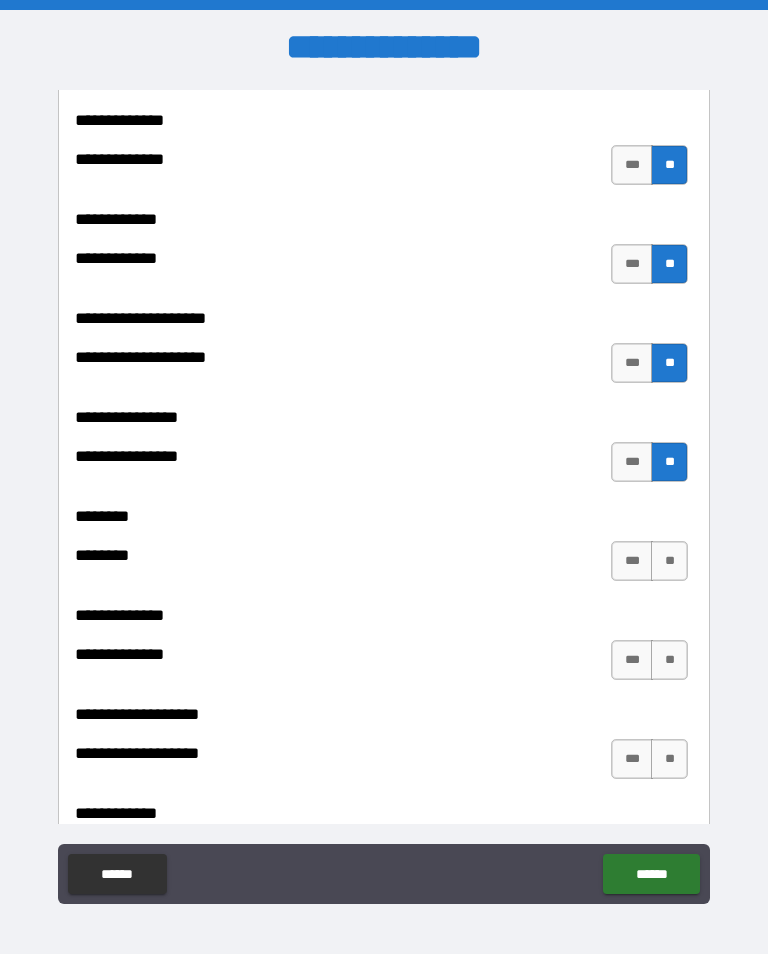 click on "**" at bounding box center [669, 561] 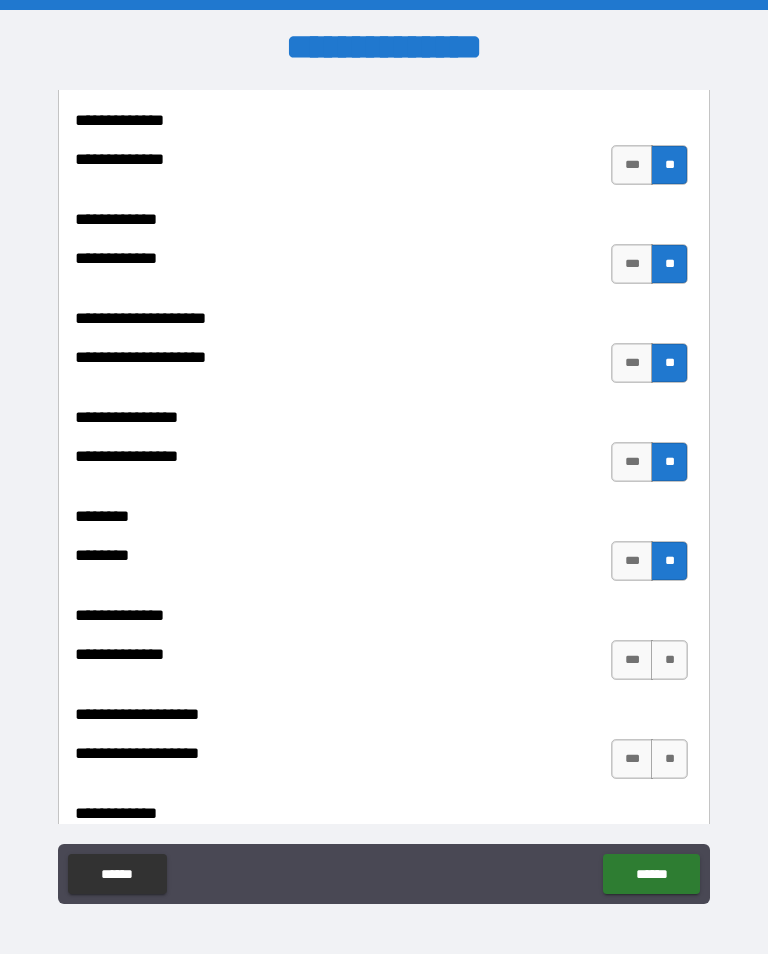 click on "**" at bounding box center [669, 660] 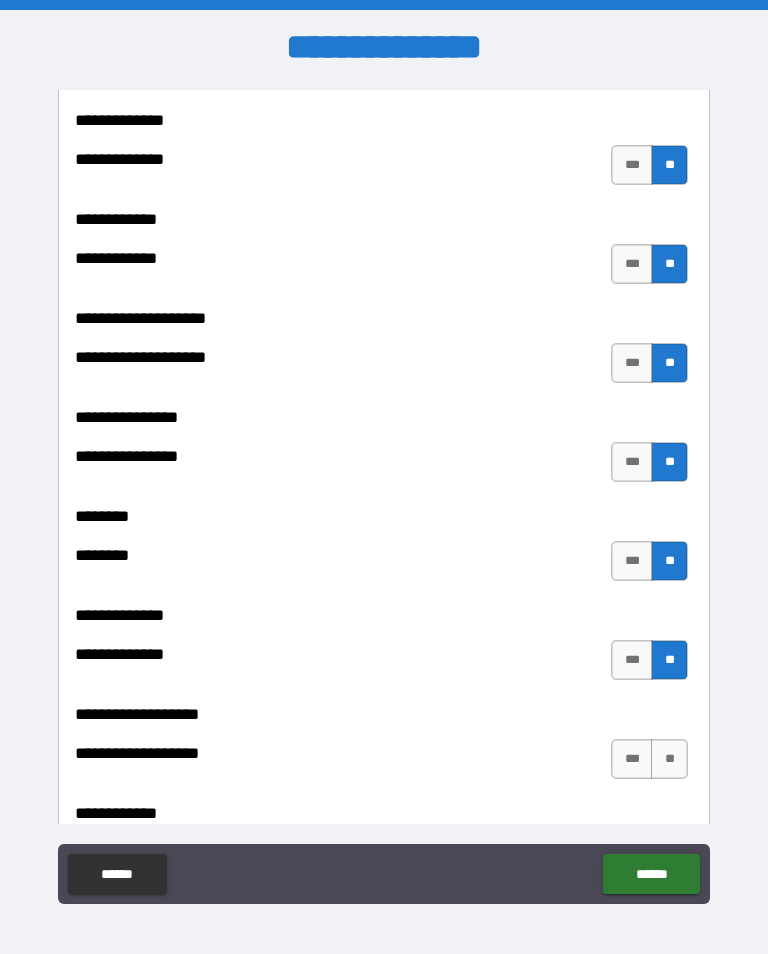 click on "**" at bounding box center (669, 759) 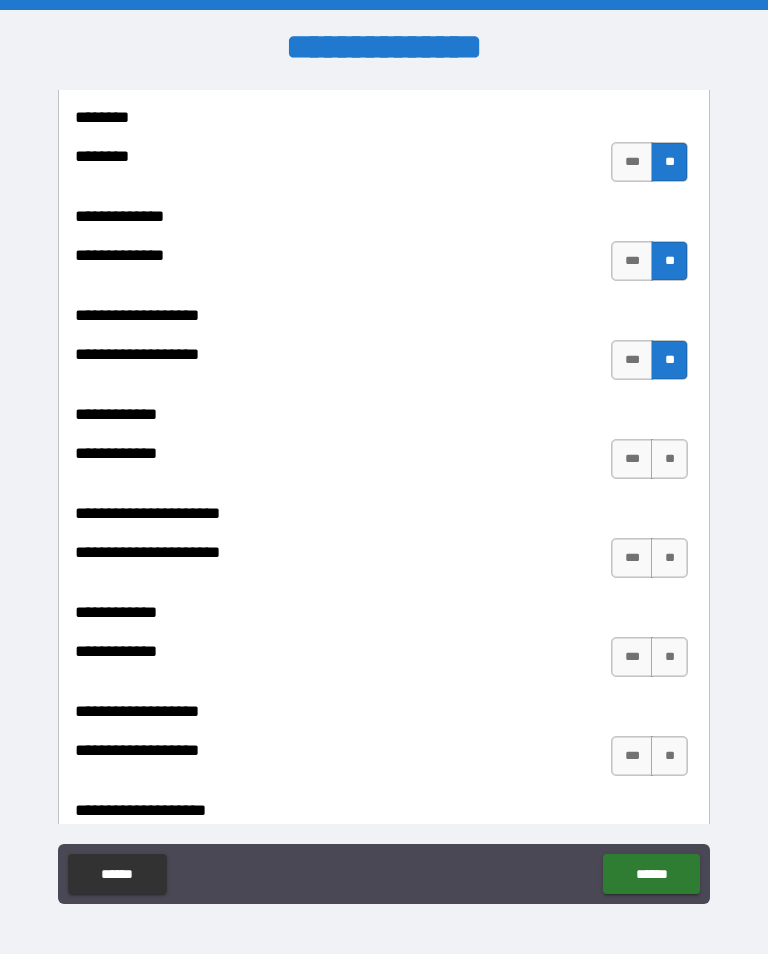 scroll, scrollTop: 7862, scrollLeft: 0, axis: vertical 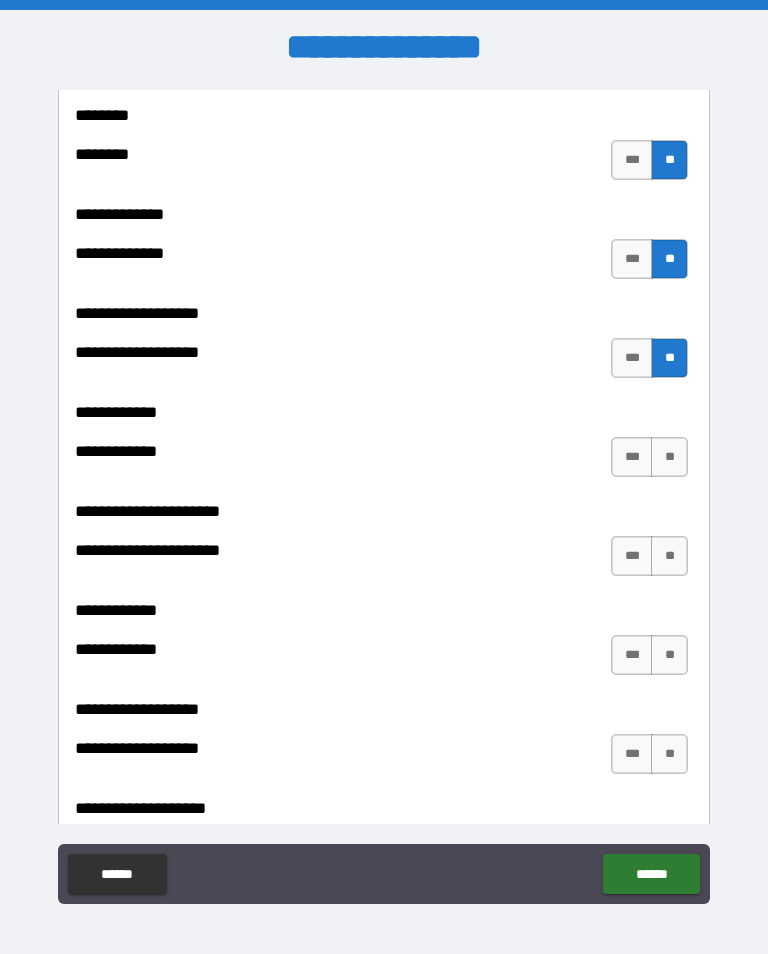 click on "**" at bounding box center (669, 457) 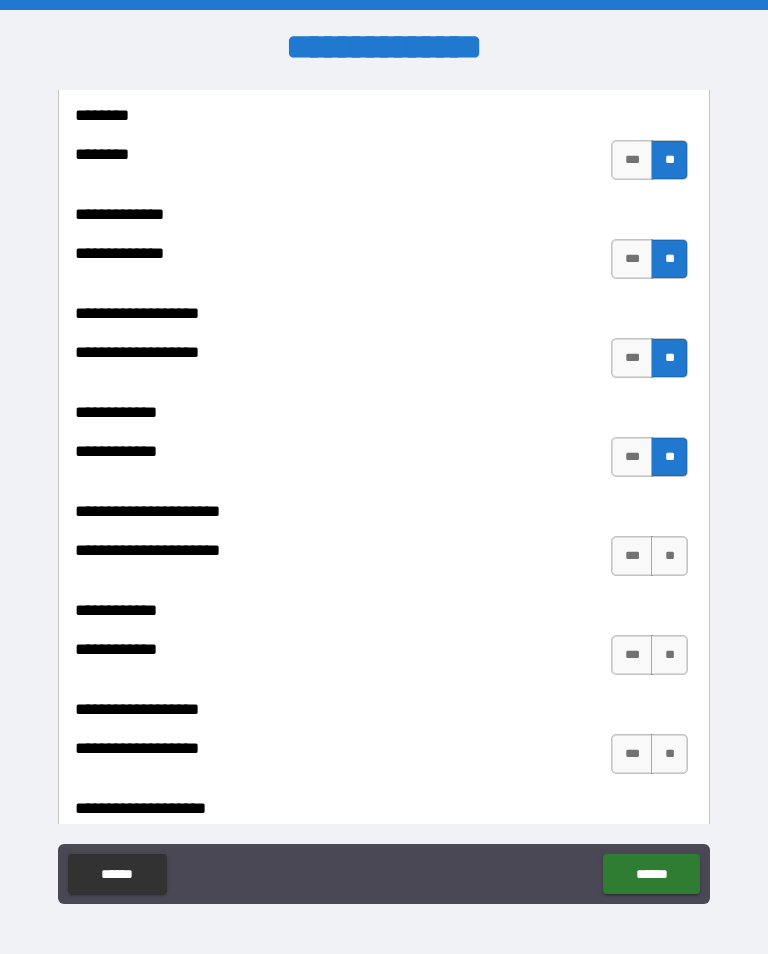 click on "**" at bounding box center (669, 556) 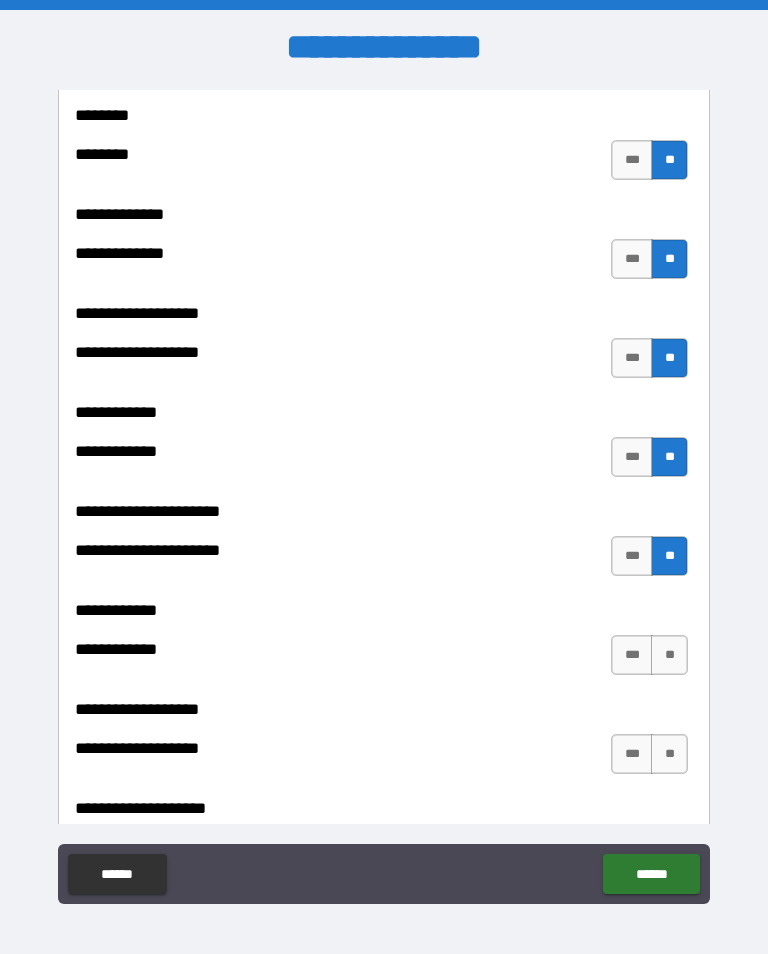 click on "**" at bounding box center (669, 655) 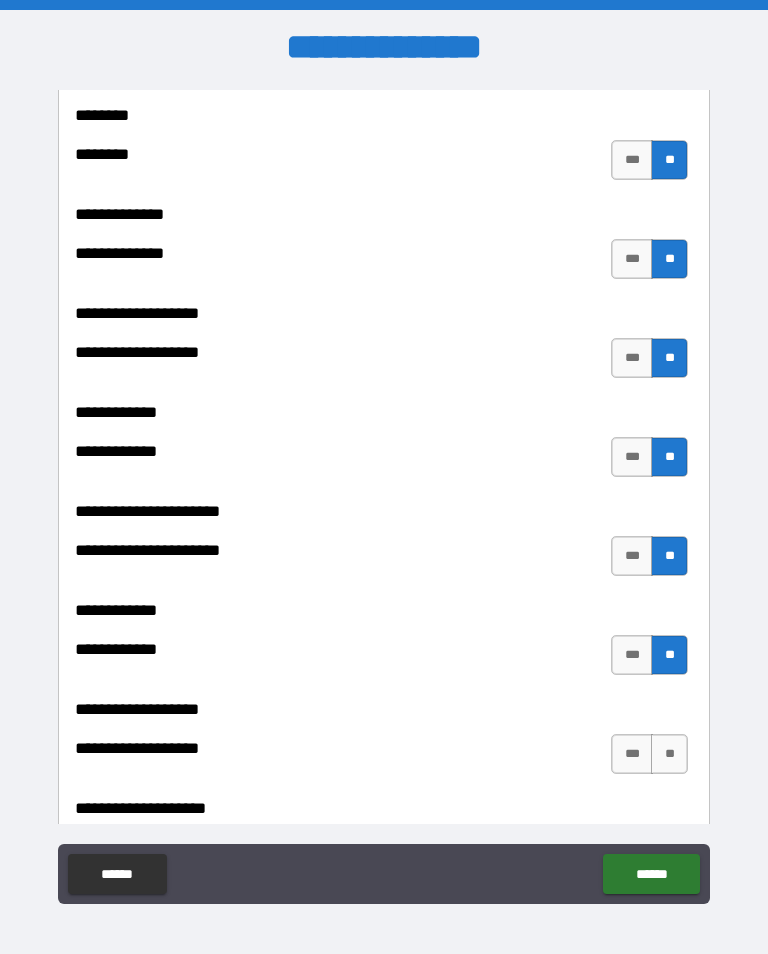 click on "**" at bounding box center (669, 754) 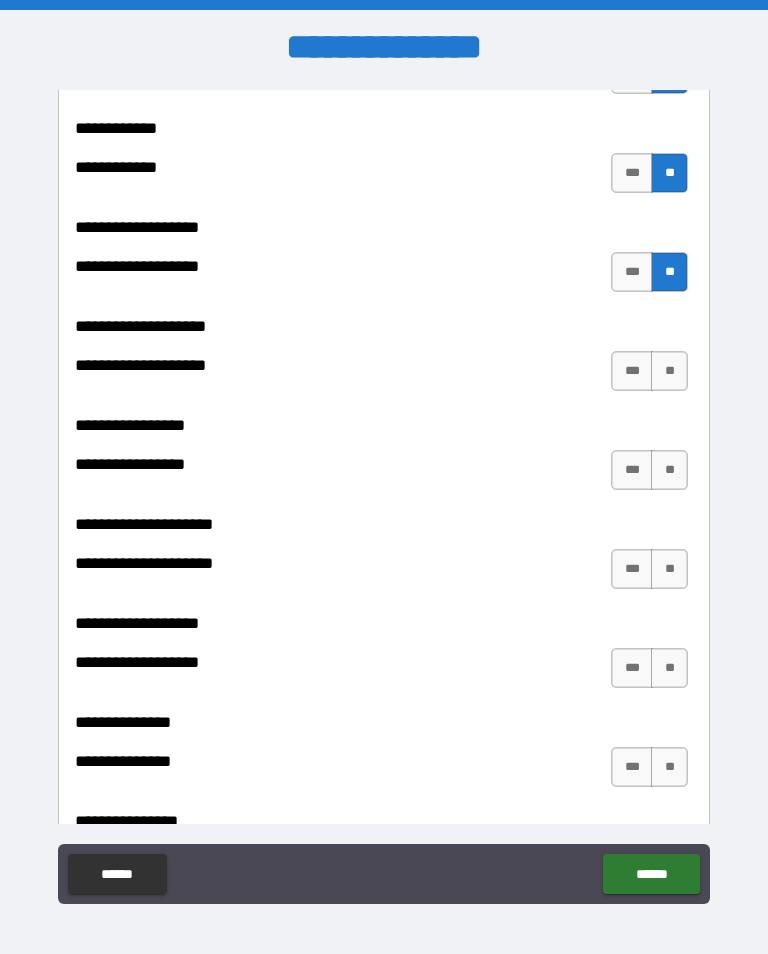 scroll, scrollTop: 8345, scrollLeft: 0, axis: vertical 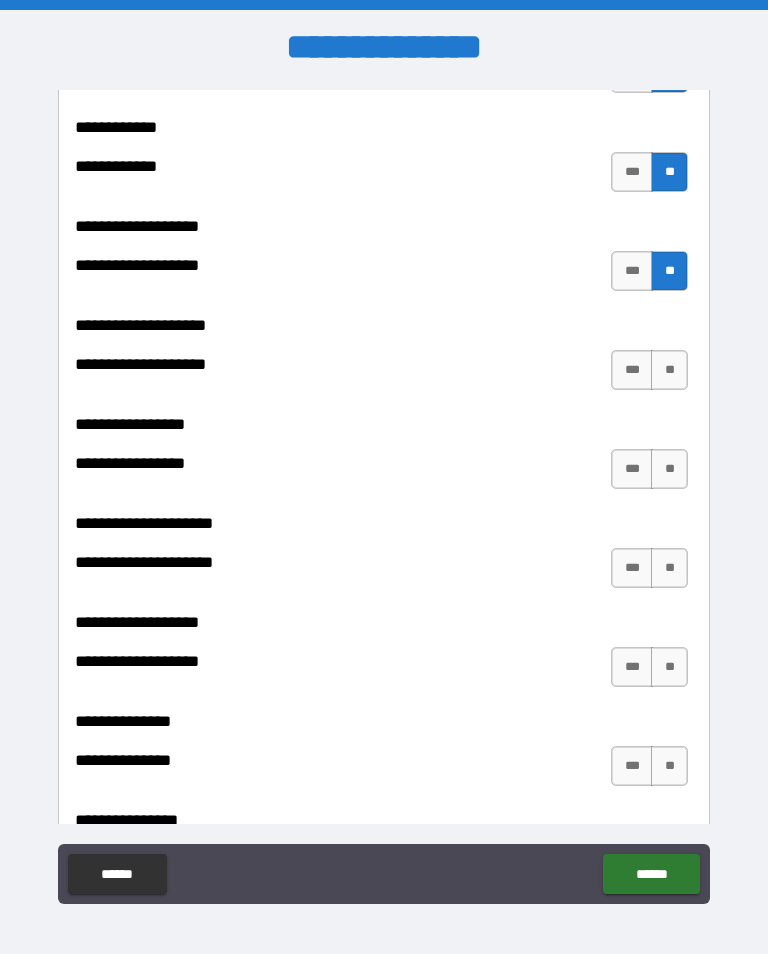 click on "**" at bounding box center (669, 370) 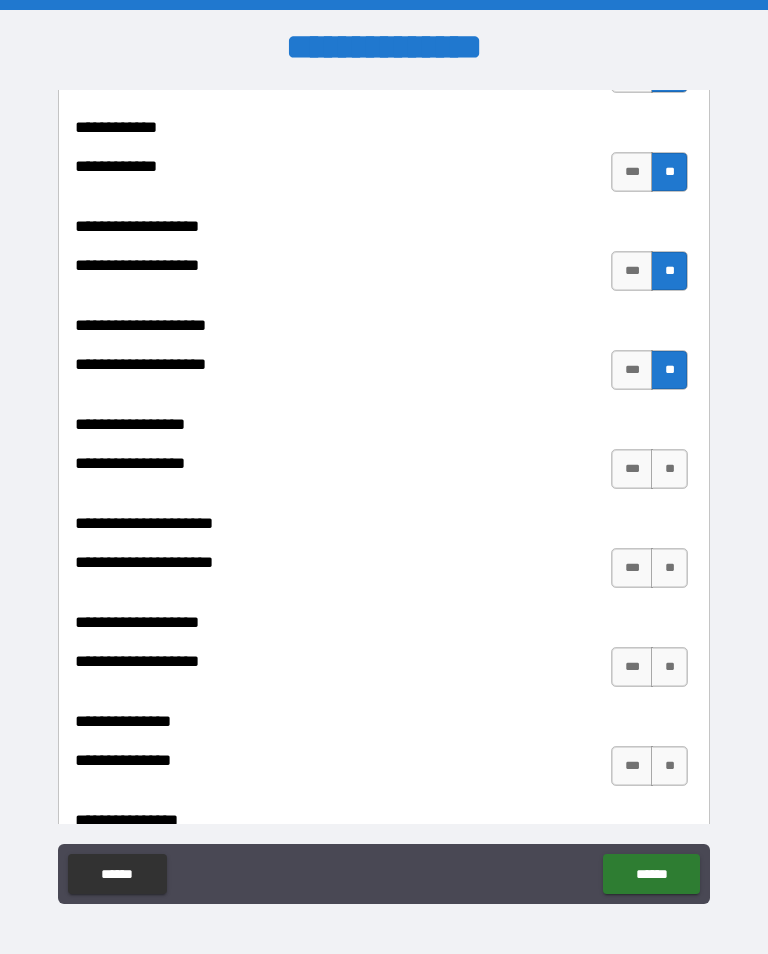click on "**" at bounding box center [669, 469] 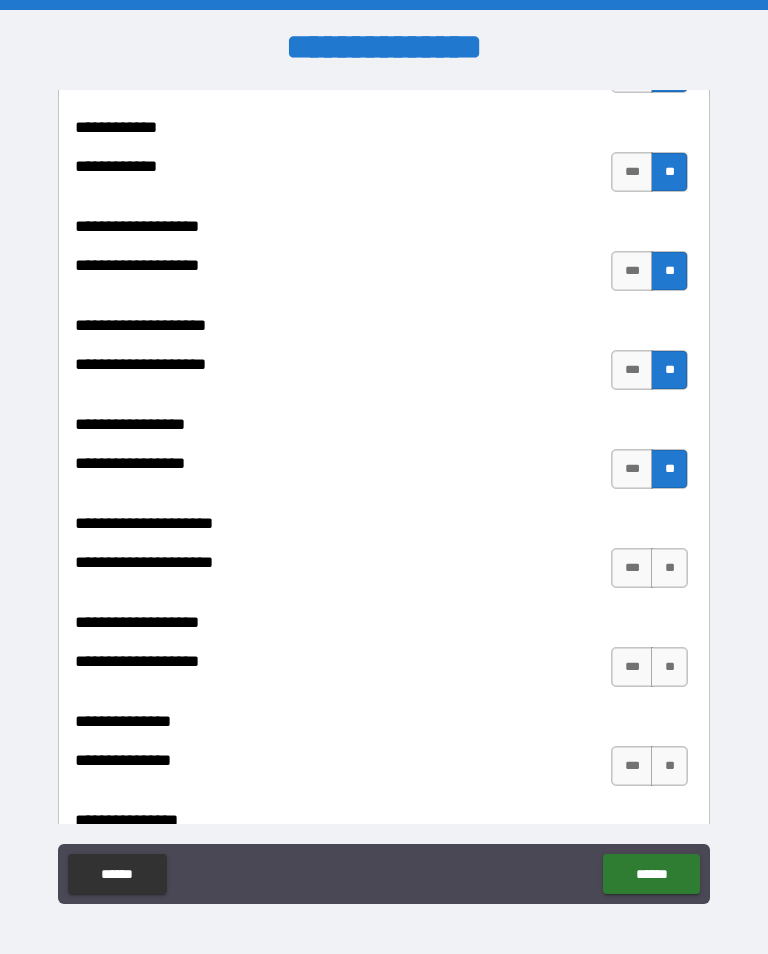 click on "**" at bounding box center [669, 568] 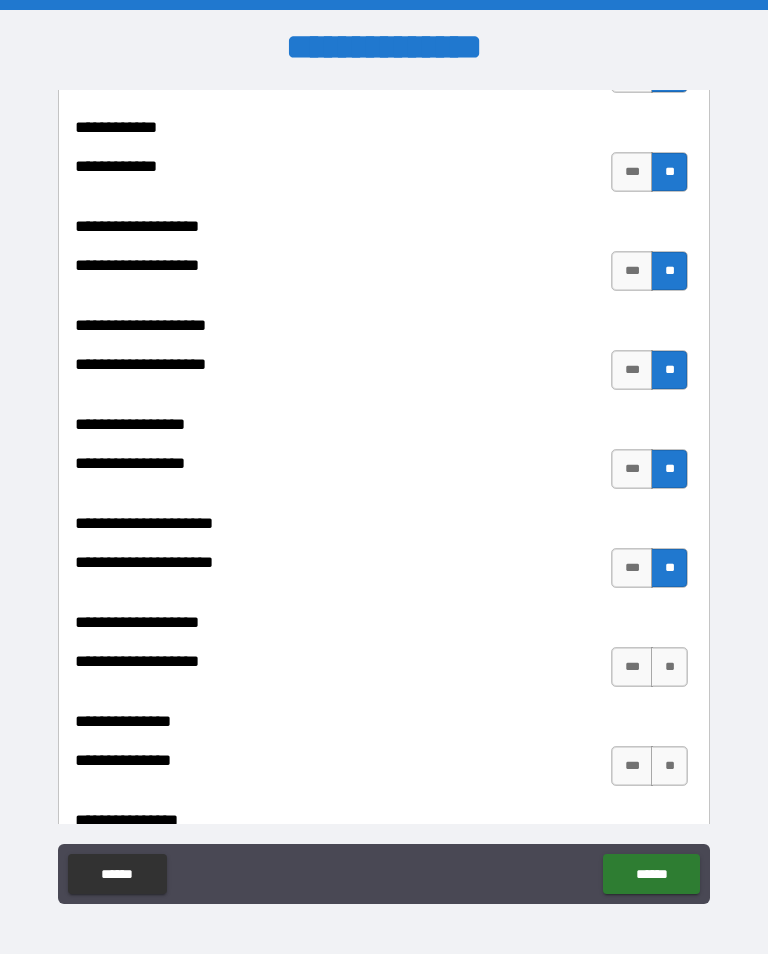 click on "**" at bounding box center [669, 667] 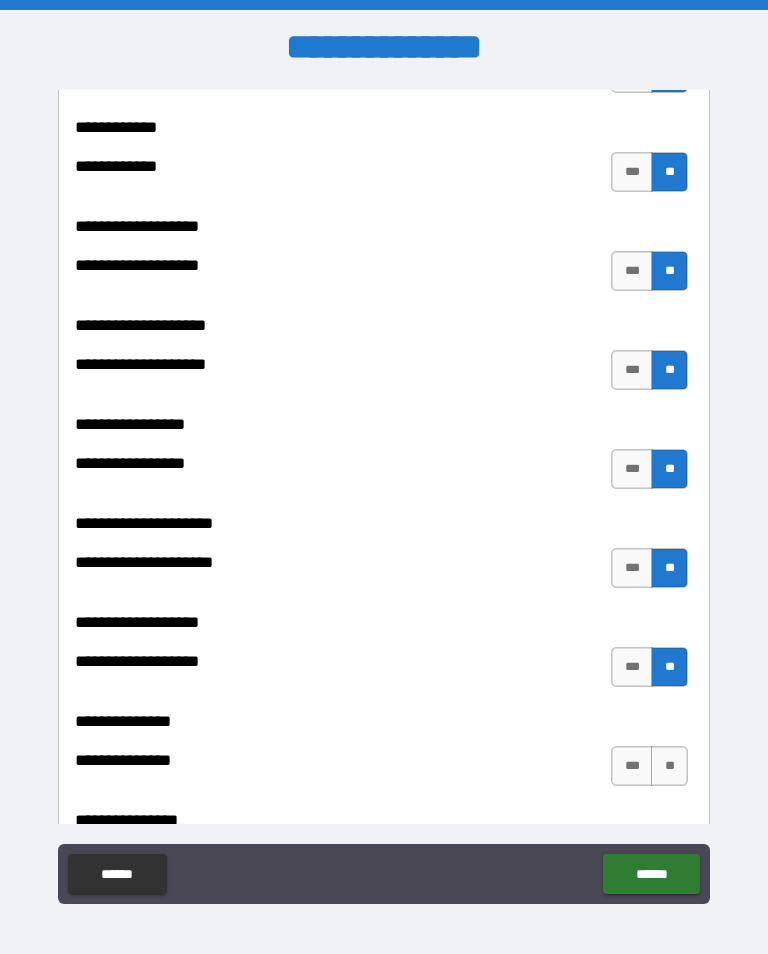 click on "**" at bounding box center (669, 766) 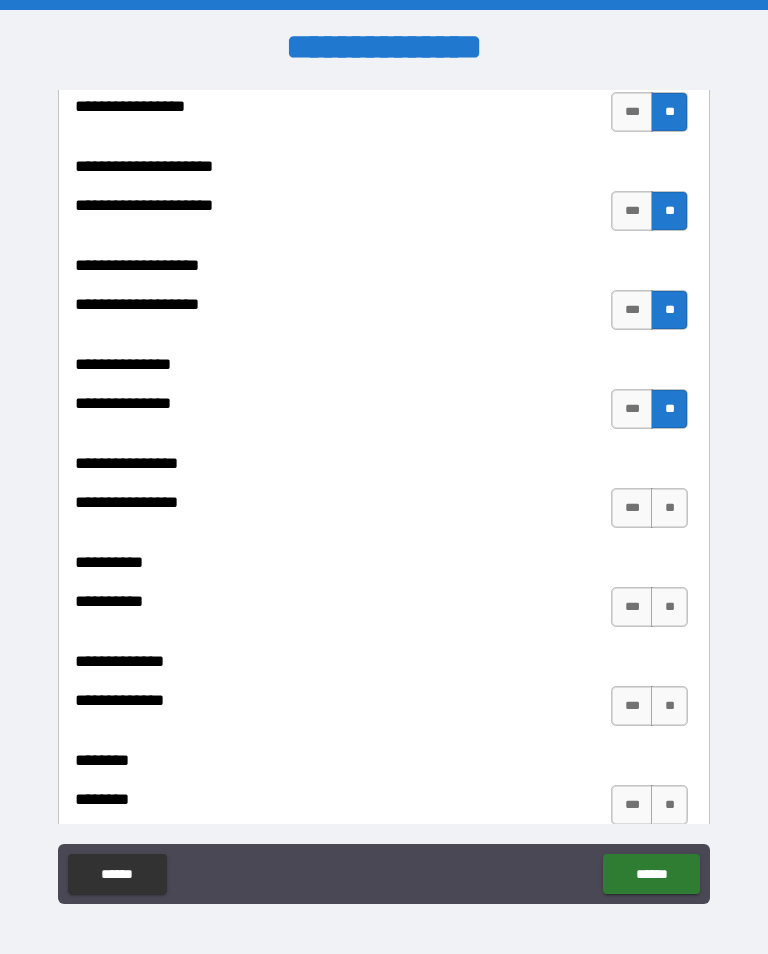 scroll, scrollTop: 8711, scrollLeft: 0, axis: vertical 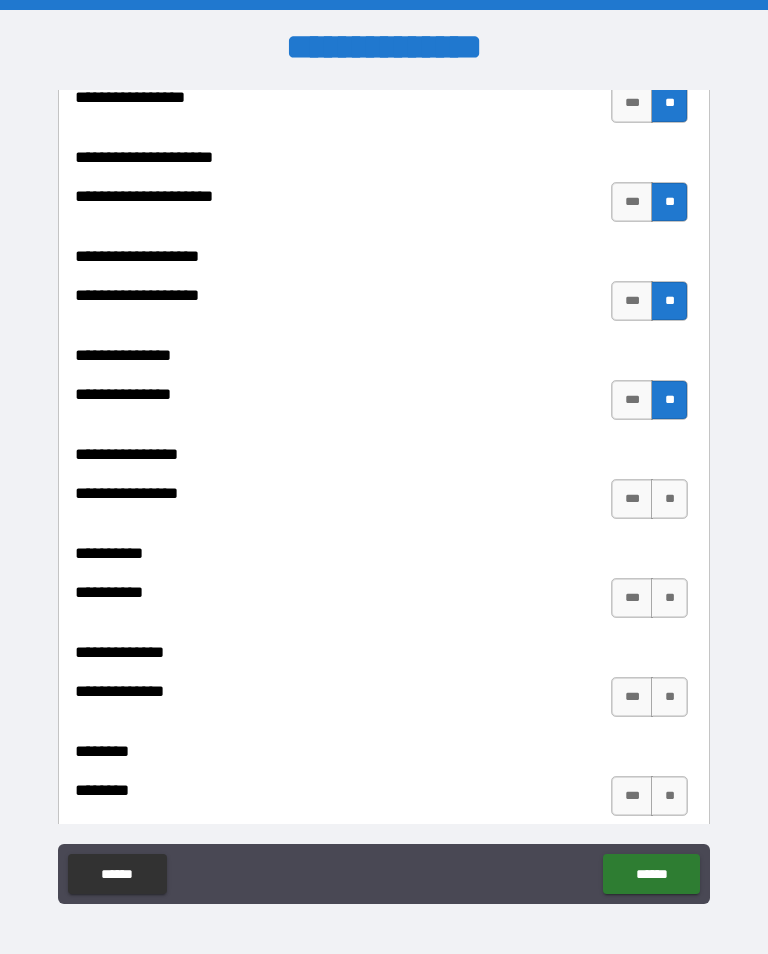 click on "**" at bounding box center [669, 499] 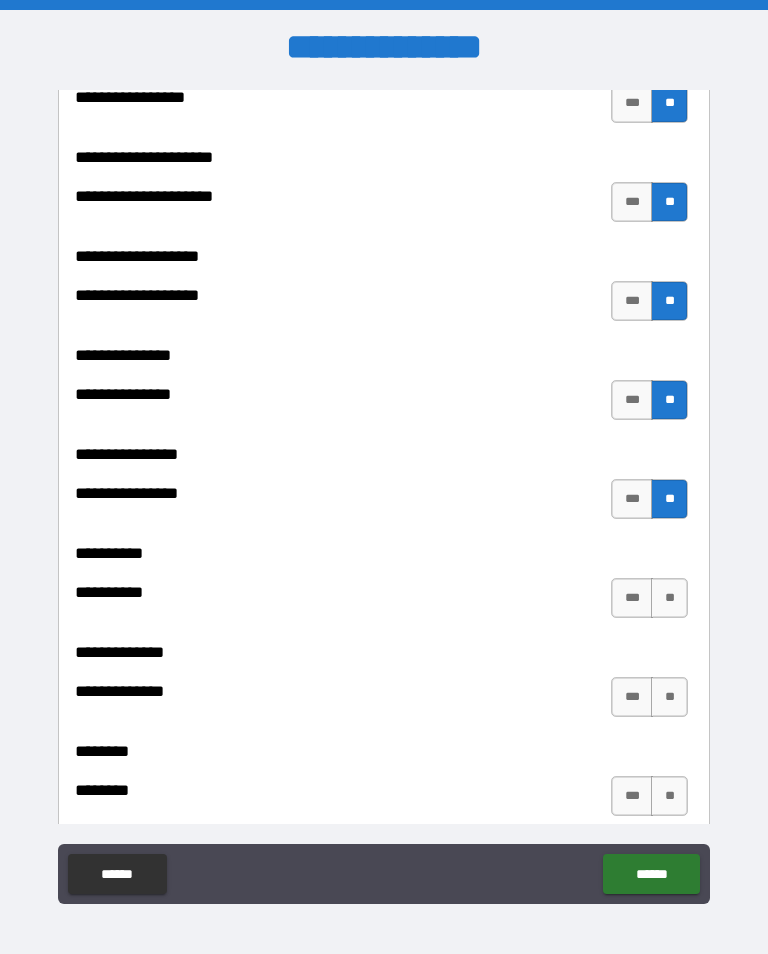 click on "**" at bounding box center [669, 598] 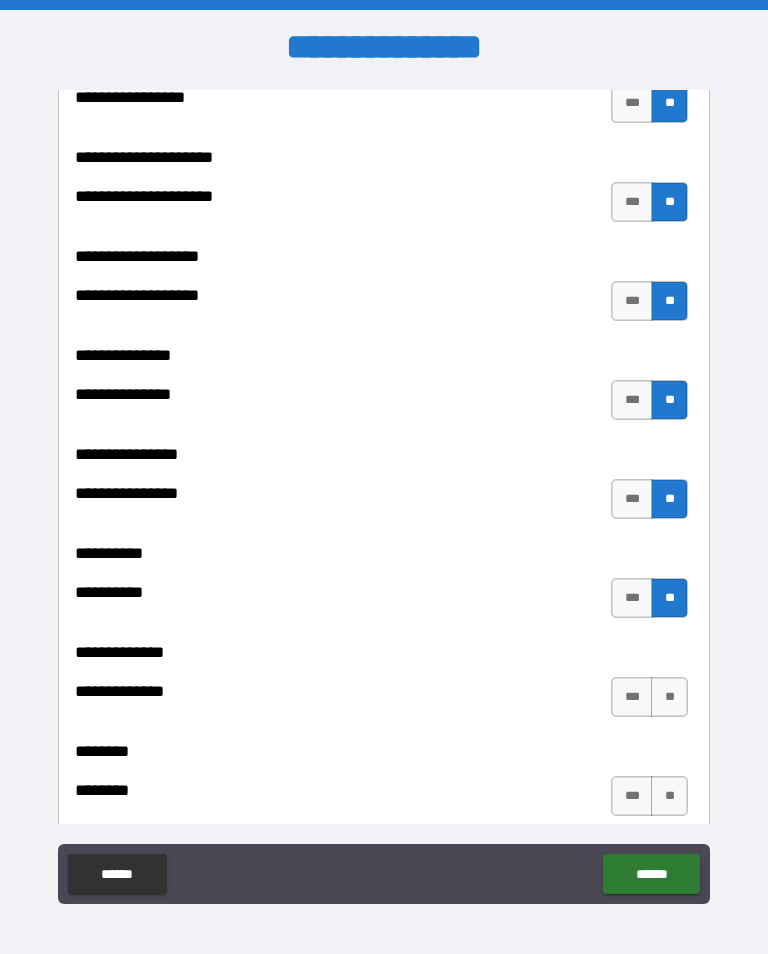 click on "**" at bounding box center (669, 697) 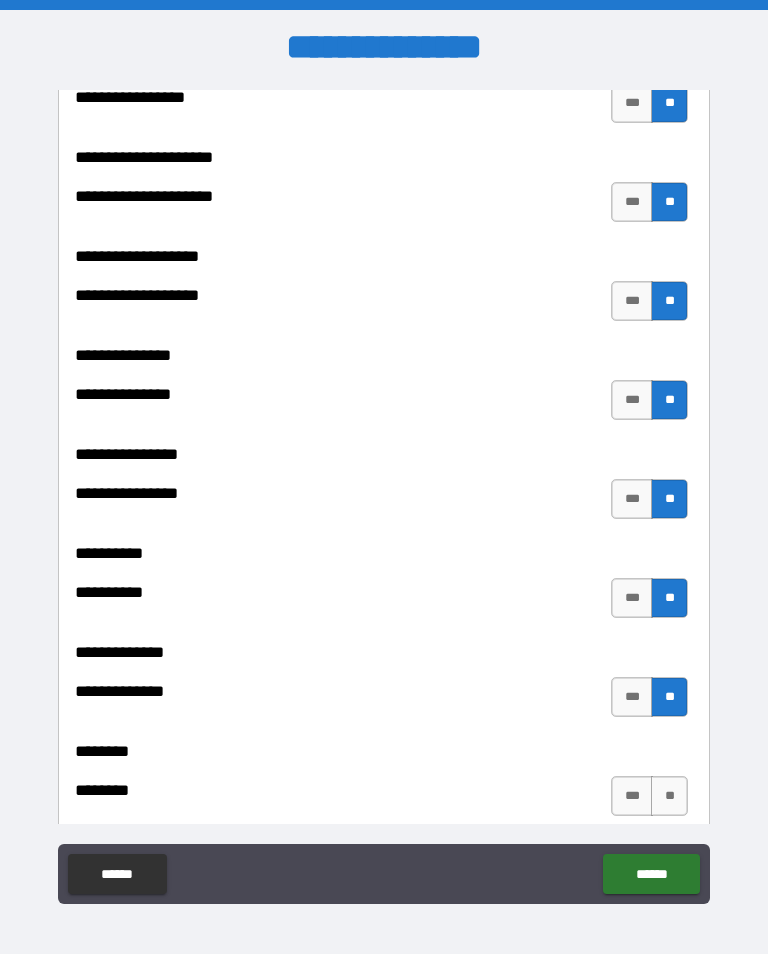 click on "**" at bounding box center (669, 796) 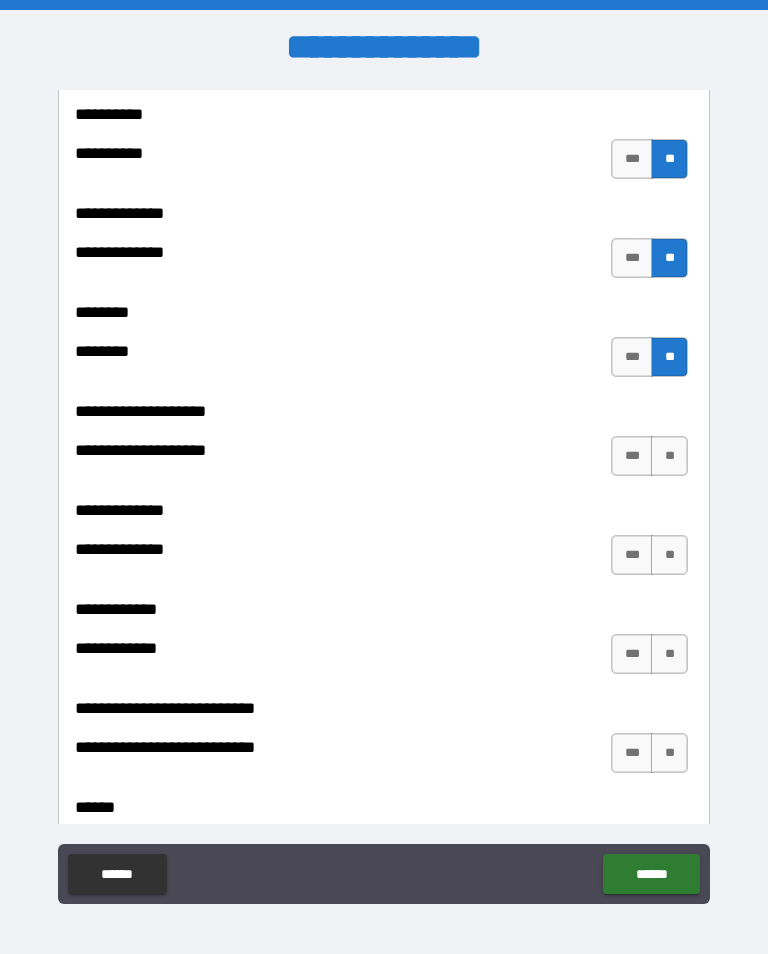scroll, scrollTop: 9160, scrollLeft: 0, axis: vertical 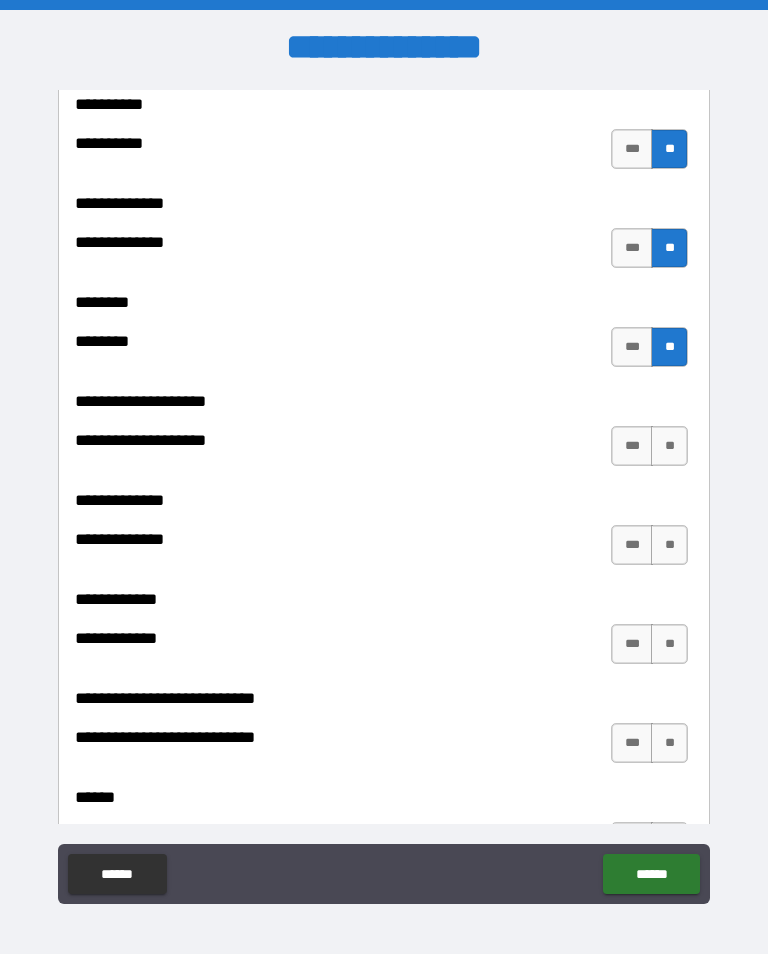 click on "**" at bounding box center (669, 446) 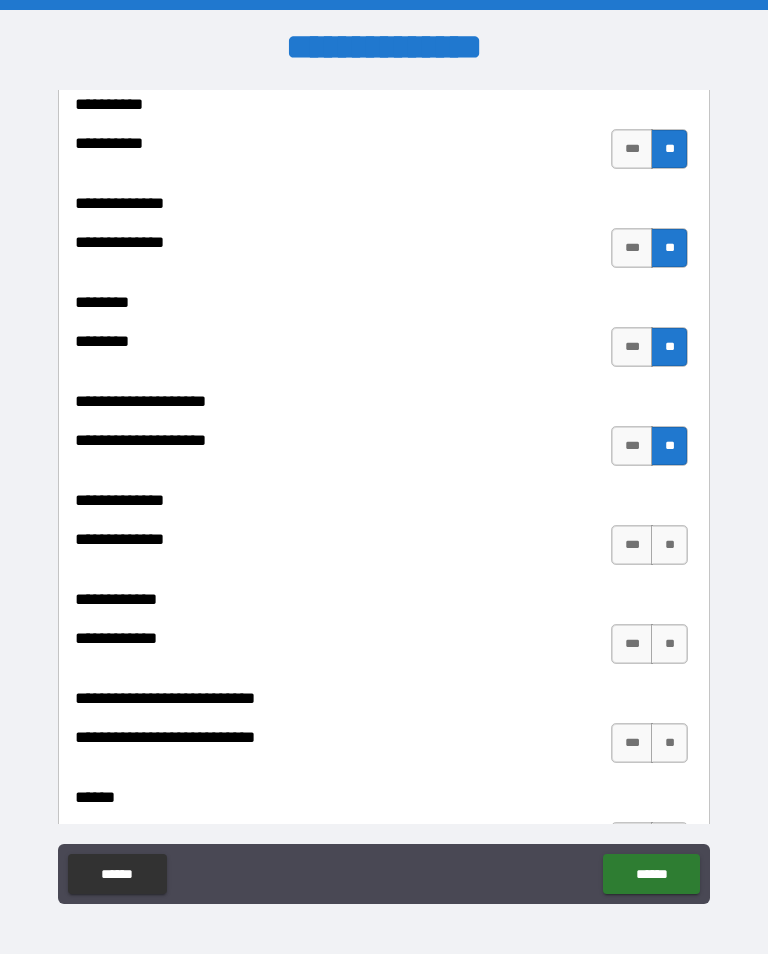 click on "**" at bounding box center (669, 545) 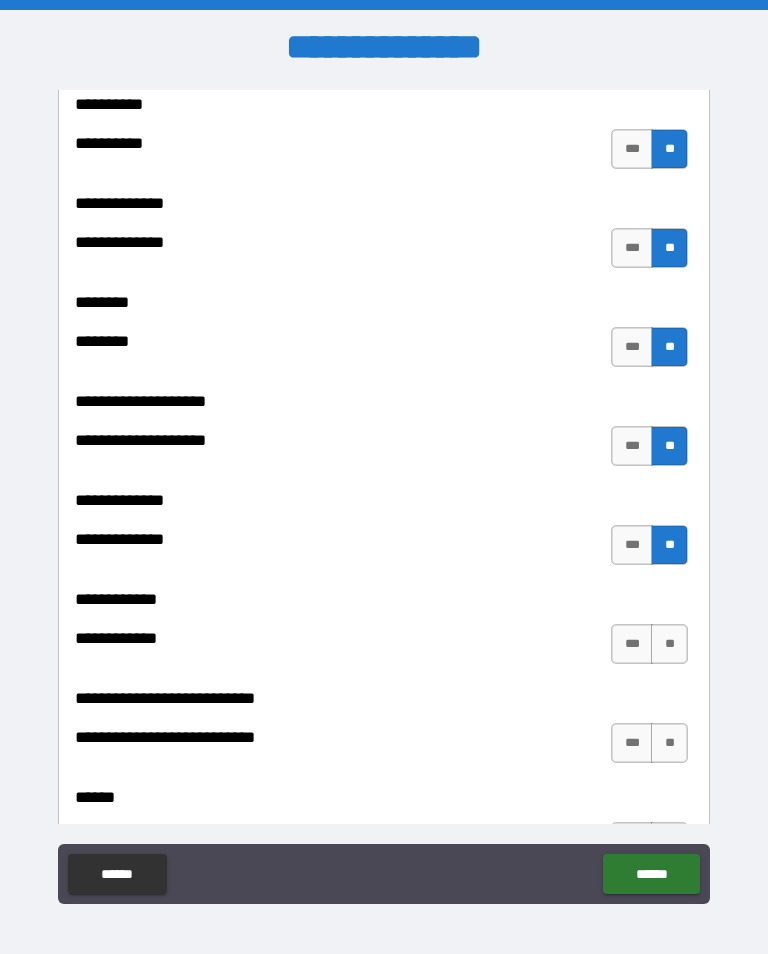 click on "**" at bounding box center [669, 644] 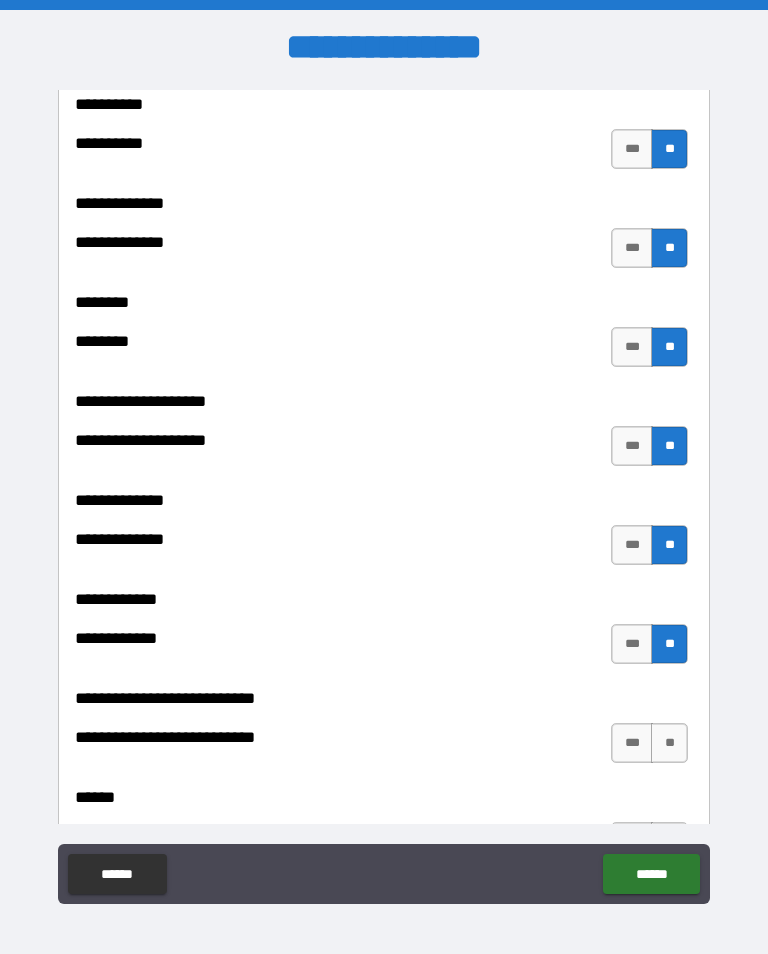 click on "**" at bounding box center (669, 743) 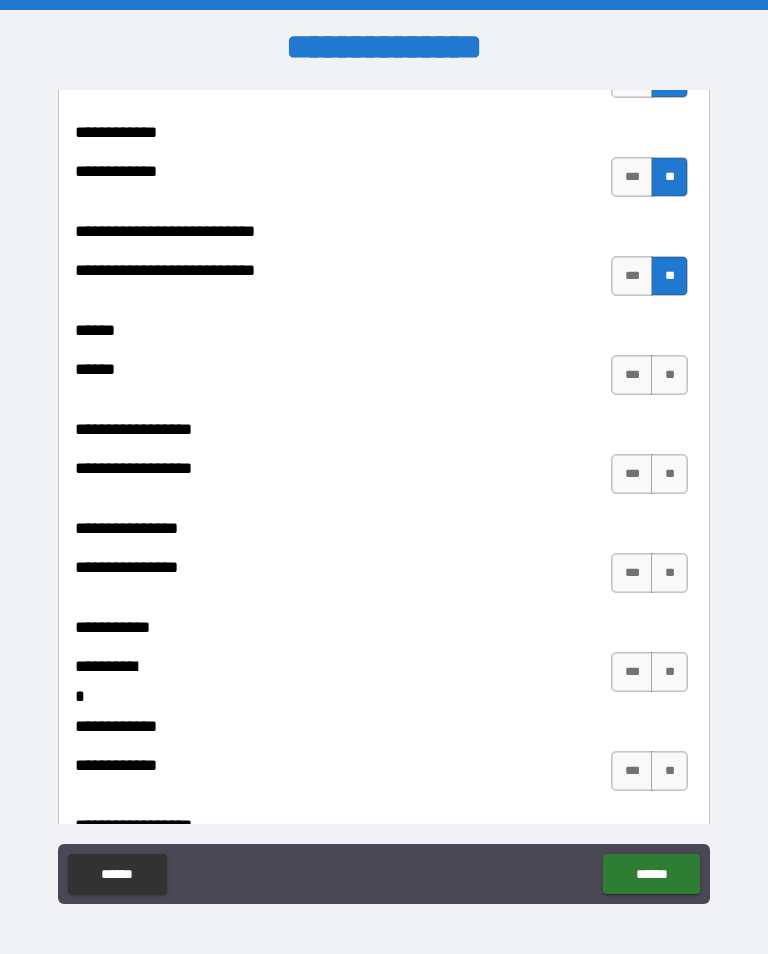 scroll, scrollTop: 9646, scrollLeft: 0, axis: vertical 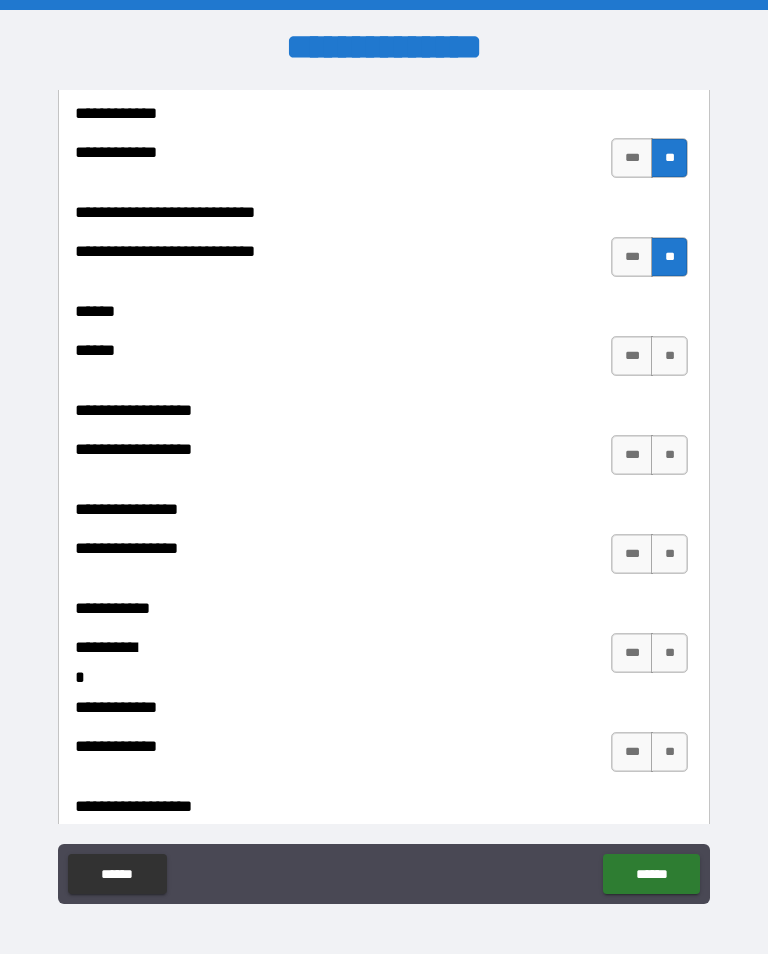 click on "**" at bounding box center (669, 356) 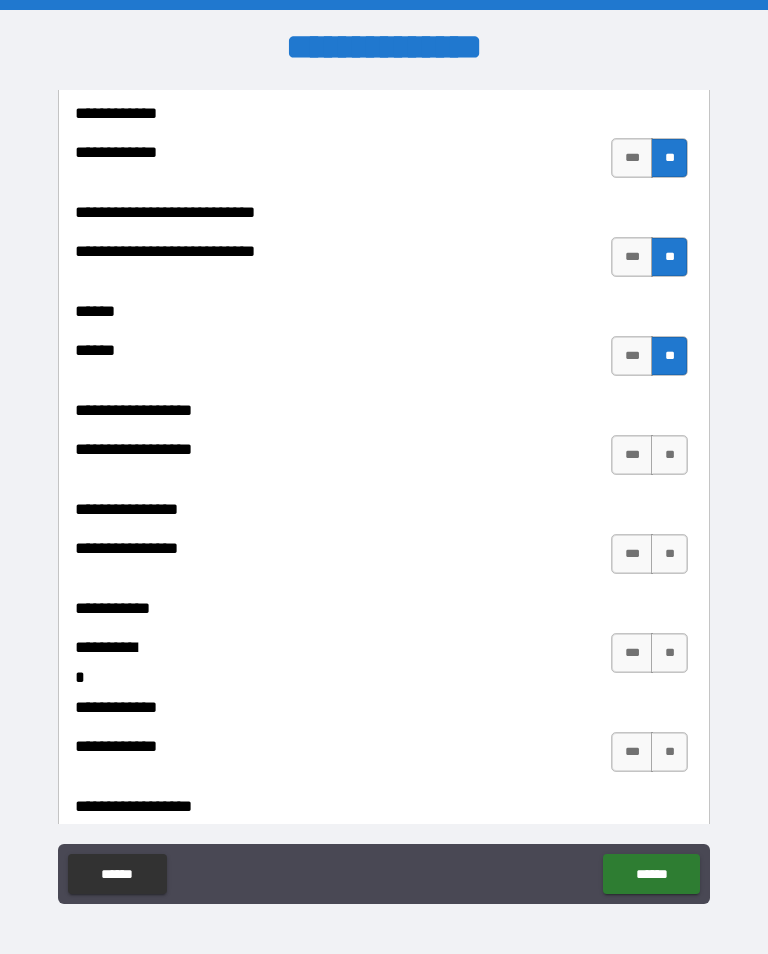 click on "**" at bounding box center [669, 455] 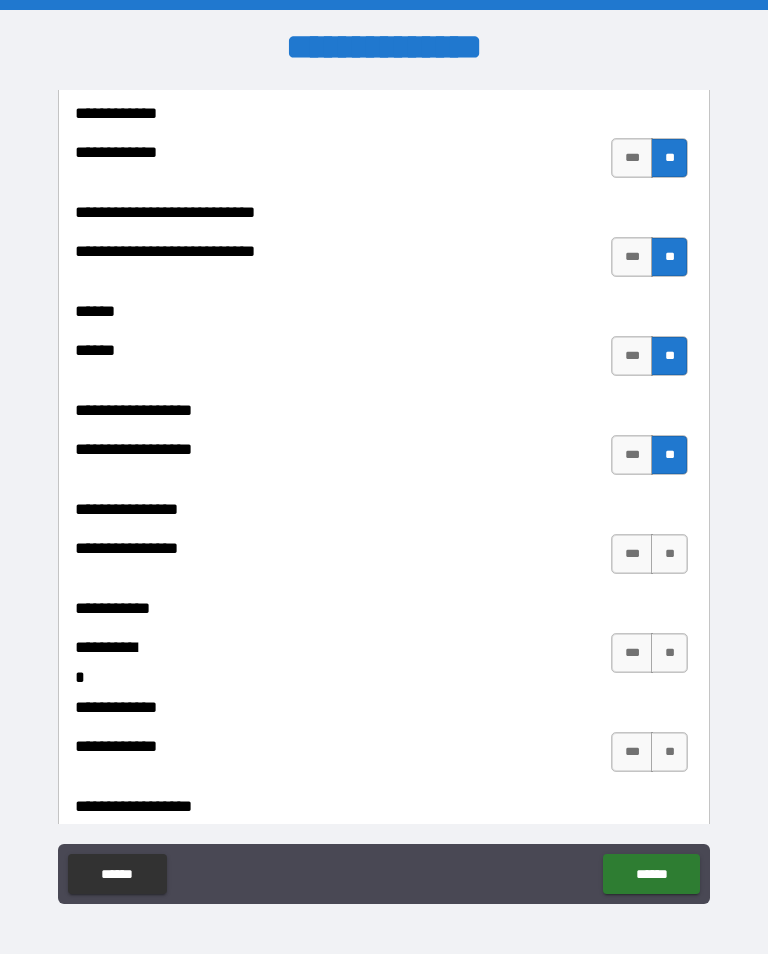 click on "**" at bounding box center (669, 554) 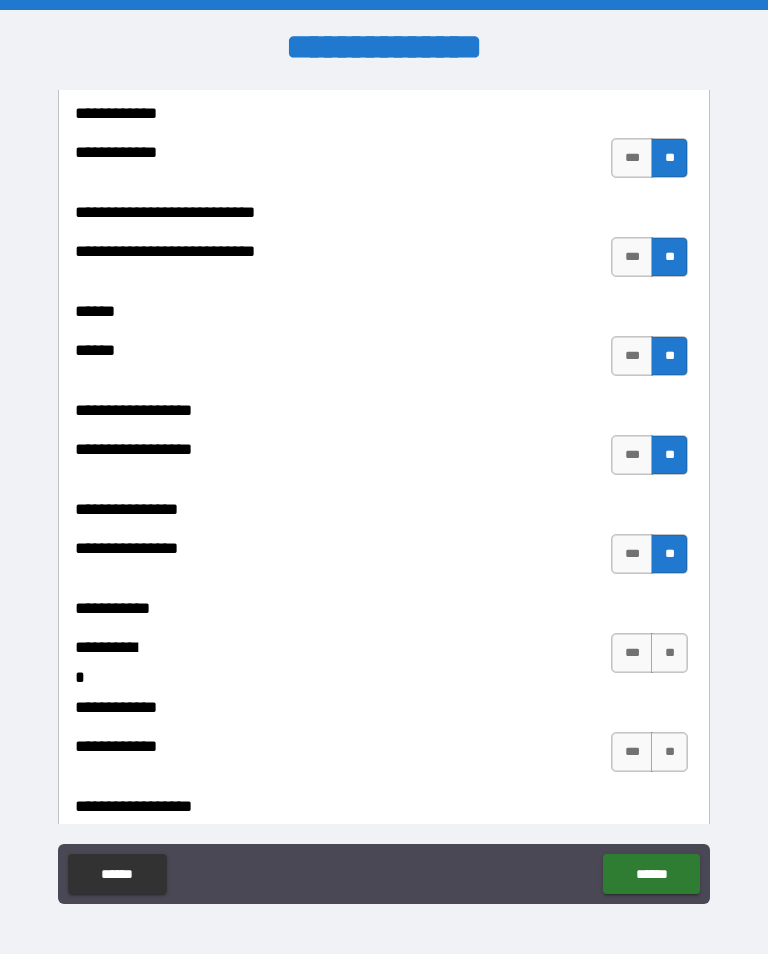 click on "**" at bounding box center [669, 653] 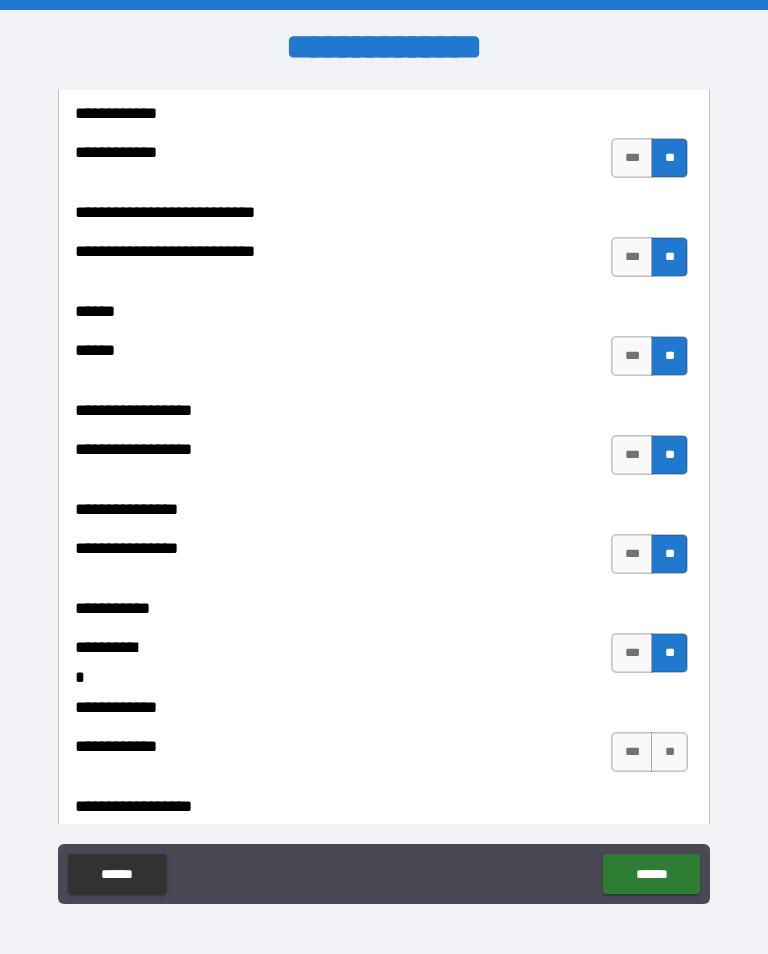 click on "**" at bounding box center [669, 752] 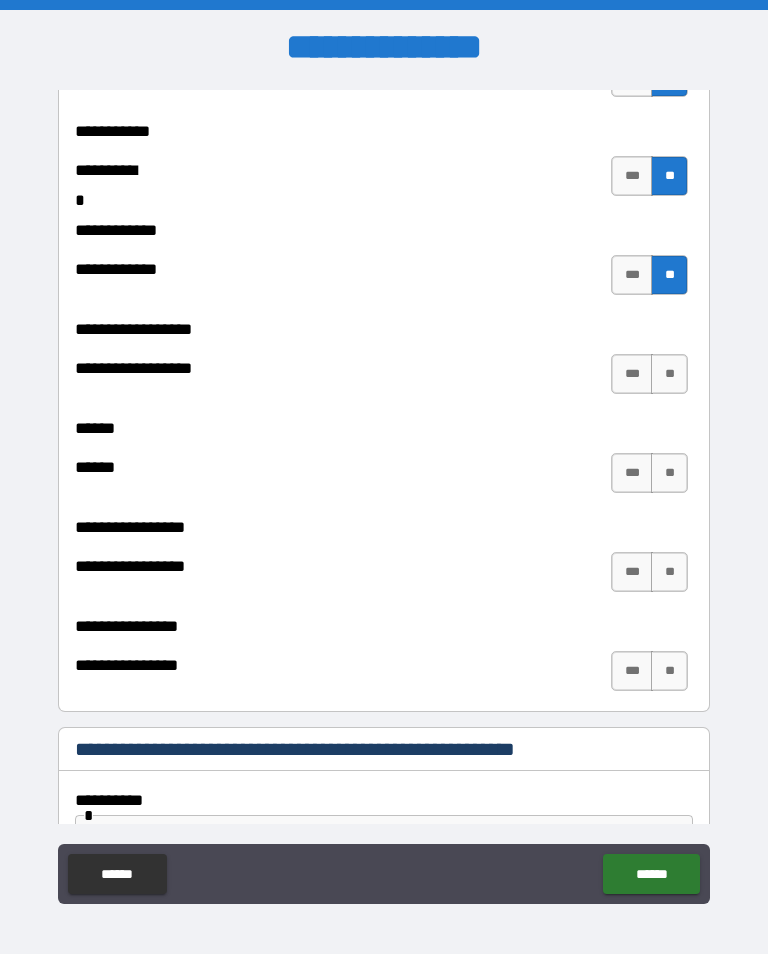 scroll, scrollTop: 10132, scrollLeft: 0, axis: vertical 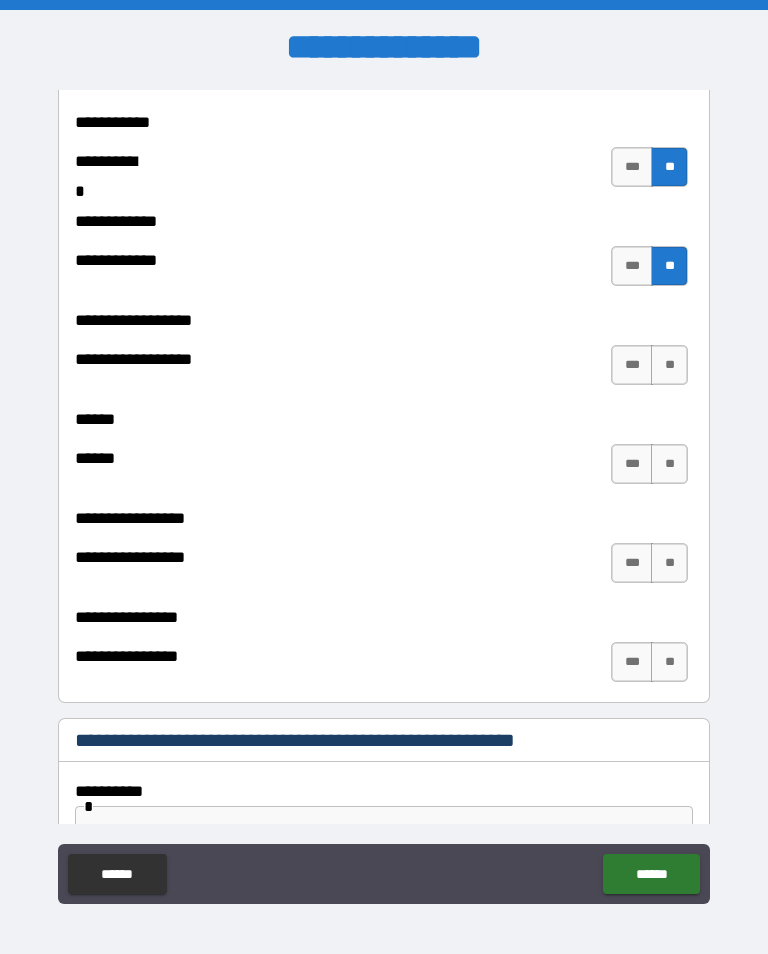 click on "**" at bounding box center [669, 365] 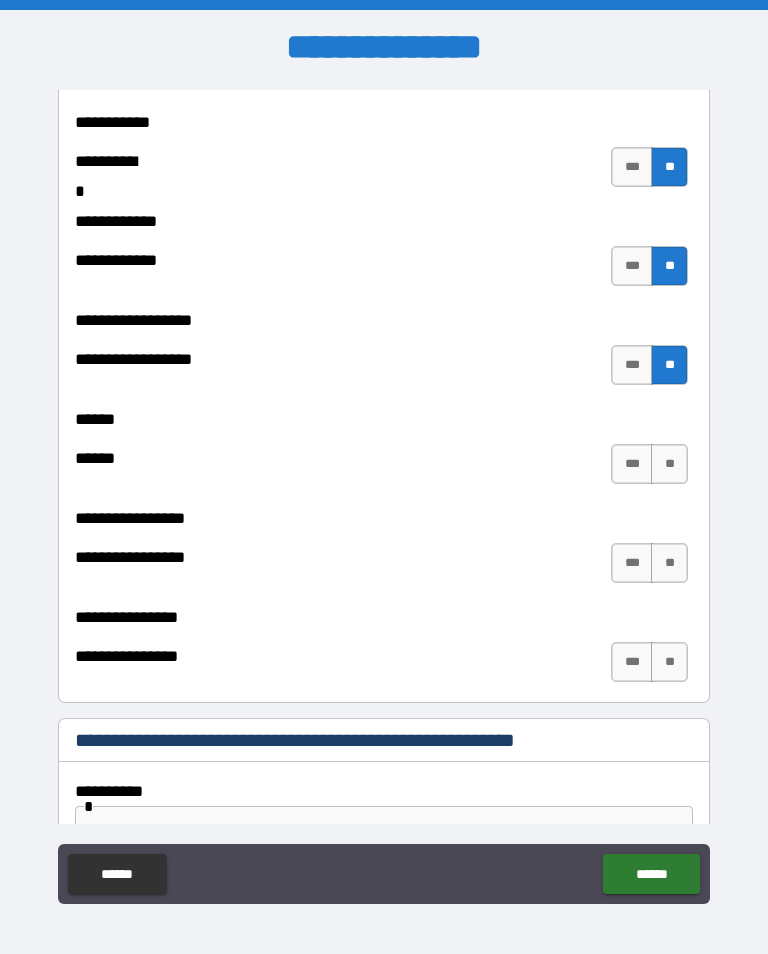click on "**" at bounding box center [669, 464] 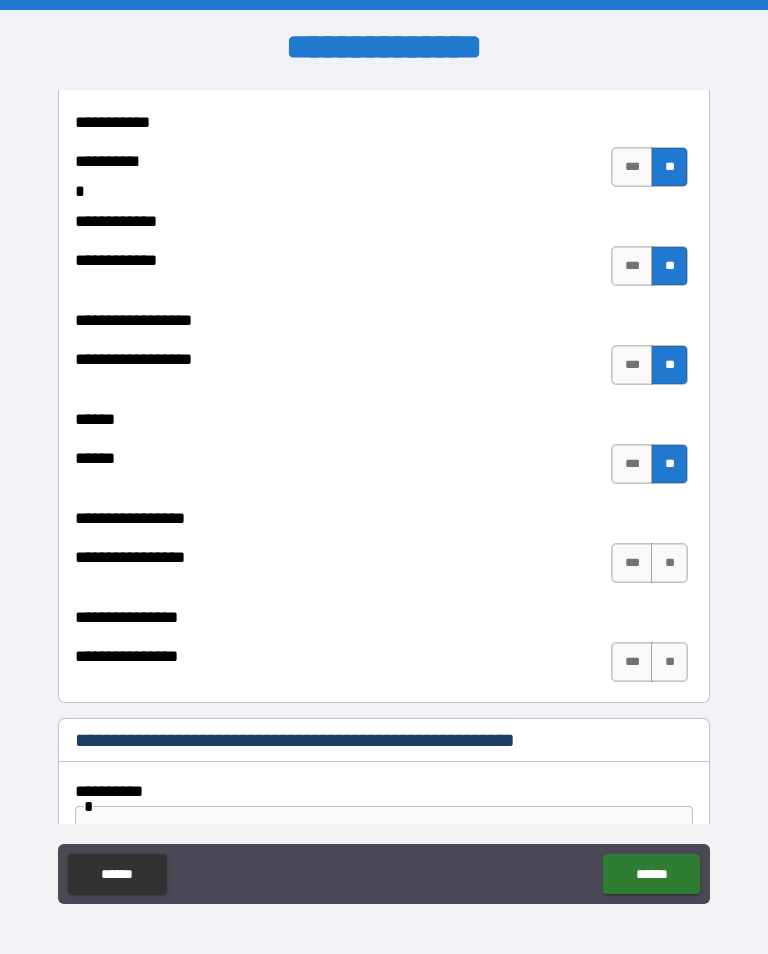 click on "**" at bounding box center (669, 563) 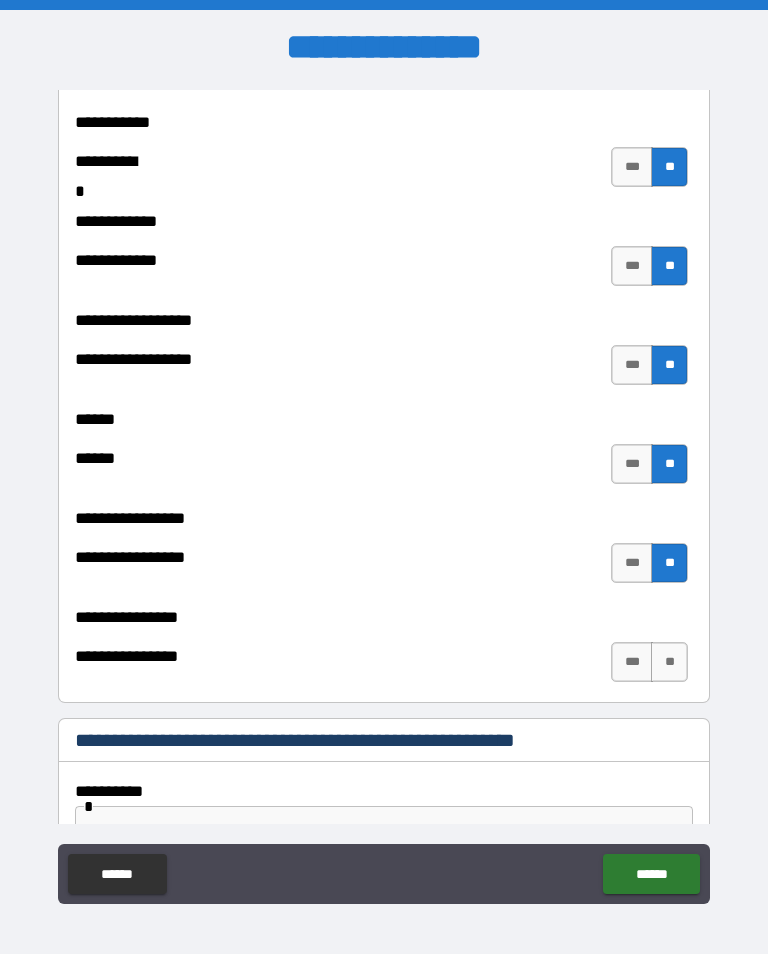 click on "**" at bounding box center (669, 662) 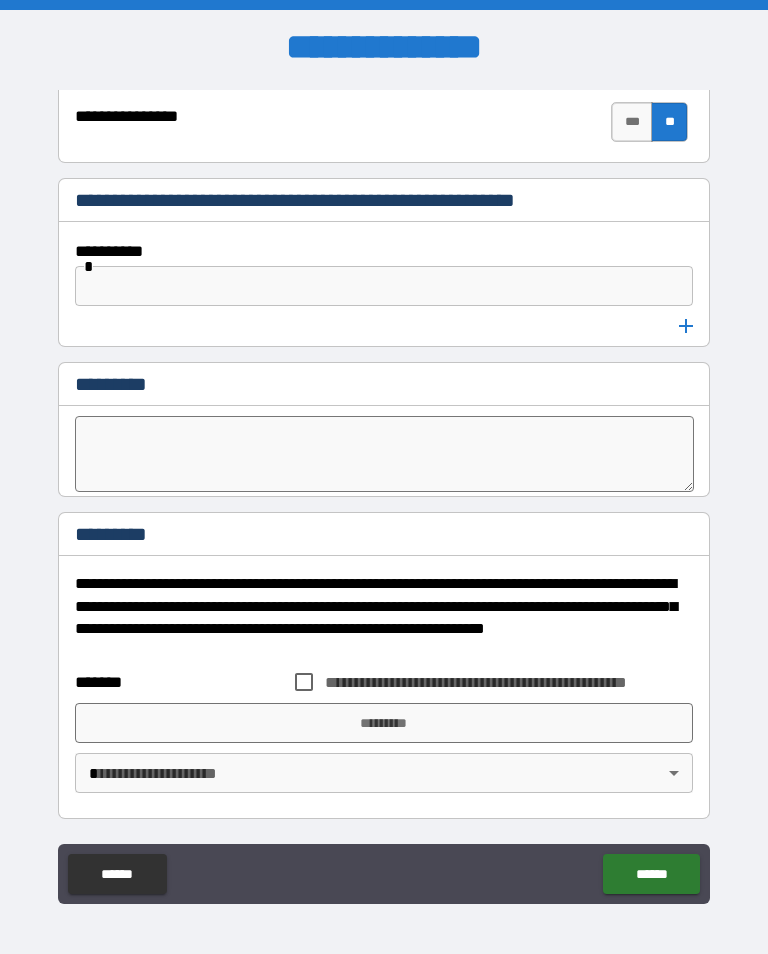 scroll, scrollTop: 10672, scrollLeft: 0, axis: vertical 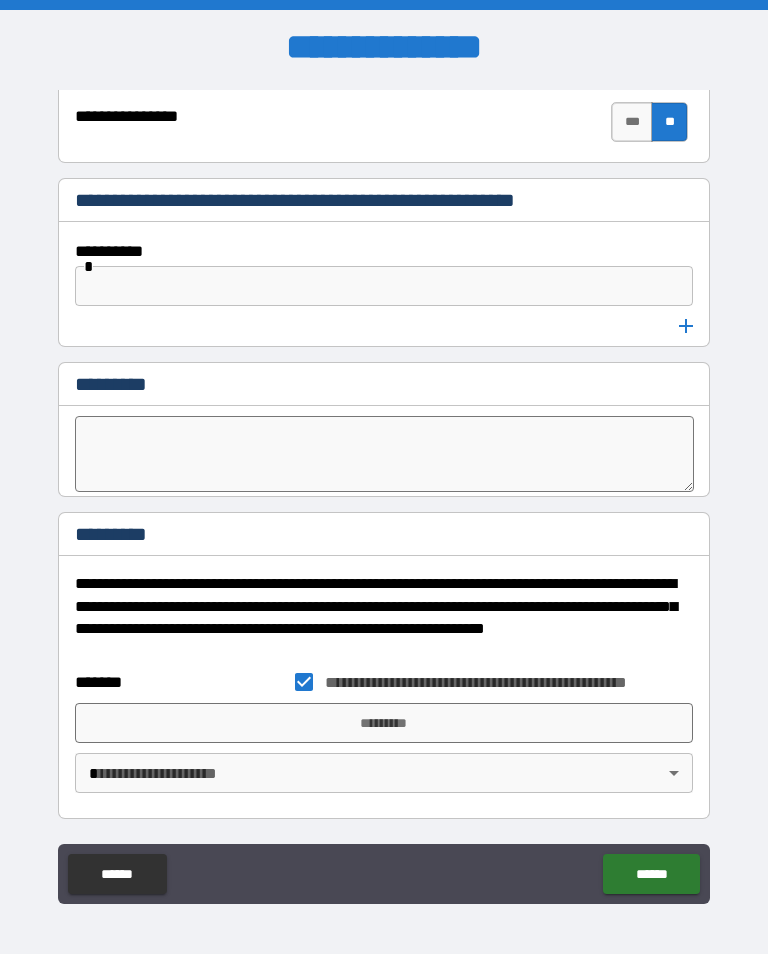 click on "*********" at bounding box center (384, 723) 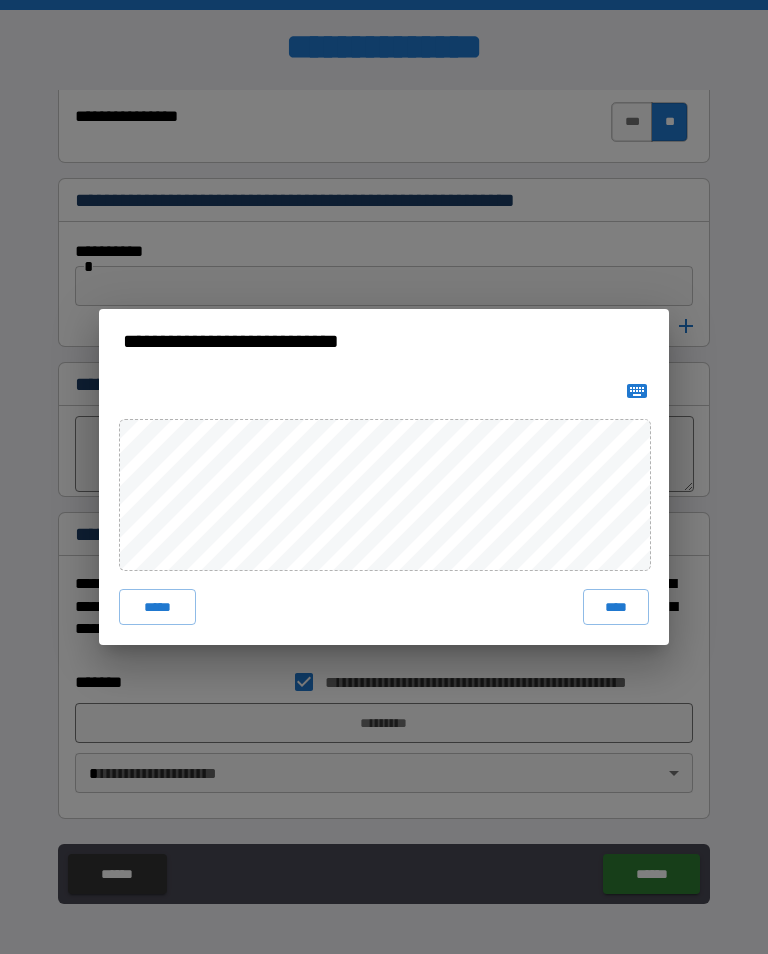click on "****" at bounding box center [616, 607] 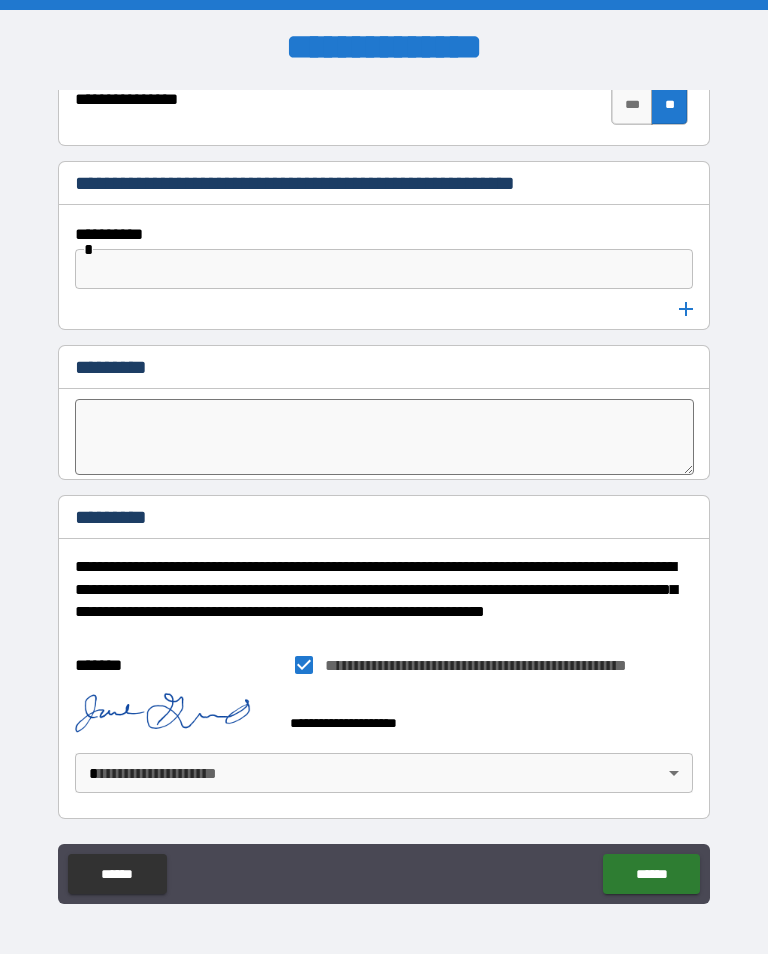 scroll, scrollTop: 10689, scrollLeft: 0, axis: vertical 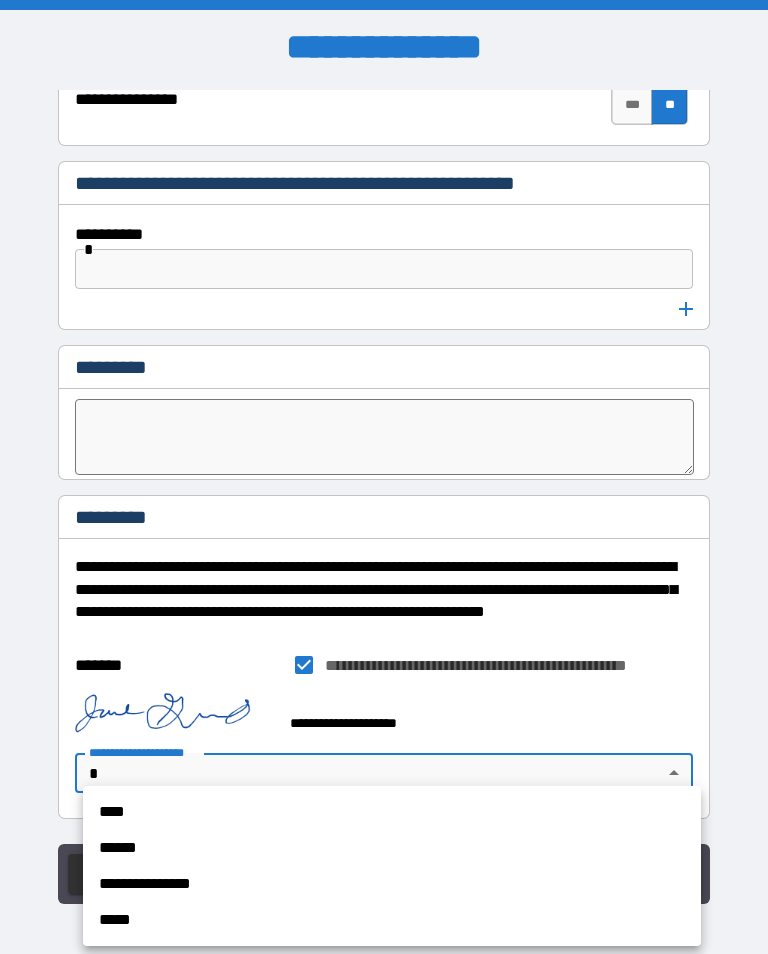 click on "****" at bounding box center [392, 812] 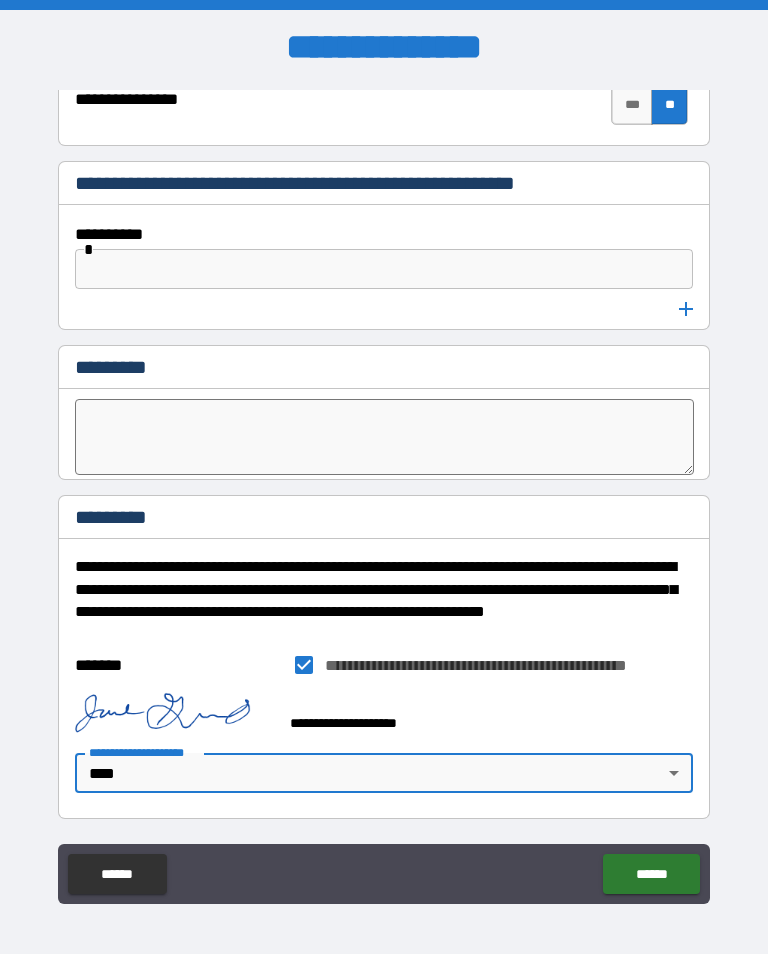 click on "******" at bounding box center [651, 874] 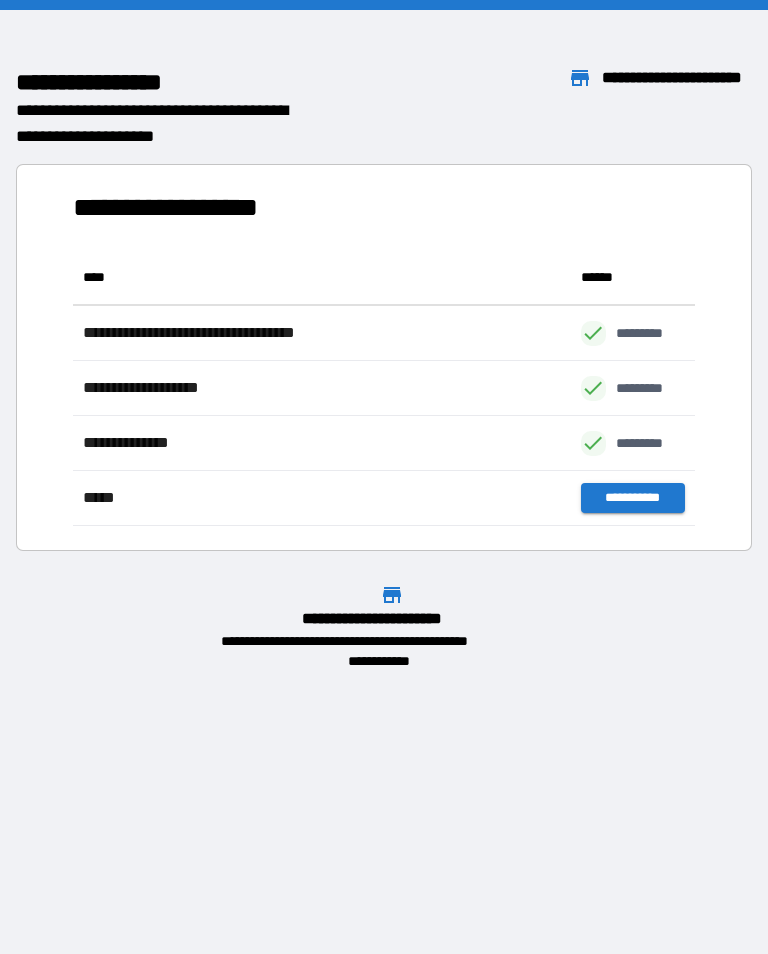 scroll, scrollTop: 276, scrollLeft: 622, axis: both 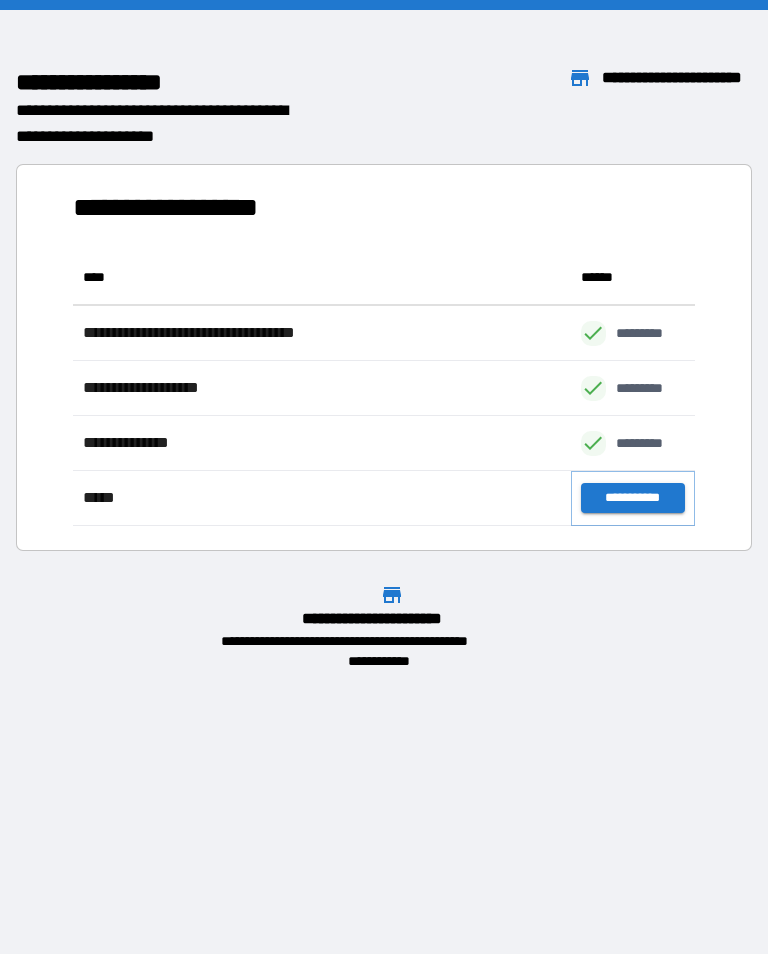 click on "**********" at bounding box center [633, 498] 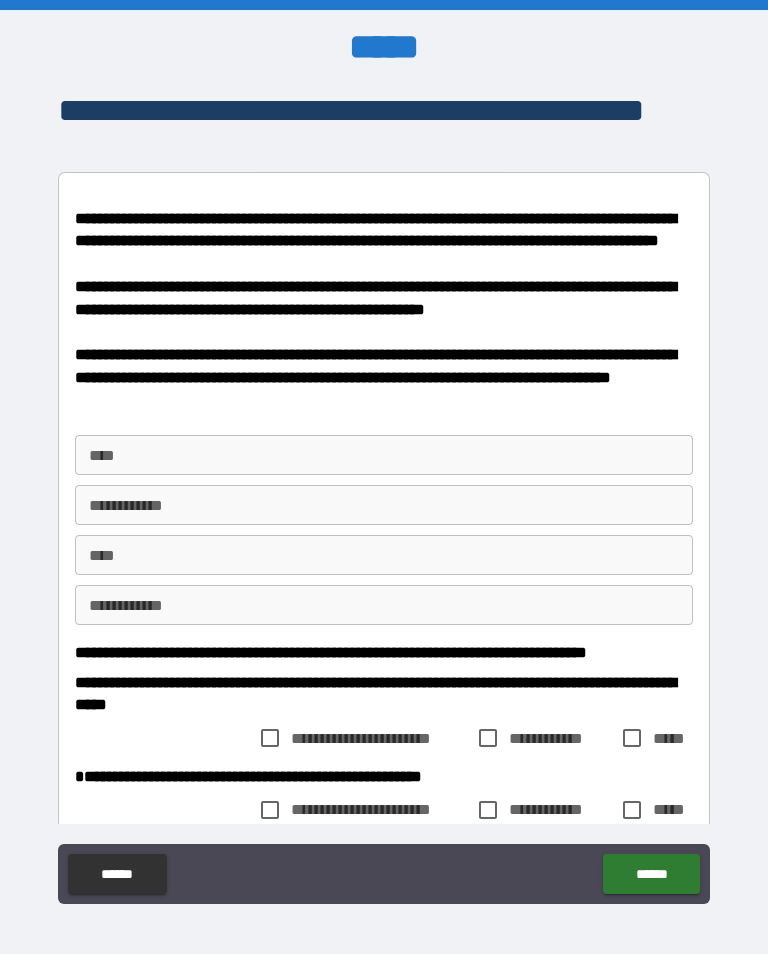 click on "****" at bounding box center (384, 455) 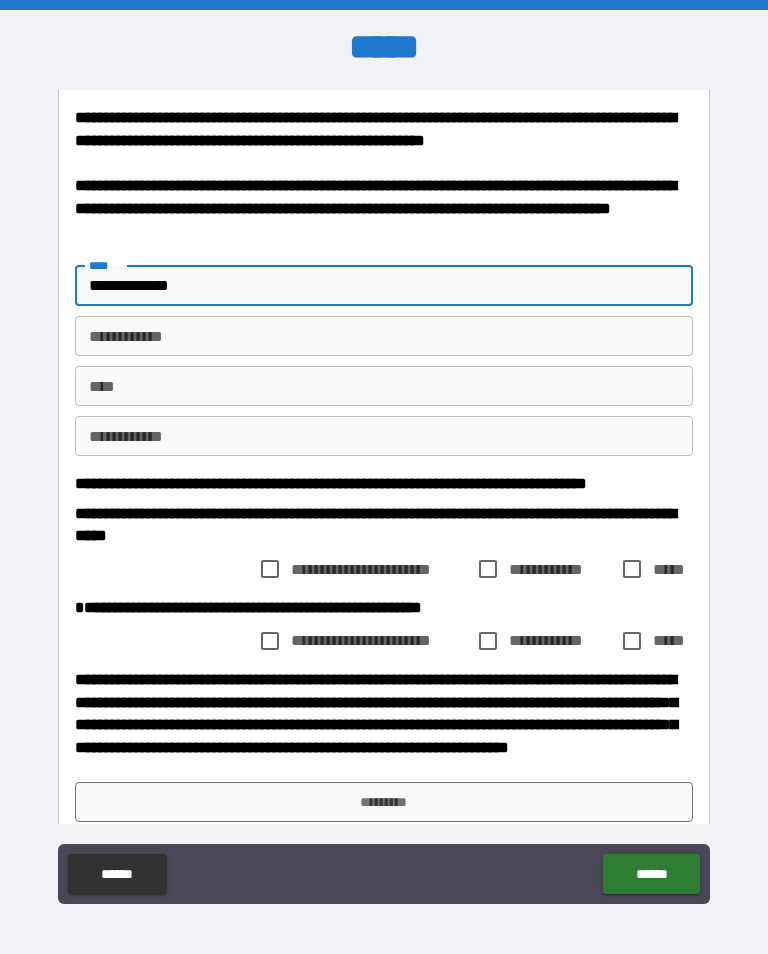 scroll, scrollTop: 170, scrollLeft: 0, axis: vertical 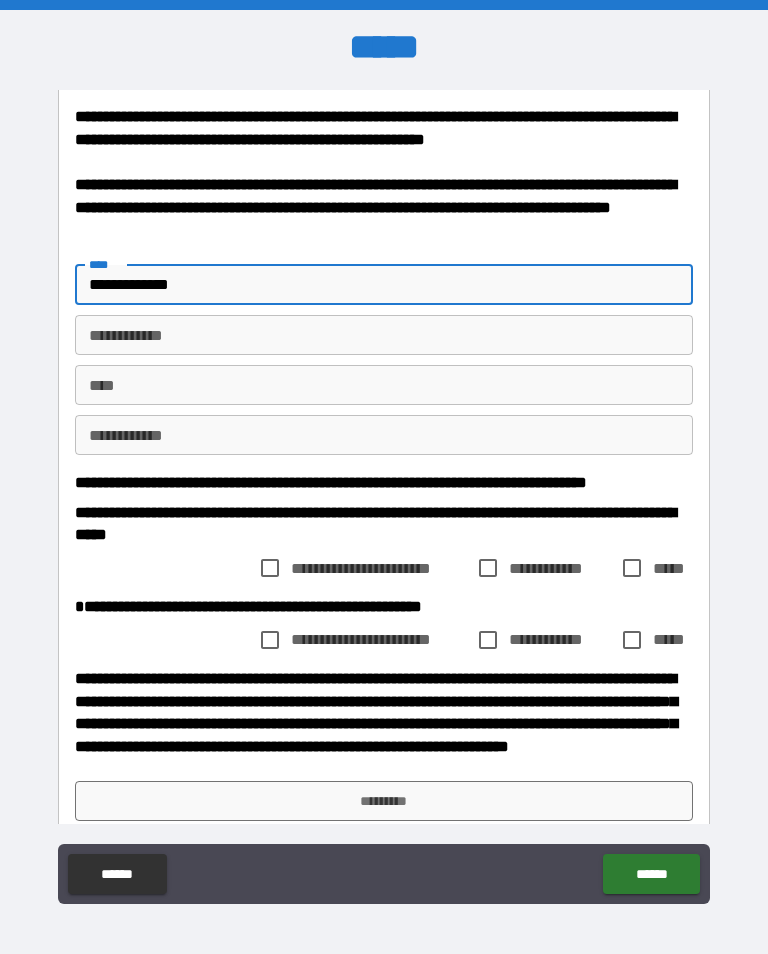 type on "**********" 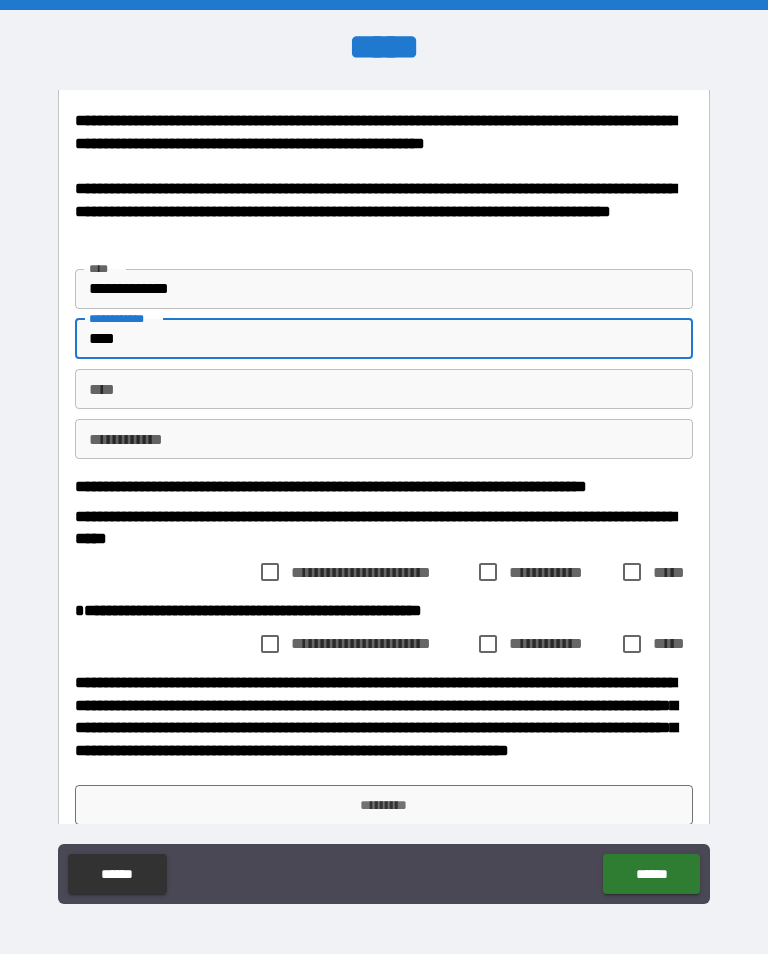 scroll, scrollTop: 167, scrollLeft: 0, axis: vertical 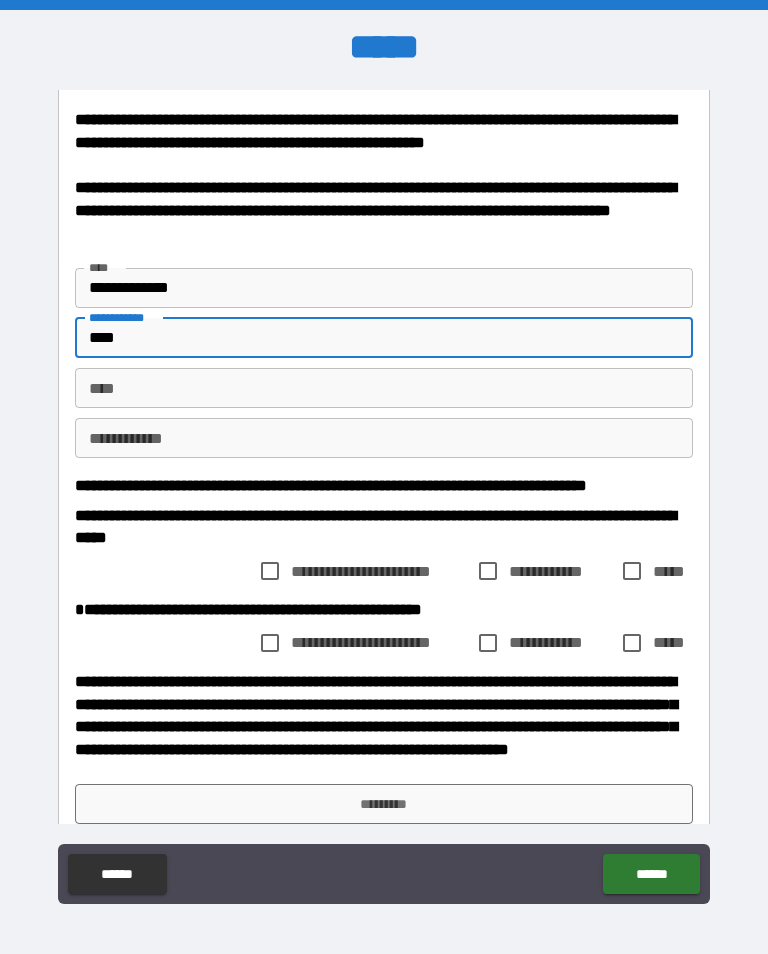 type on "****" 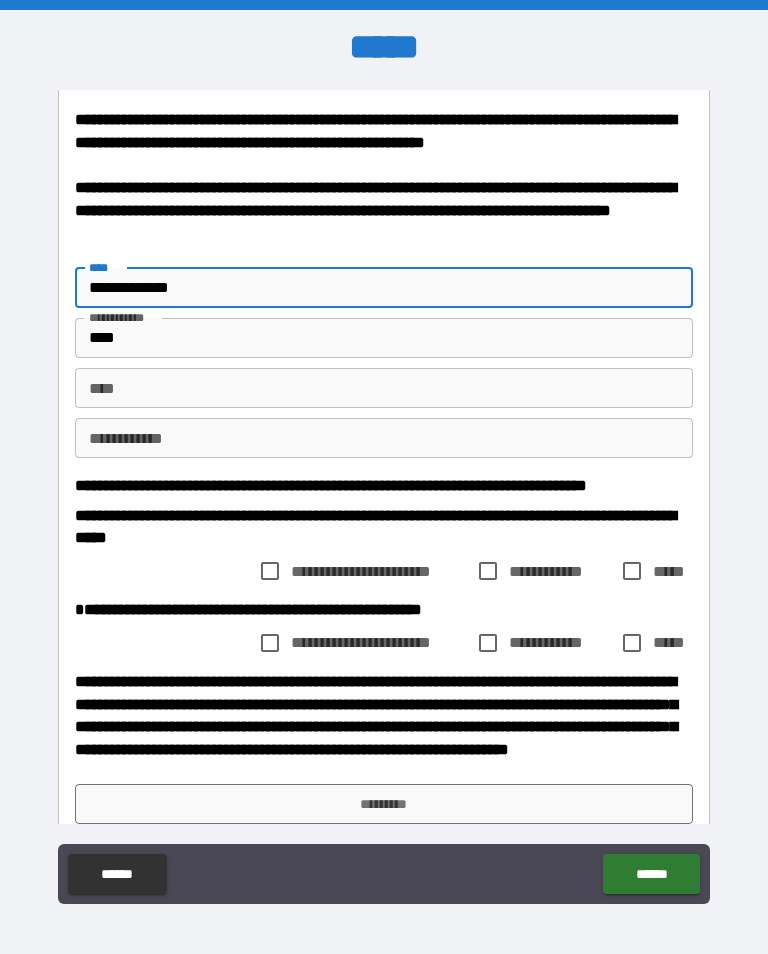 click on "****" at bounding box center [105, 267] 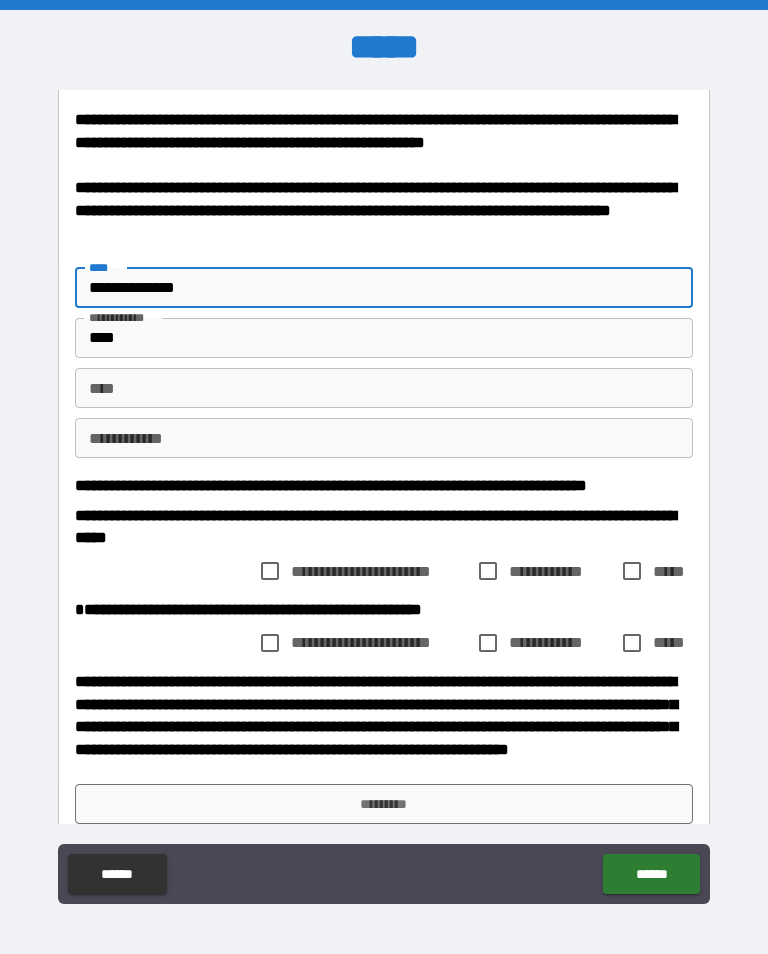 type on "**********" 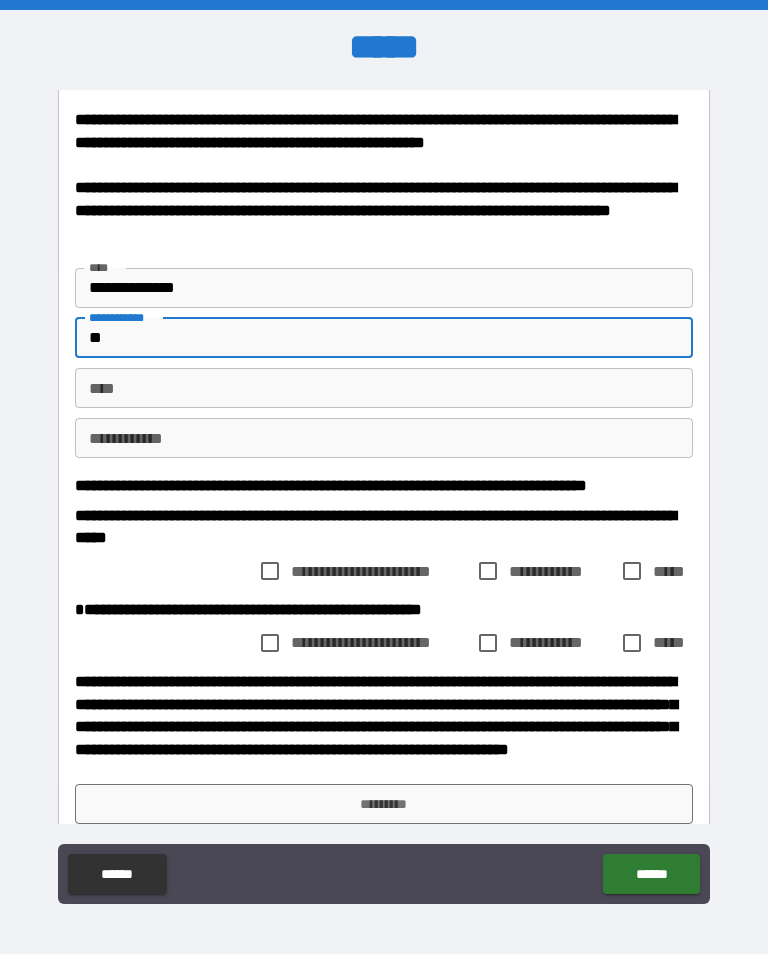 type on "*" 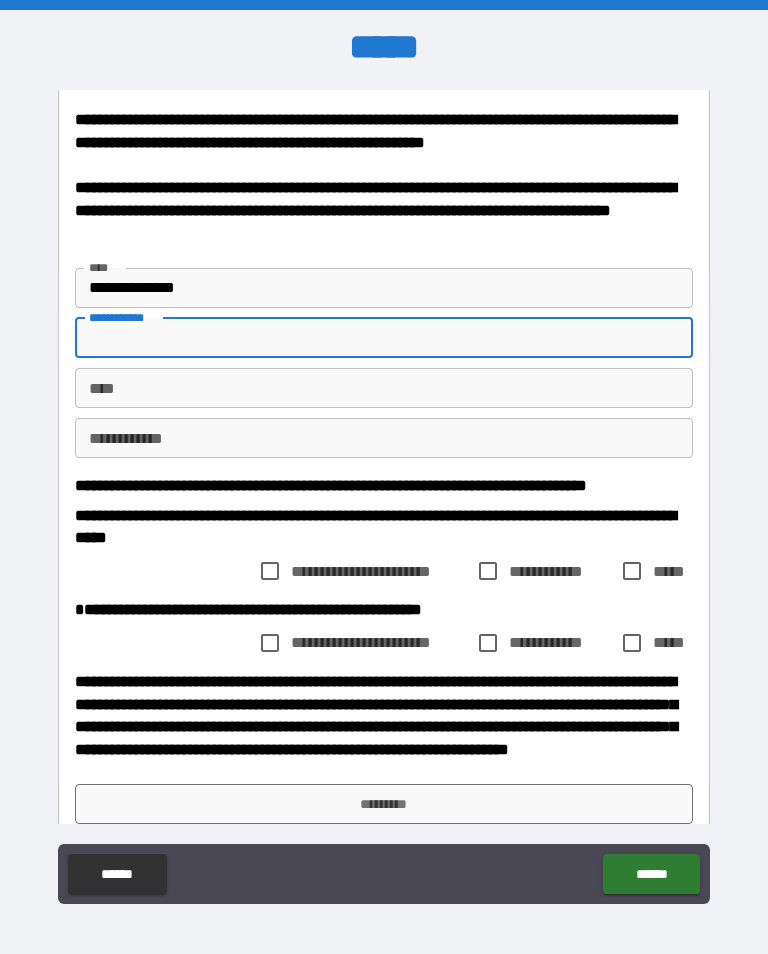 click on "**********" at bounding box center [384, 338] 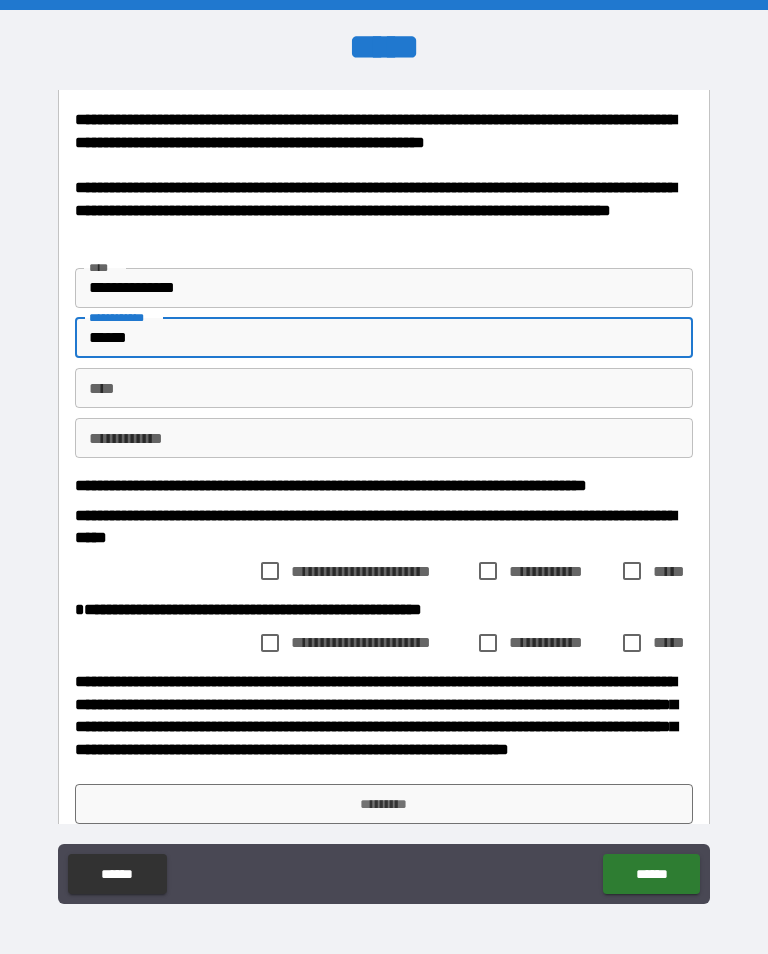 type on "******" 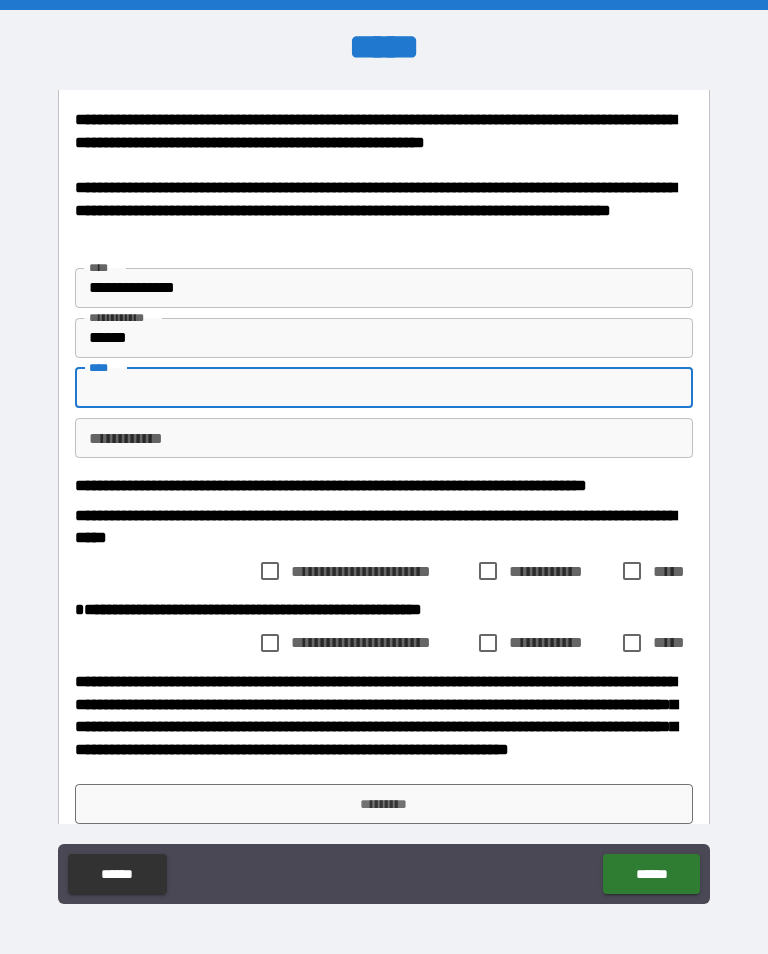 click on "**********" at bounding box center (384, 288) 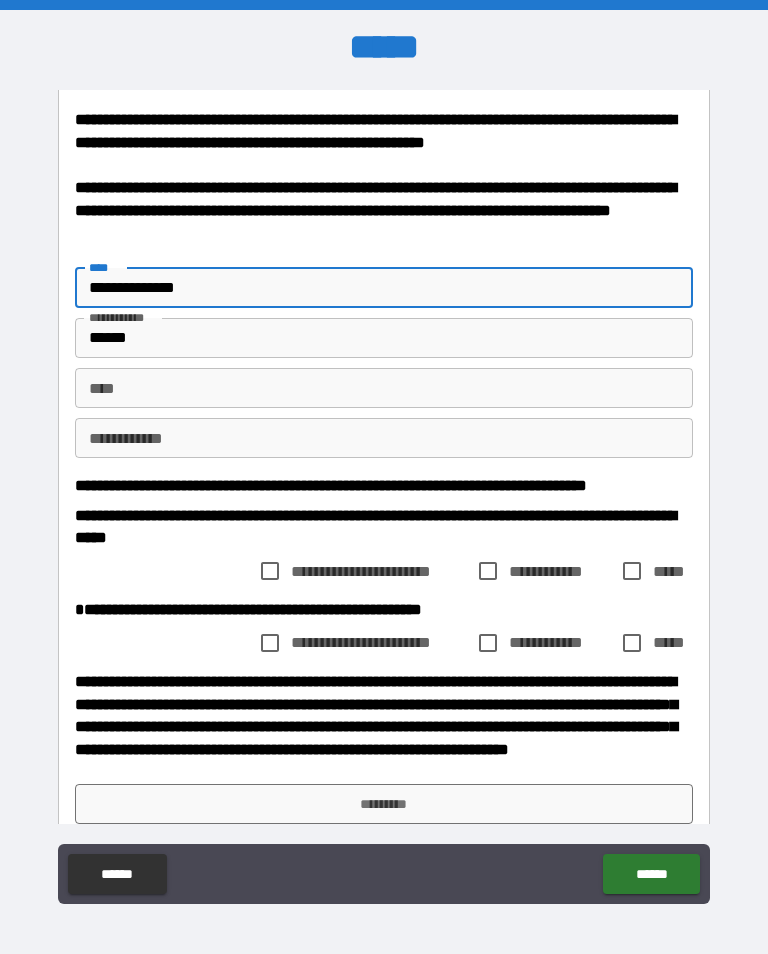 click on "**********" at bounding box center (384, 288) 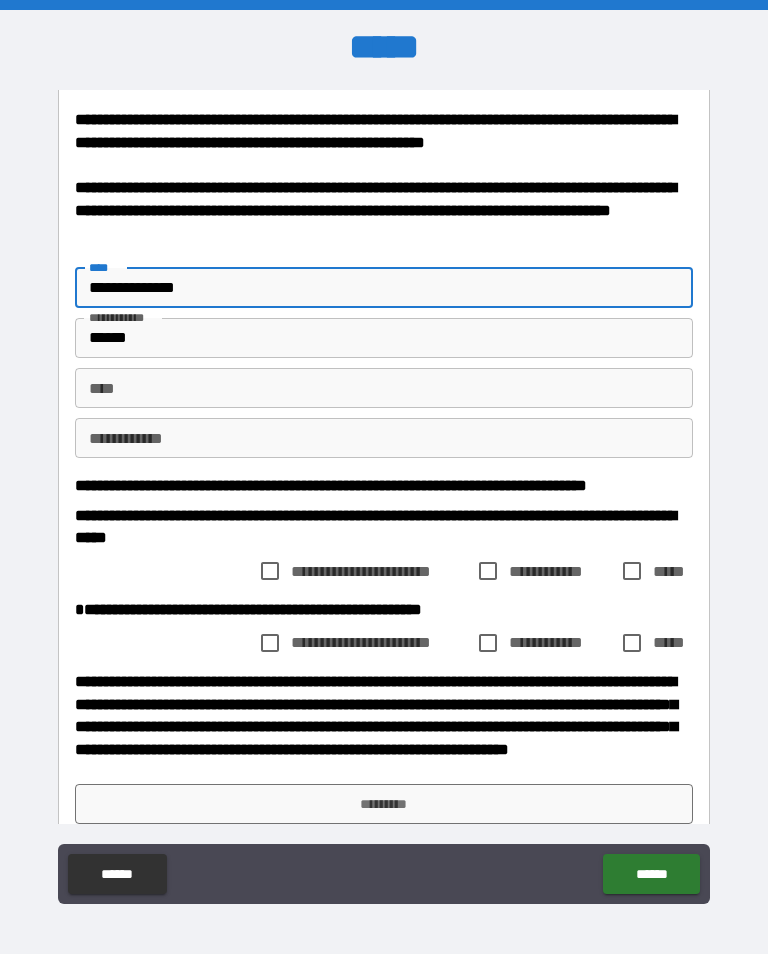 click on "**********" at bounding box center (384, 288) 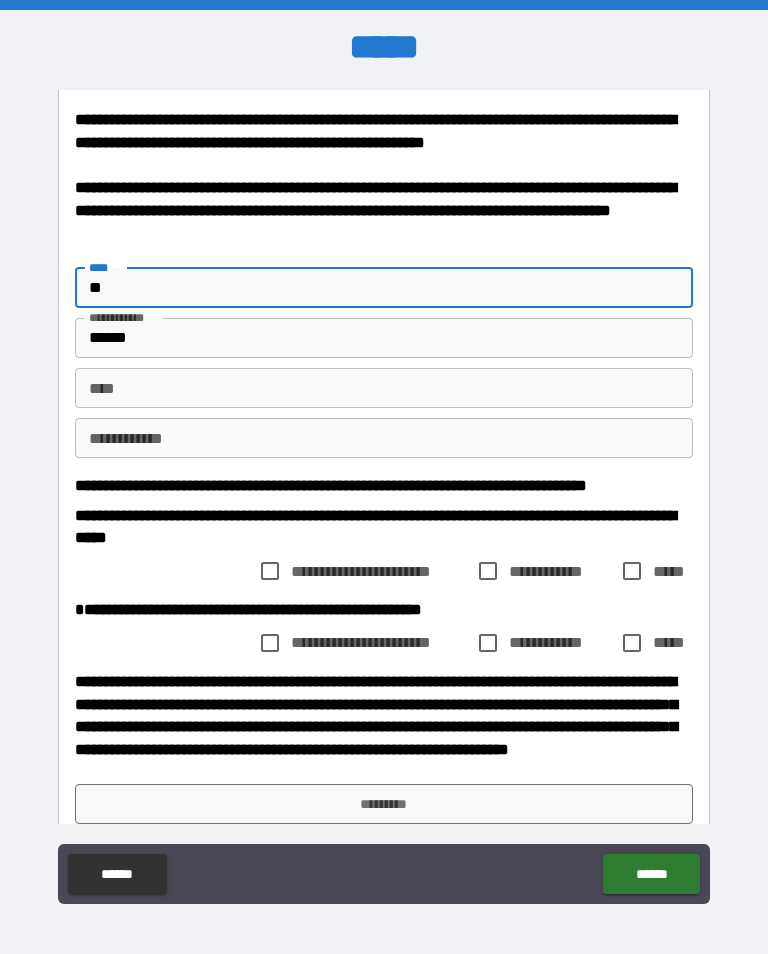 type on "*" 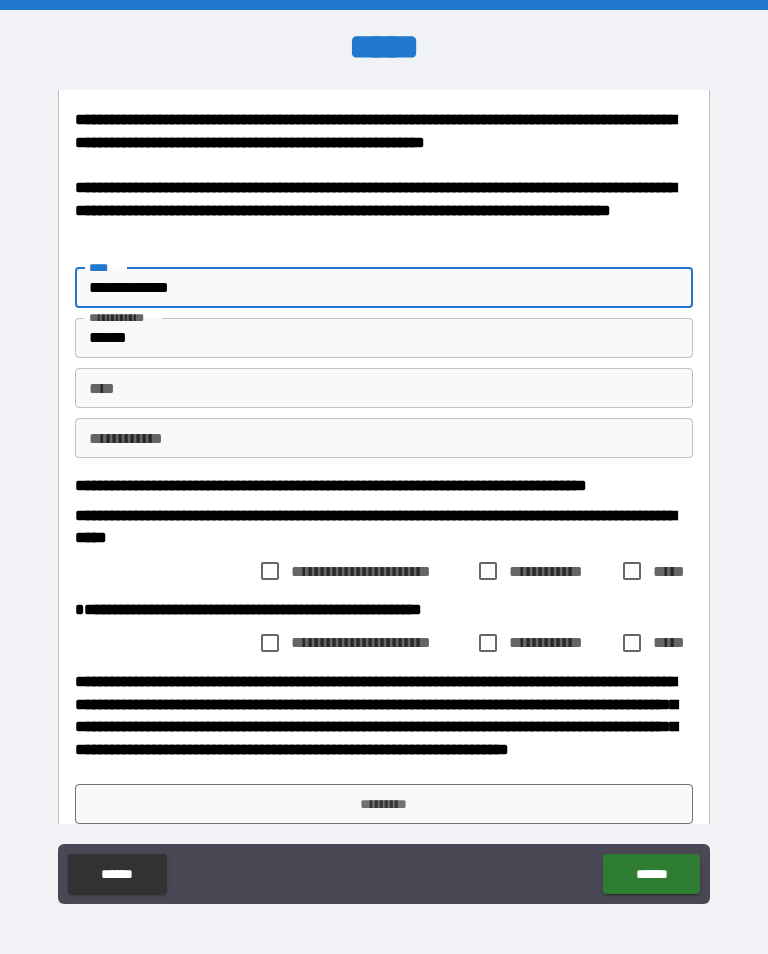 type on "**********" 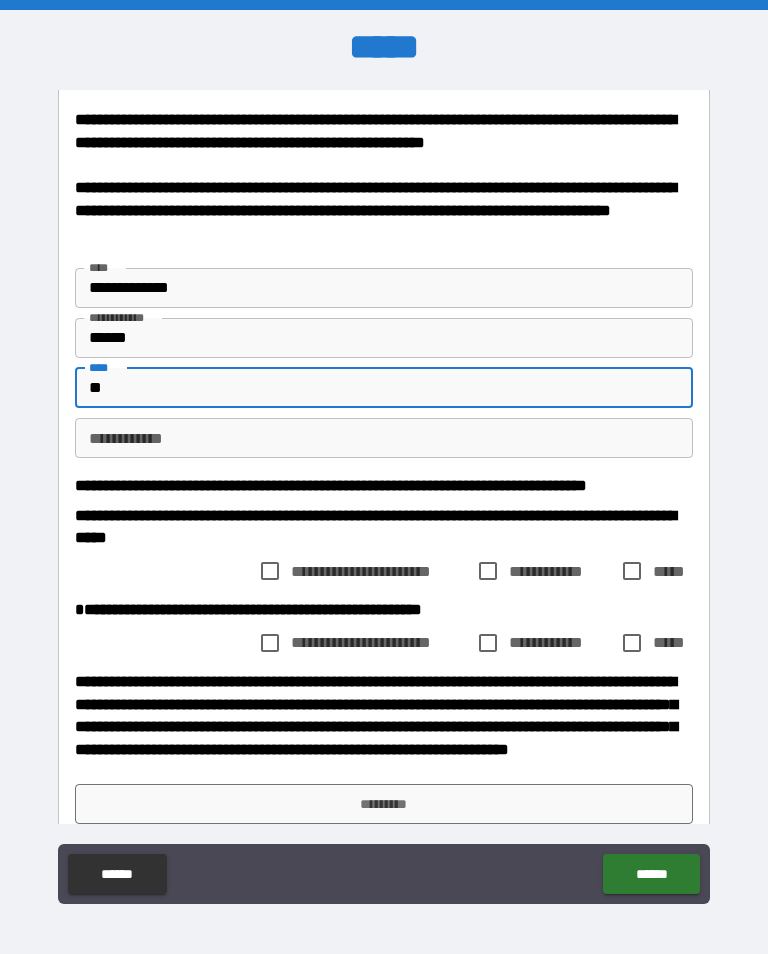 type on "*" 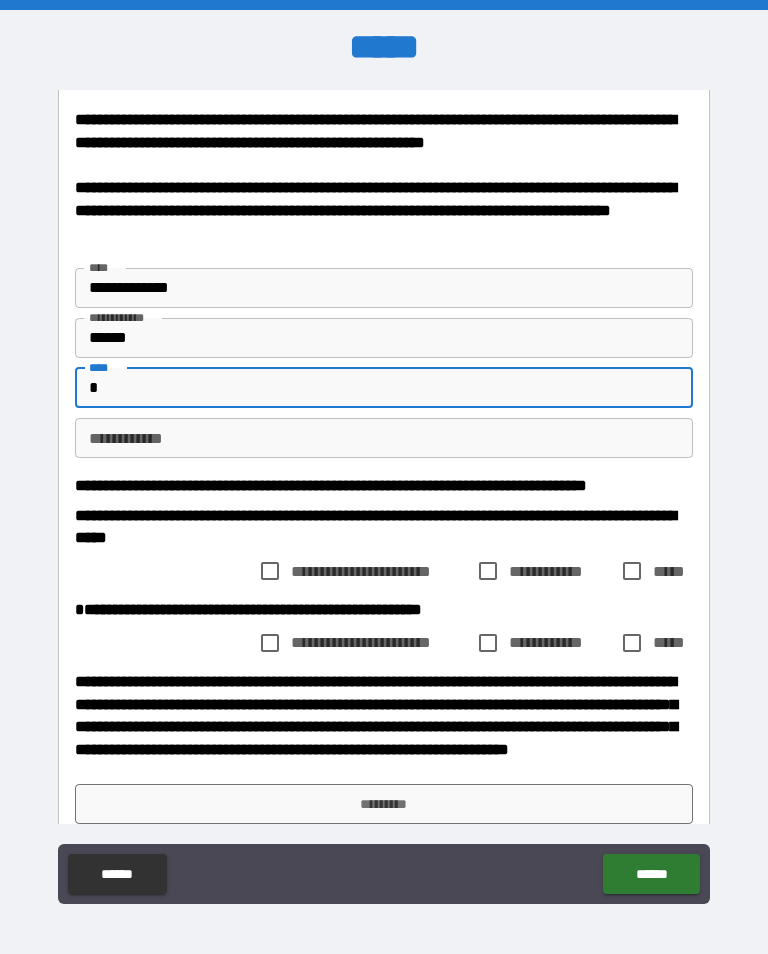 type 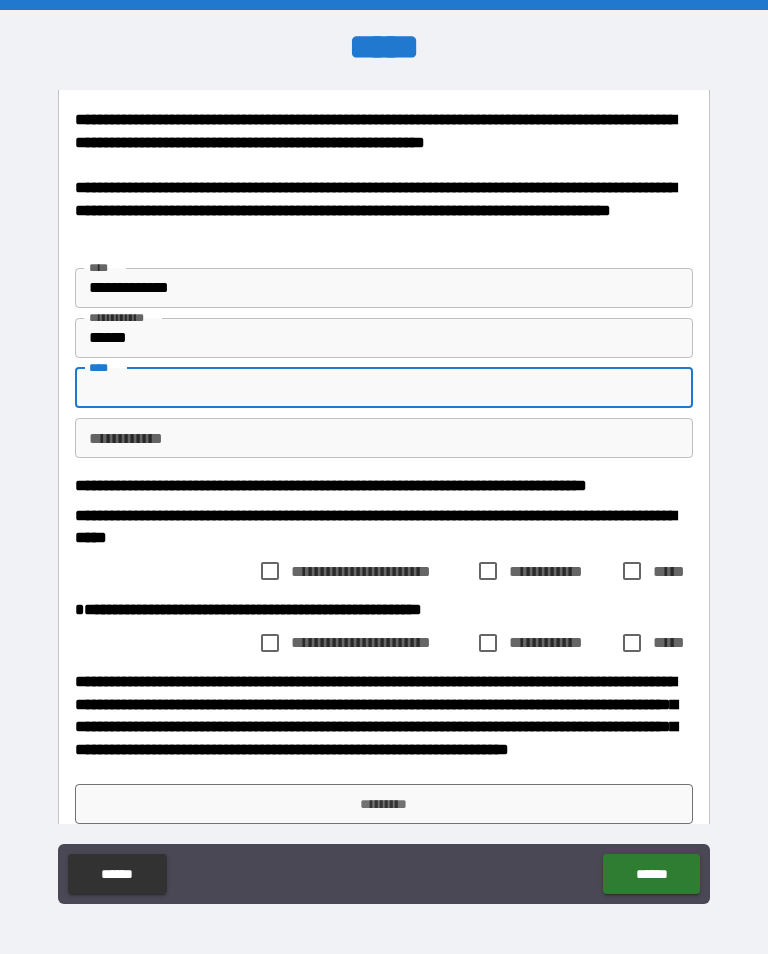 click on "******" at bounding box center [384, 338] 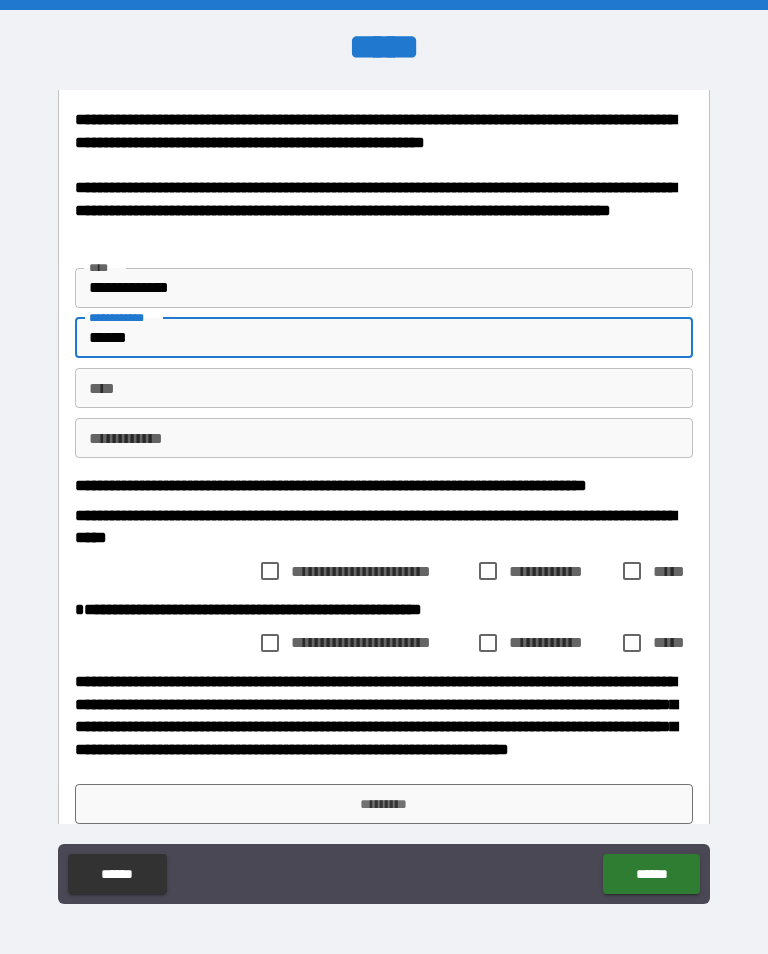click on "**********" at bounding box center [384, 288] 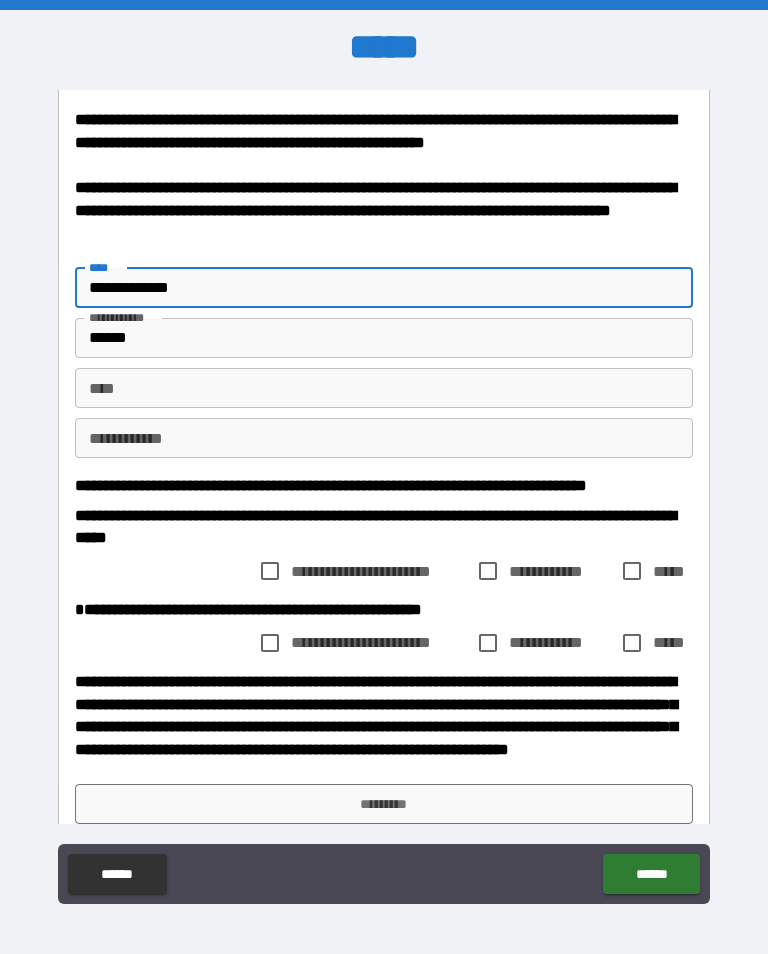 click on "**********" at bounding box center [384, 288] 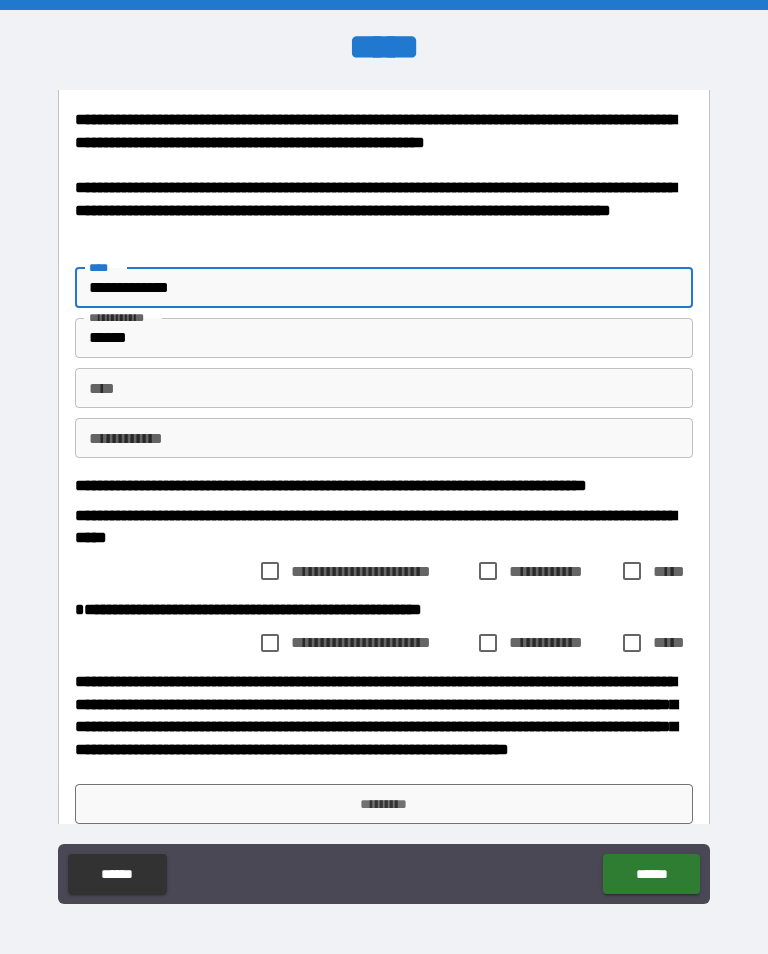 click on "**********" at bounding box center (384, 288) 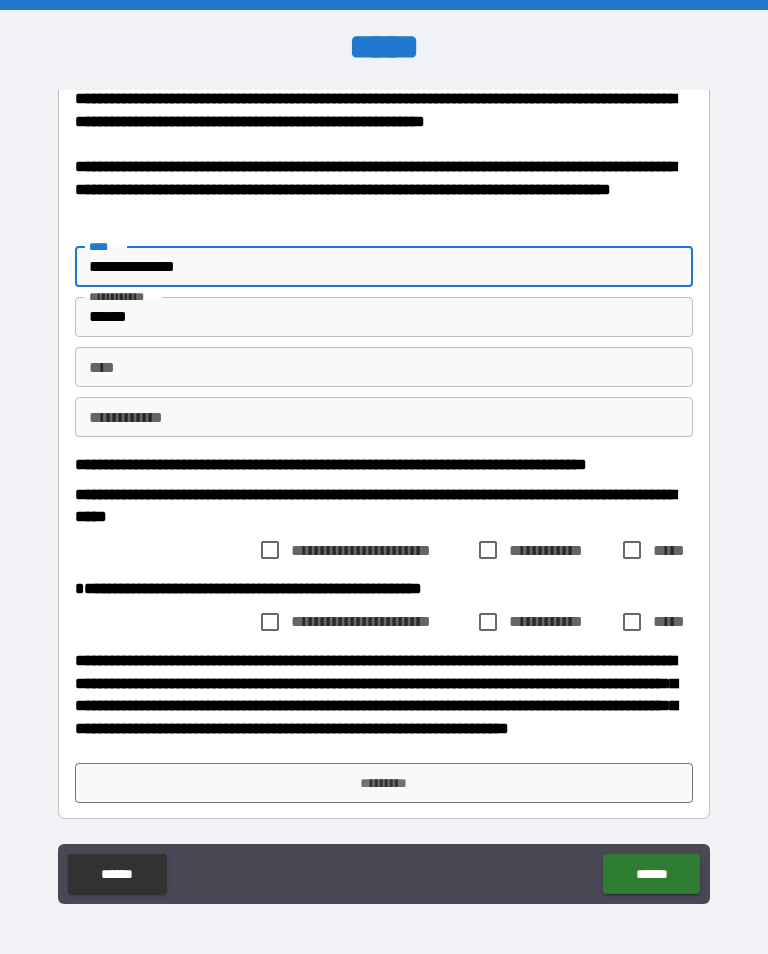 scroll, scrollTop: 240, scrollLeft: 0, axis: vertical 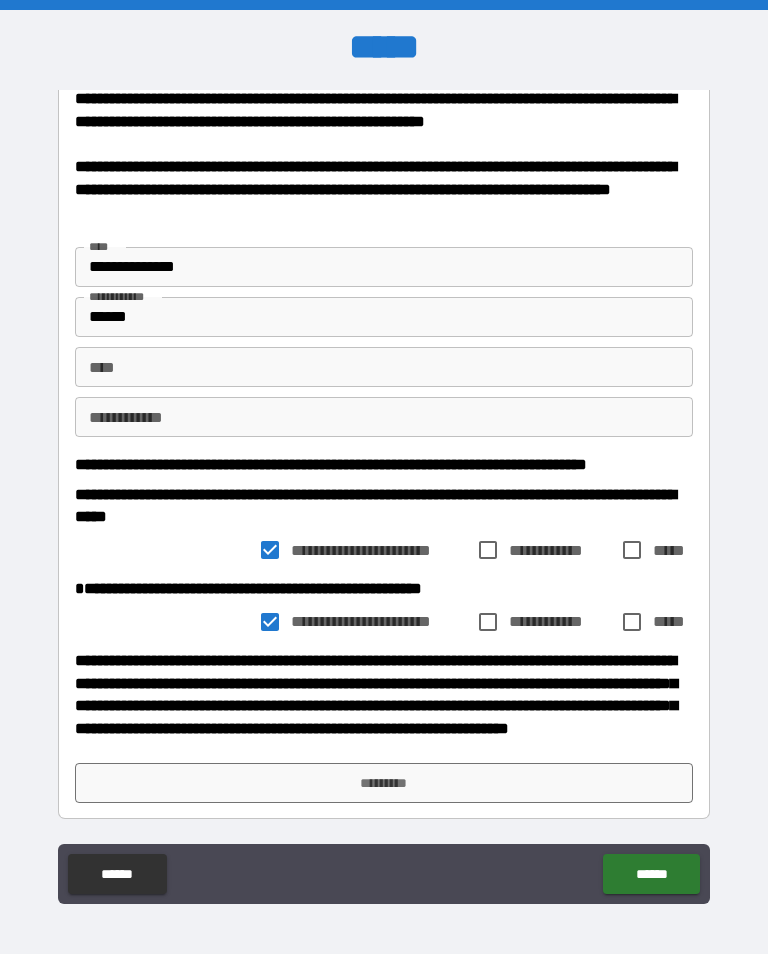 click on "*********" at bounding box center [384, 783] 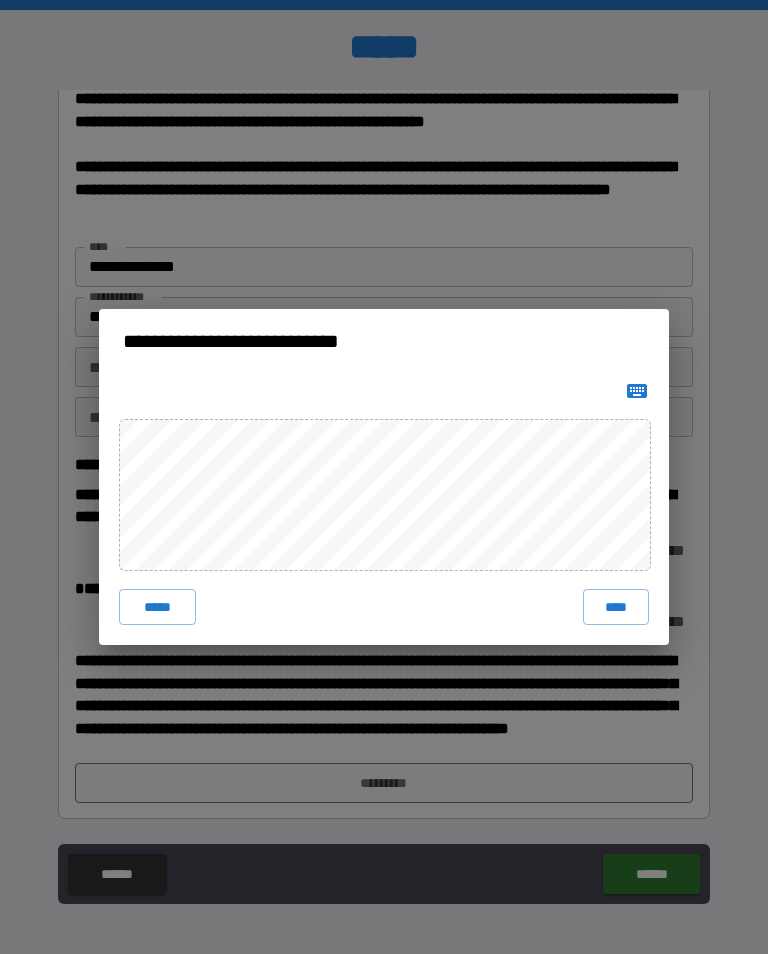 click on "****" at bounding box center (616, 607) 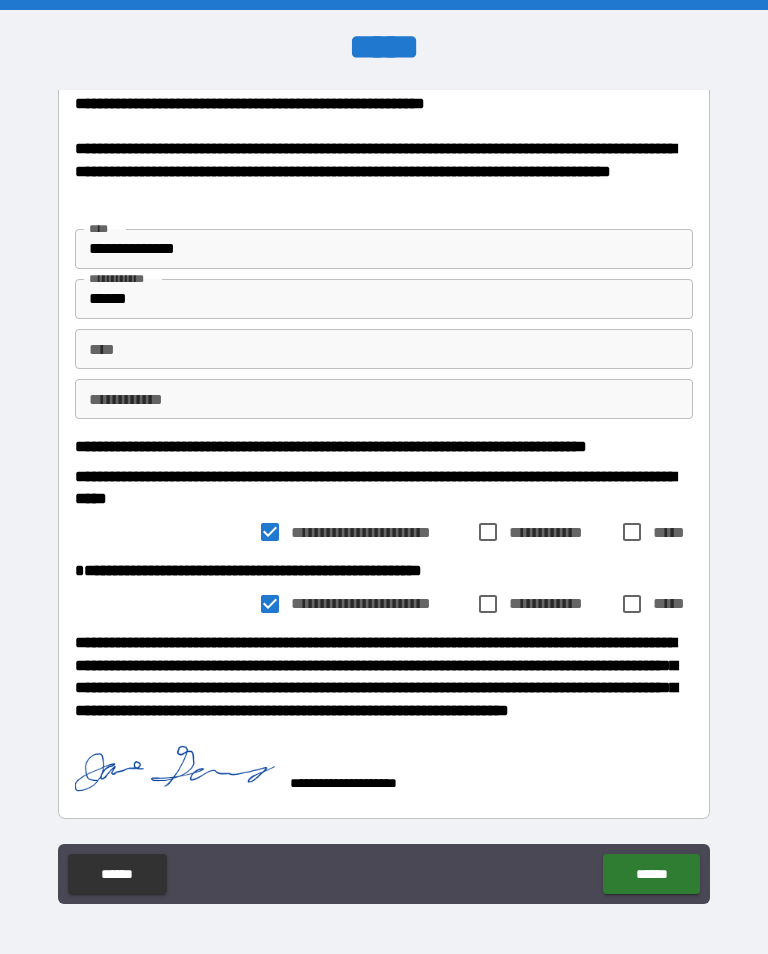 scroll, scrollTop: 230, scrollLeft: 0, axis: vertical 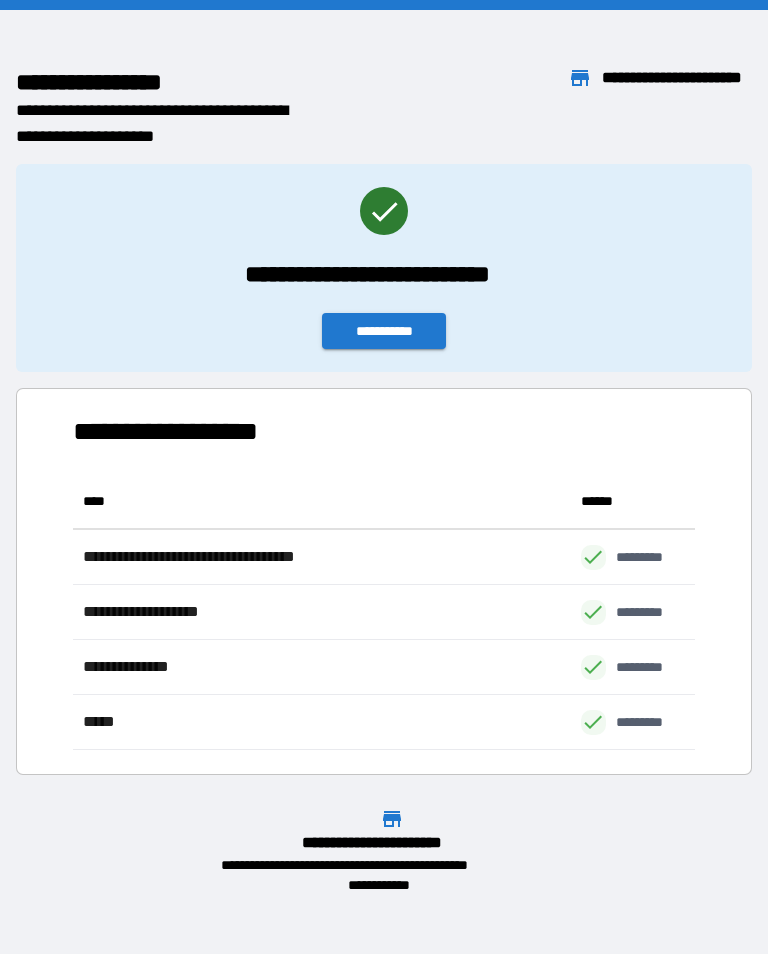 click on "**********" at bounding box center (384, 573) 